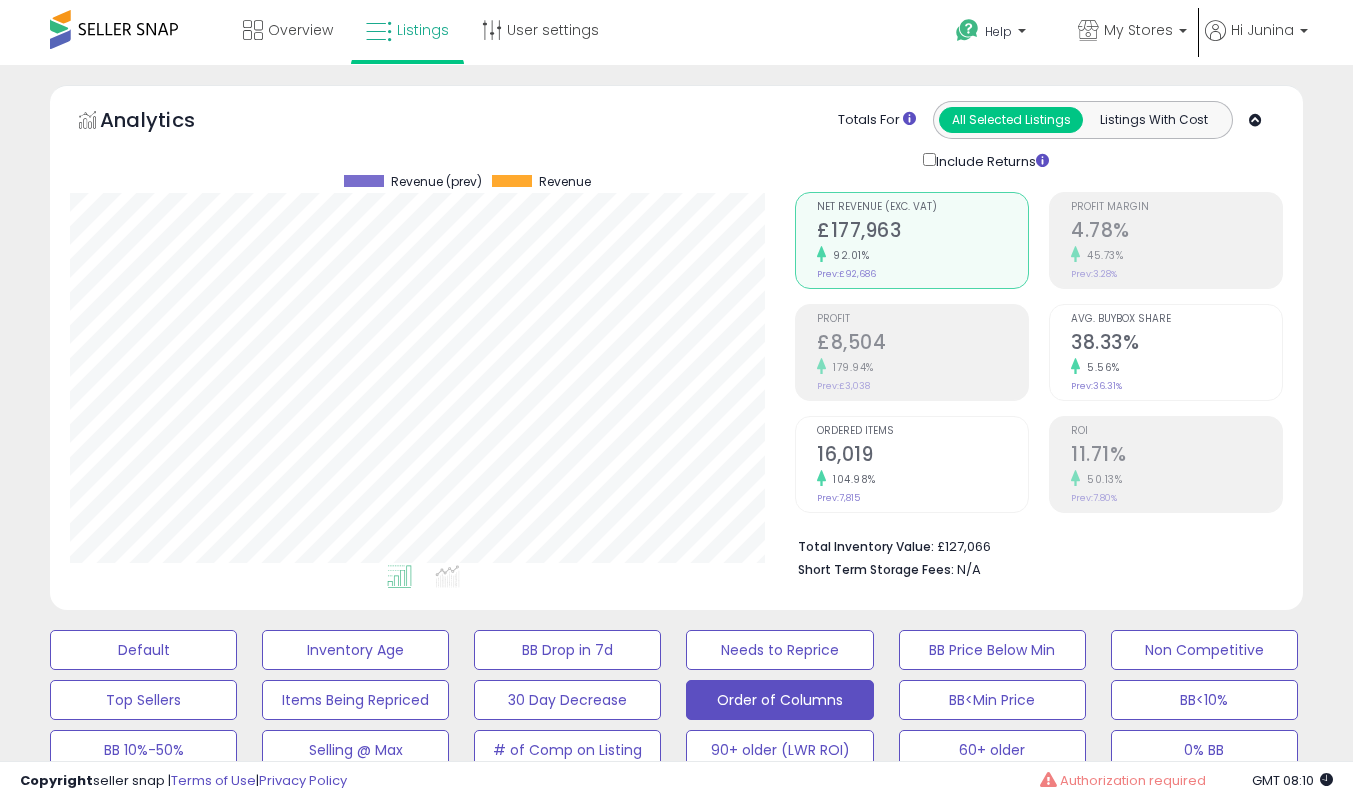 select on "**" 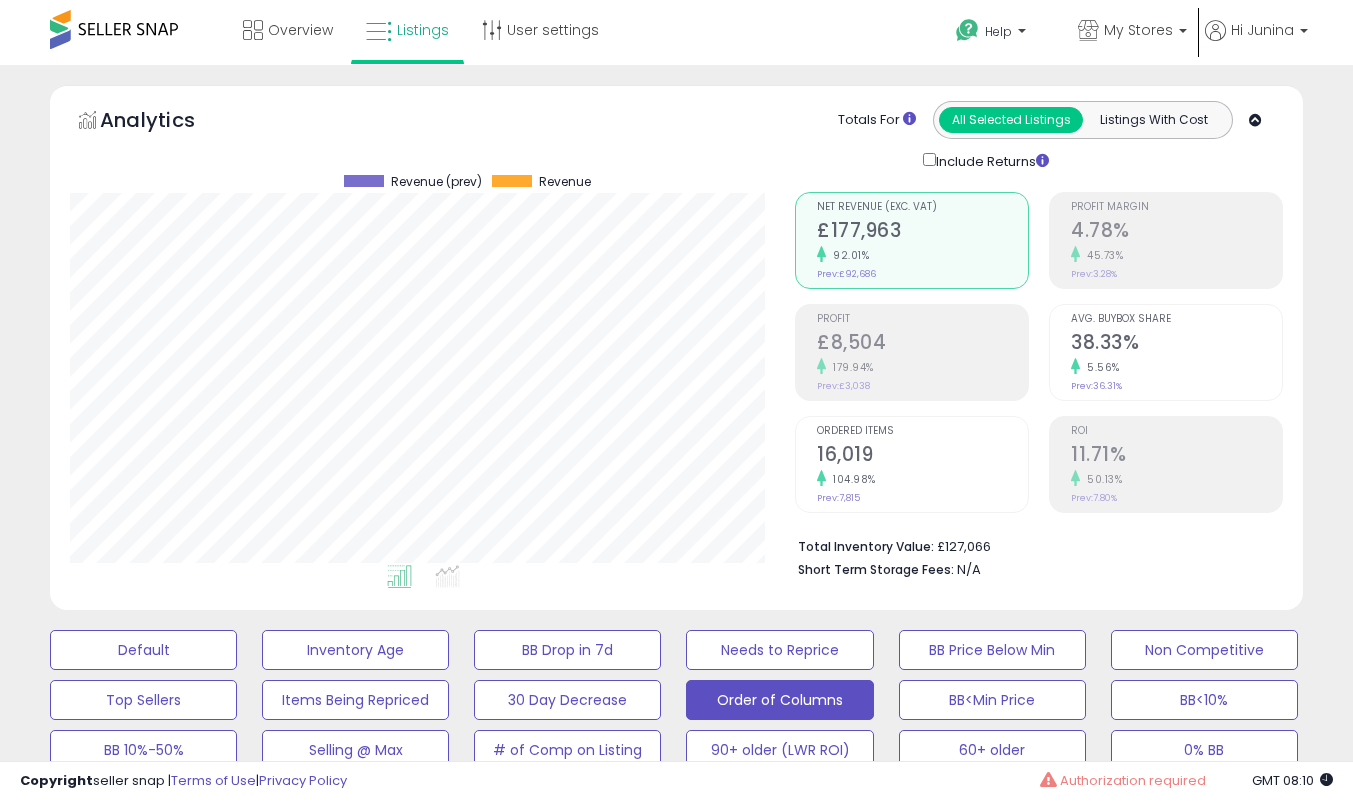 click at bounding box center [537, 2812] 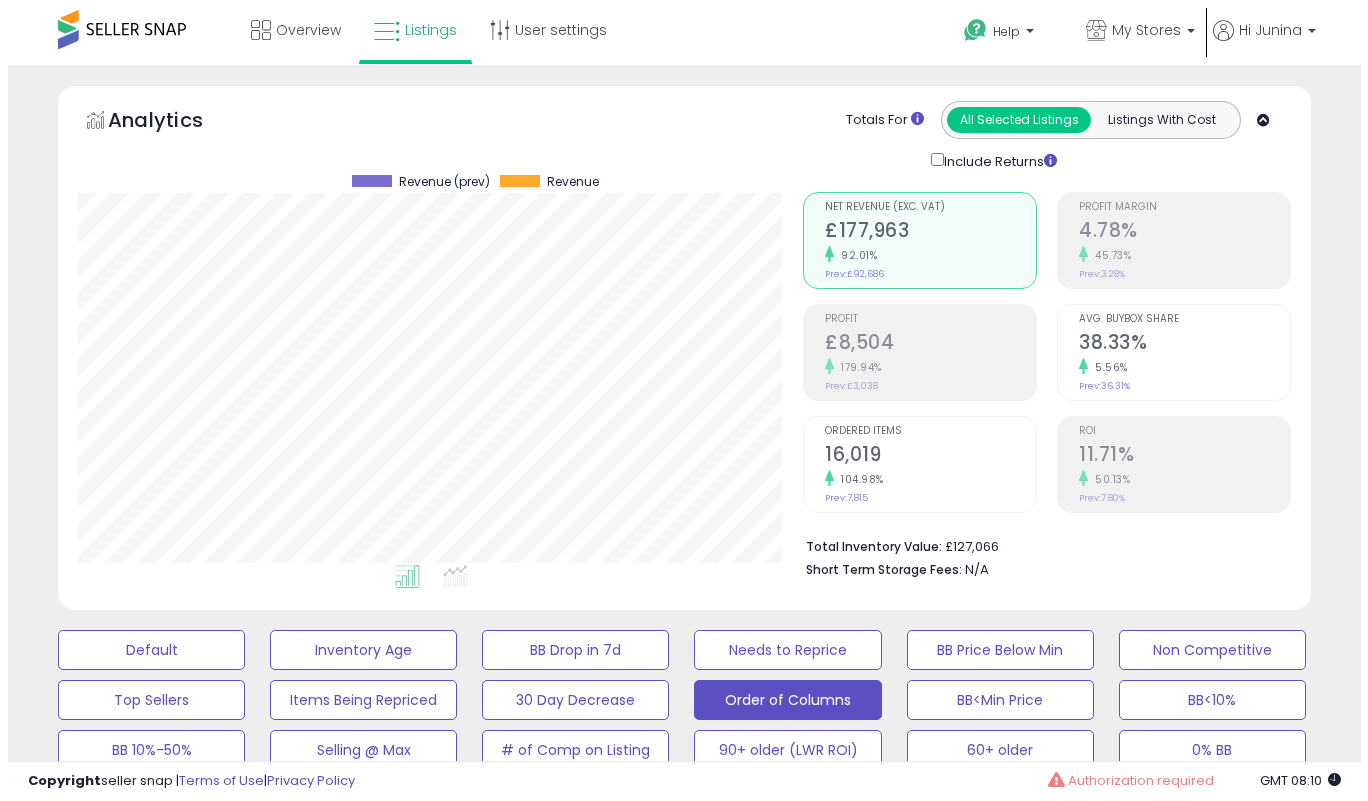 scroll, scrollTop: 2395, scrollLeft: 0, axis: vertical 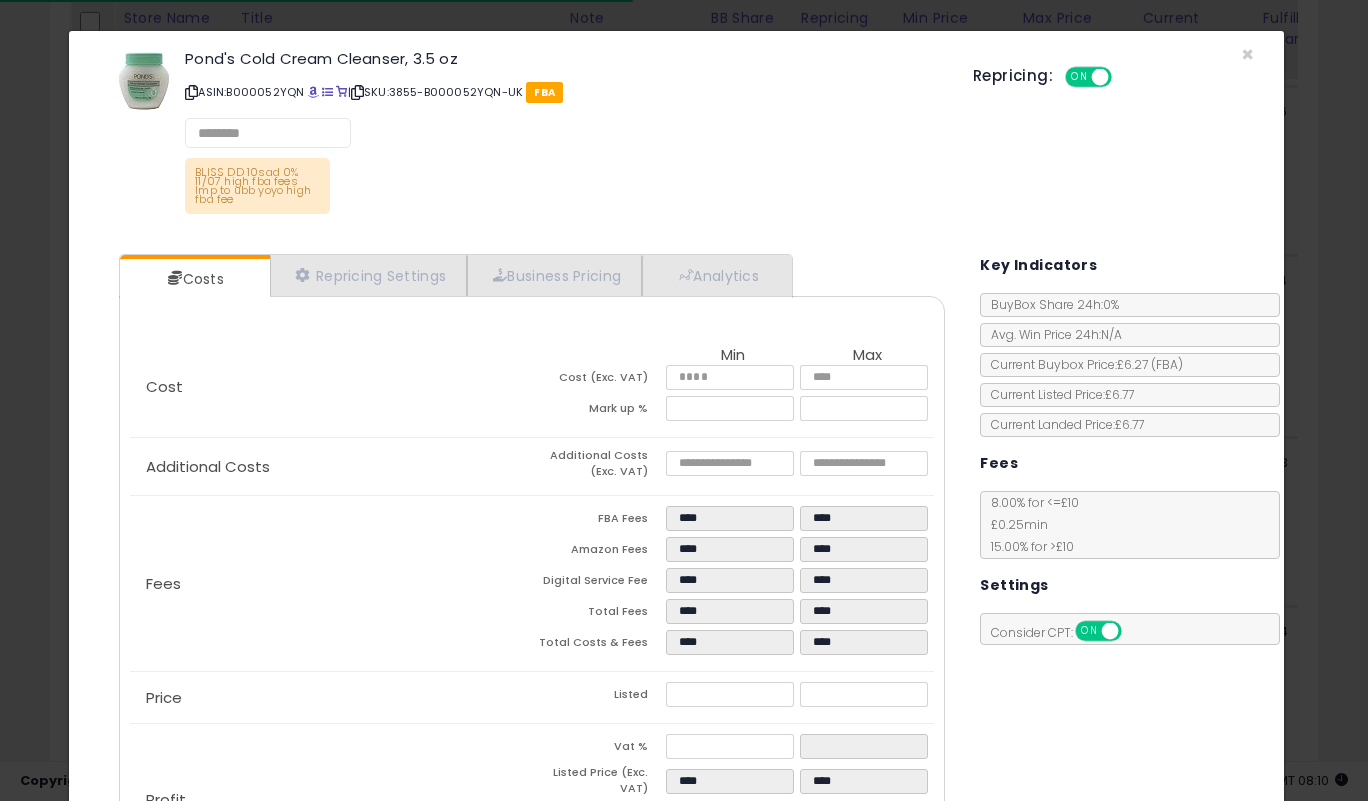 click on "ASIN:  B000052YQN
|
SKU:  3855-B000052YQN-UK
FBA" at bounding box center [564, 92] 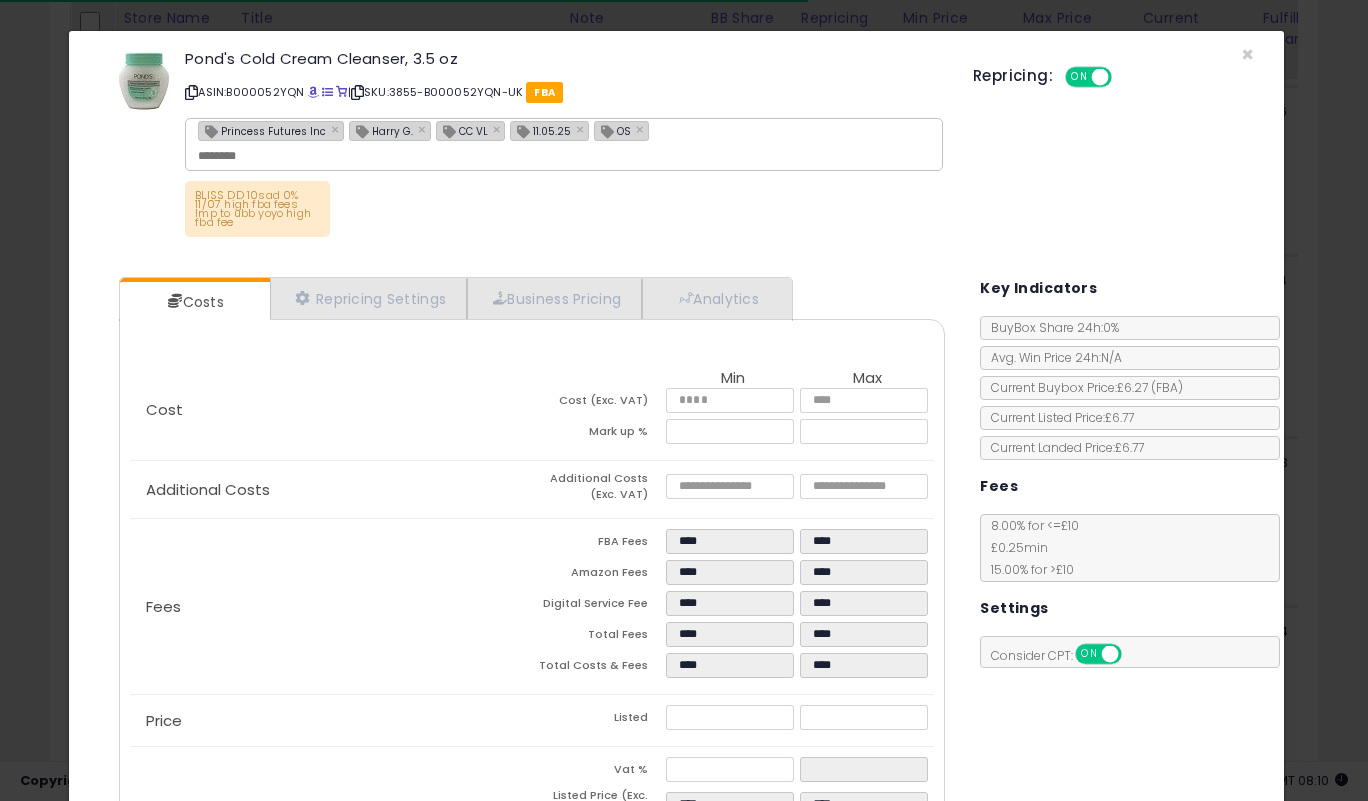 click on "Pond's Cold Cream Cleanser, 3.5 oz
ASIN:  B000052YQN
|
SKU:  3855-B000052YQN-UK
FBA
Princess Futures Inc × [NAME] × CC VL × [DATE] × OS ×
BLISS DD 10sad 0% 11/07 high fba fees lmp to ubb yoyo high fba fee" at bounding box center (564, 79) 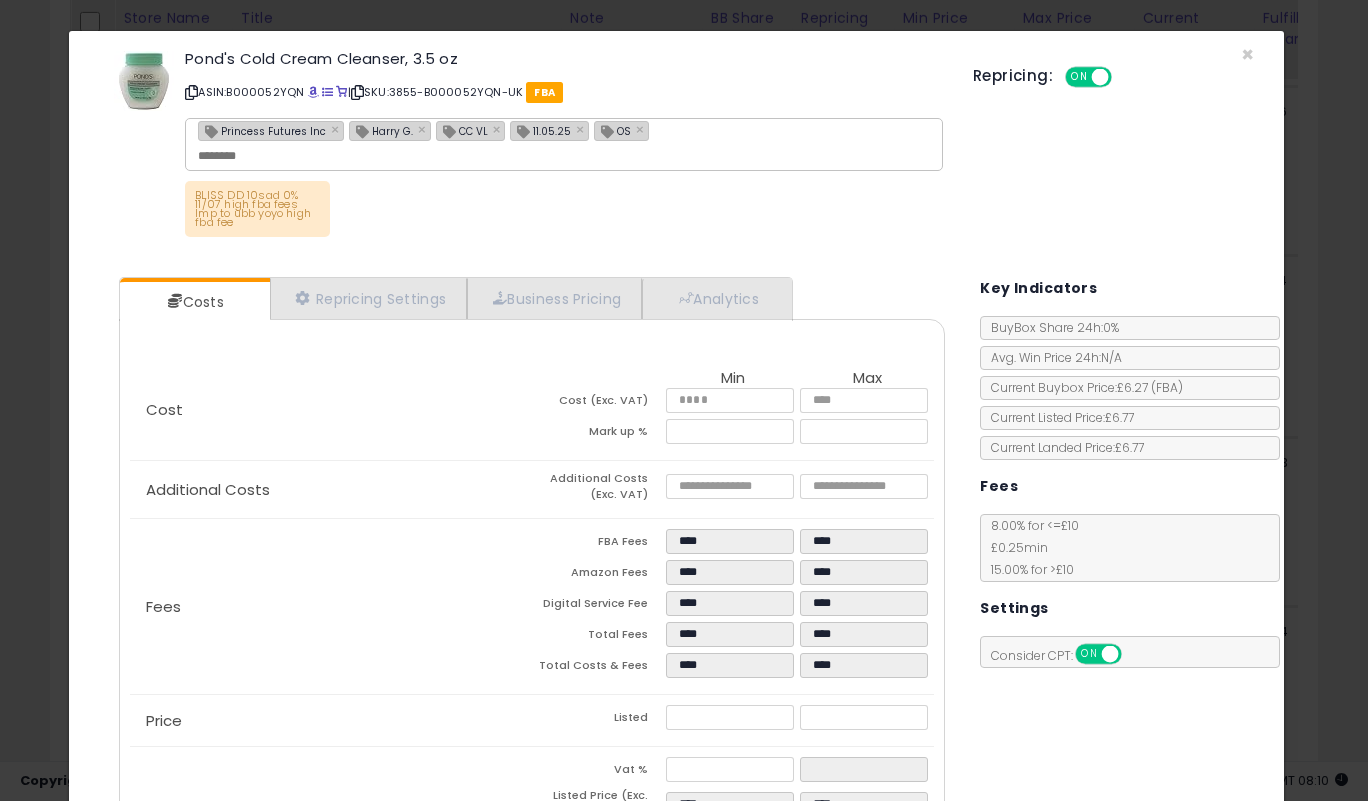 click on "BLISS DD 10sad 0% 11/07 high fba fees lmp to ubb yoyo high fba fee" at bounding box center [564, 214] 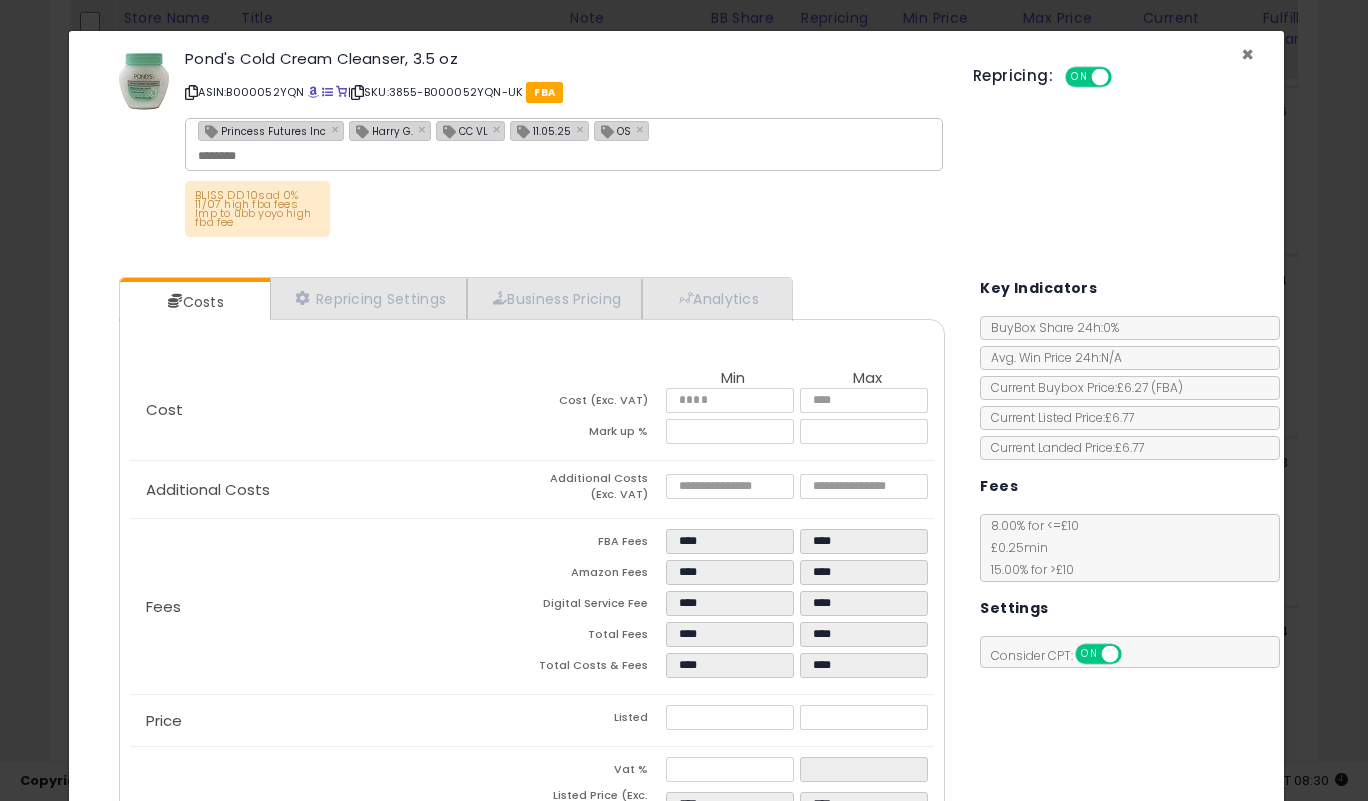 click on "×" at bounding box center (1247, 54) 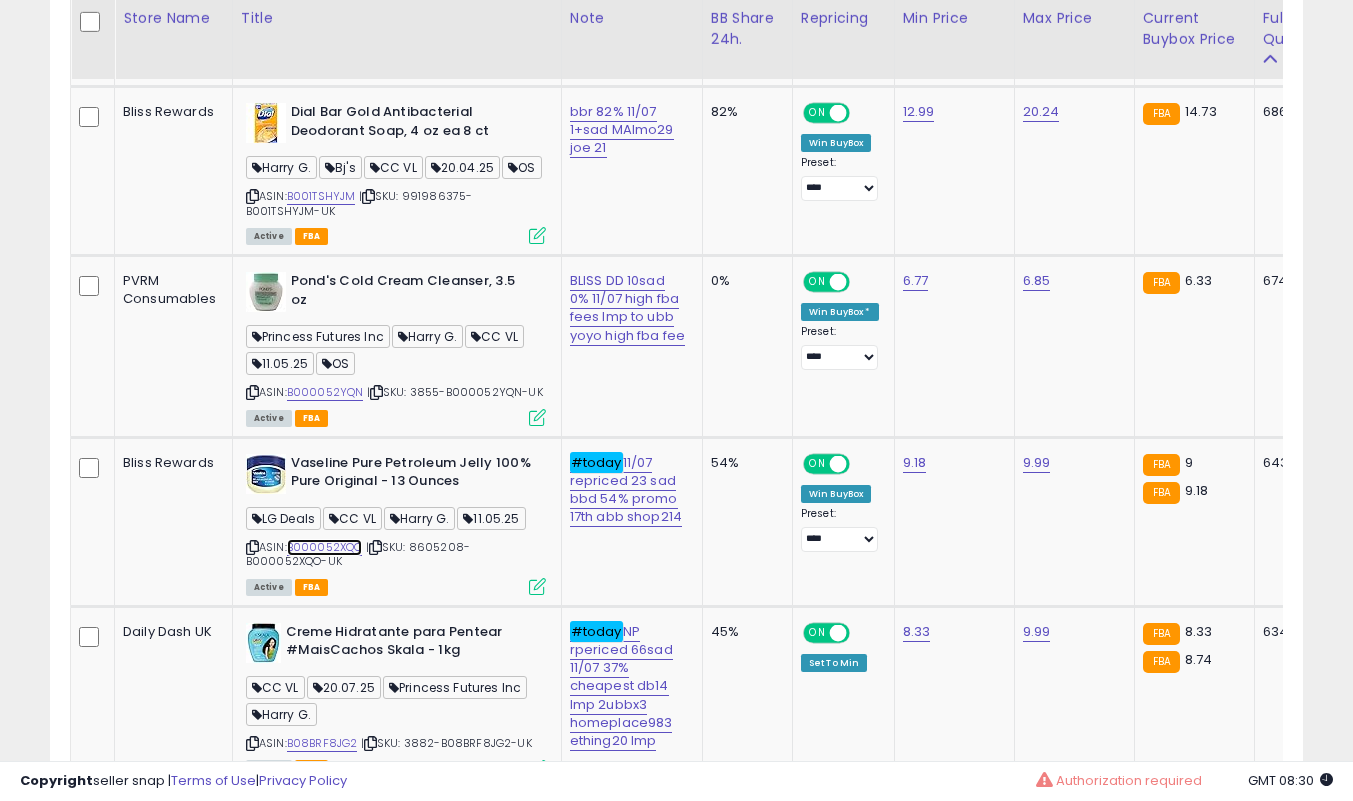 scroll, scrollTop: 410, scrollLeft: 725, axis: both 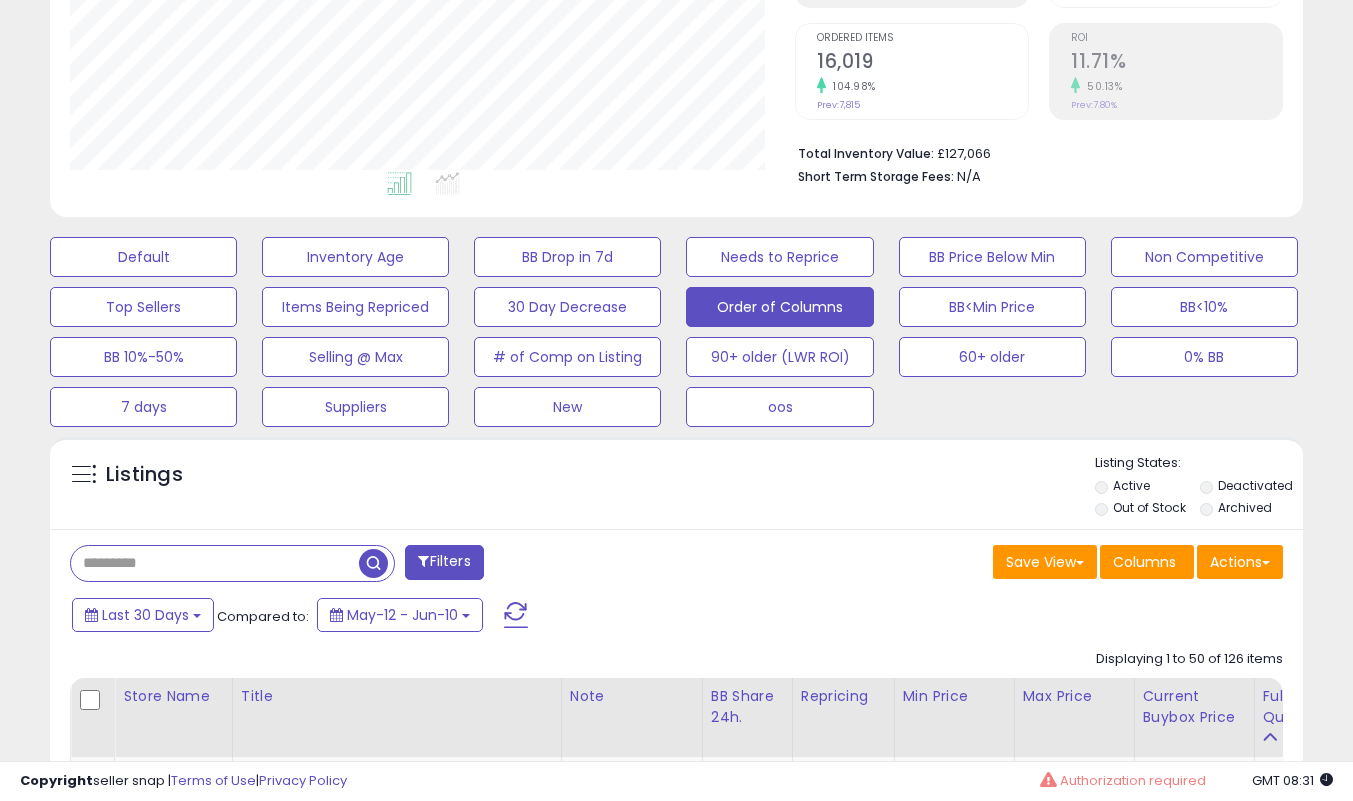 click at bounding box center (215, 563) 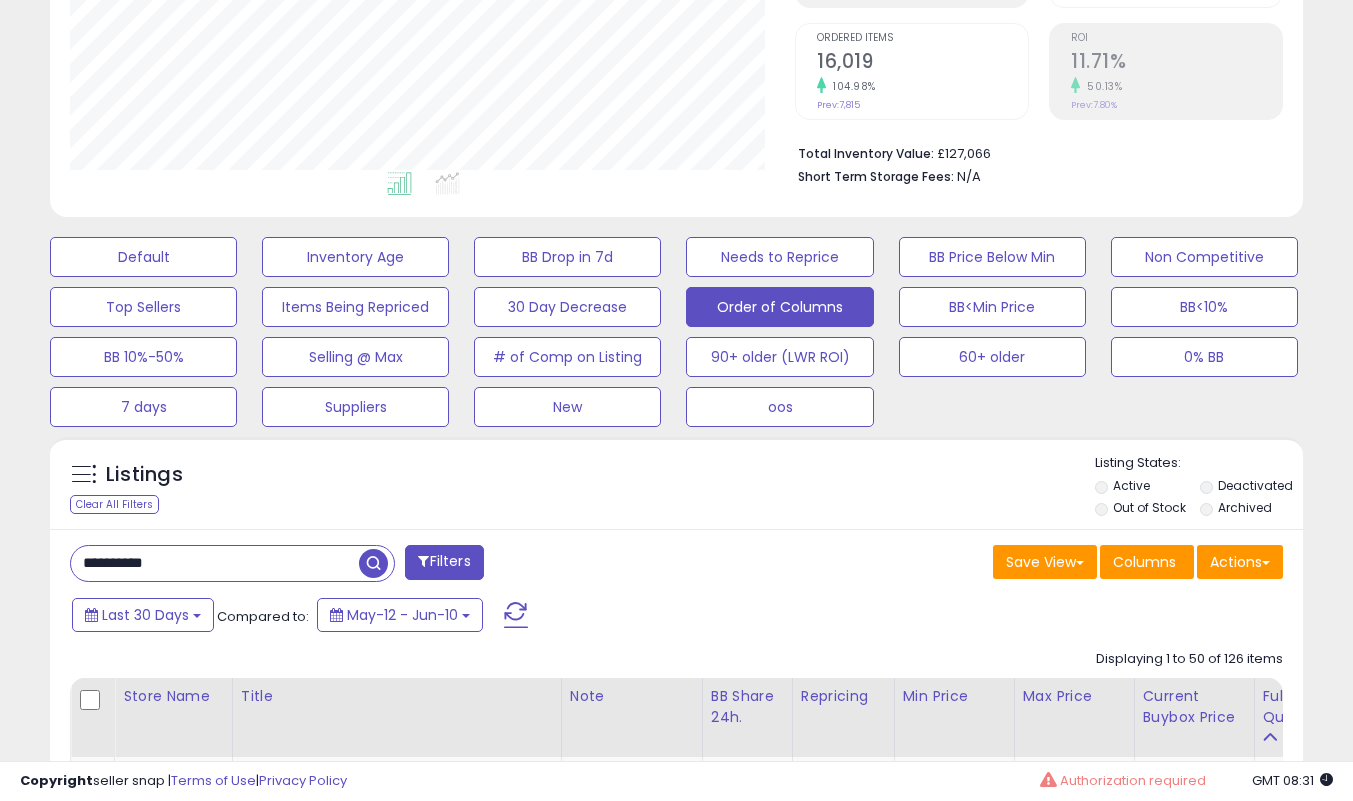 type on "**********" 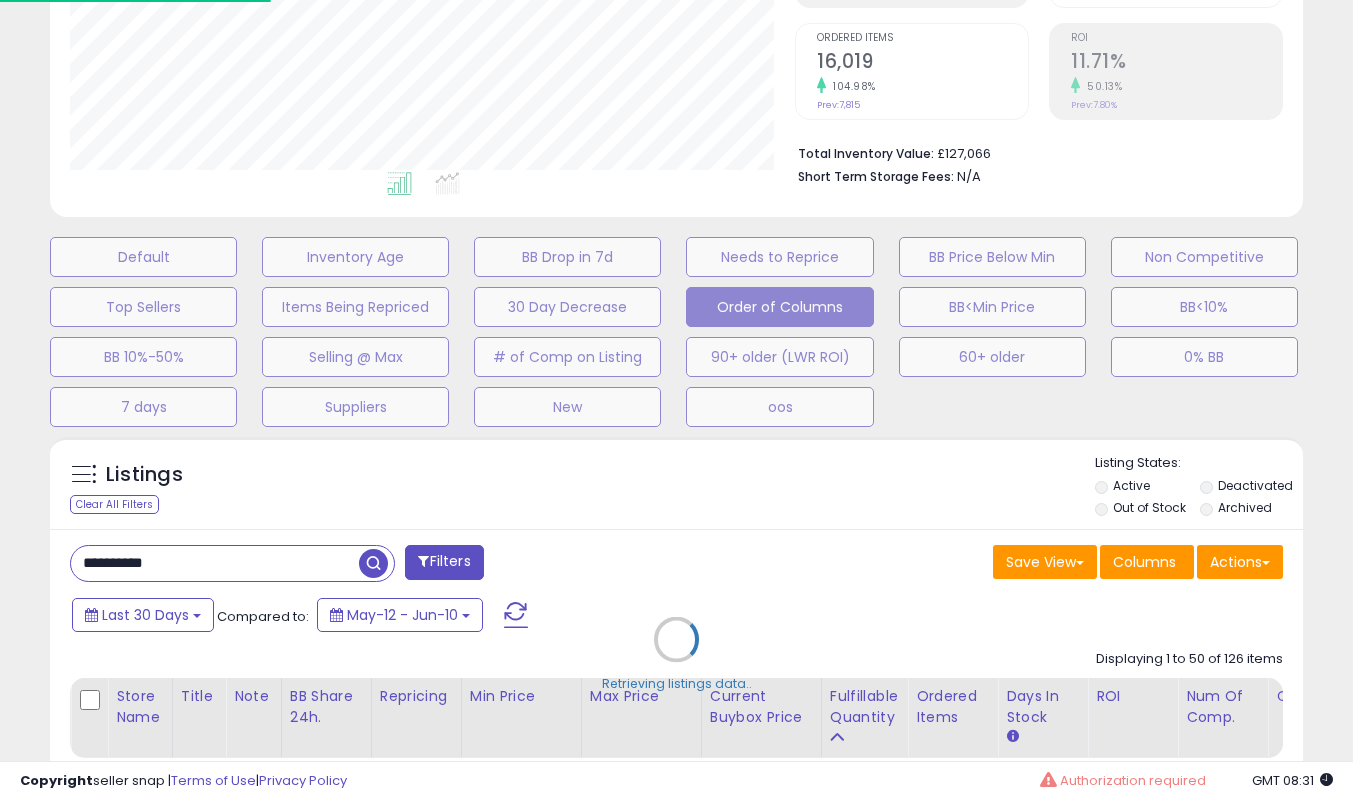 scroll, scrollTop: 999590, scrollLeft: 999275, axis: both 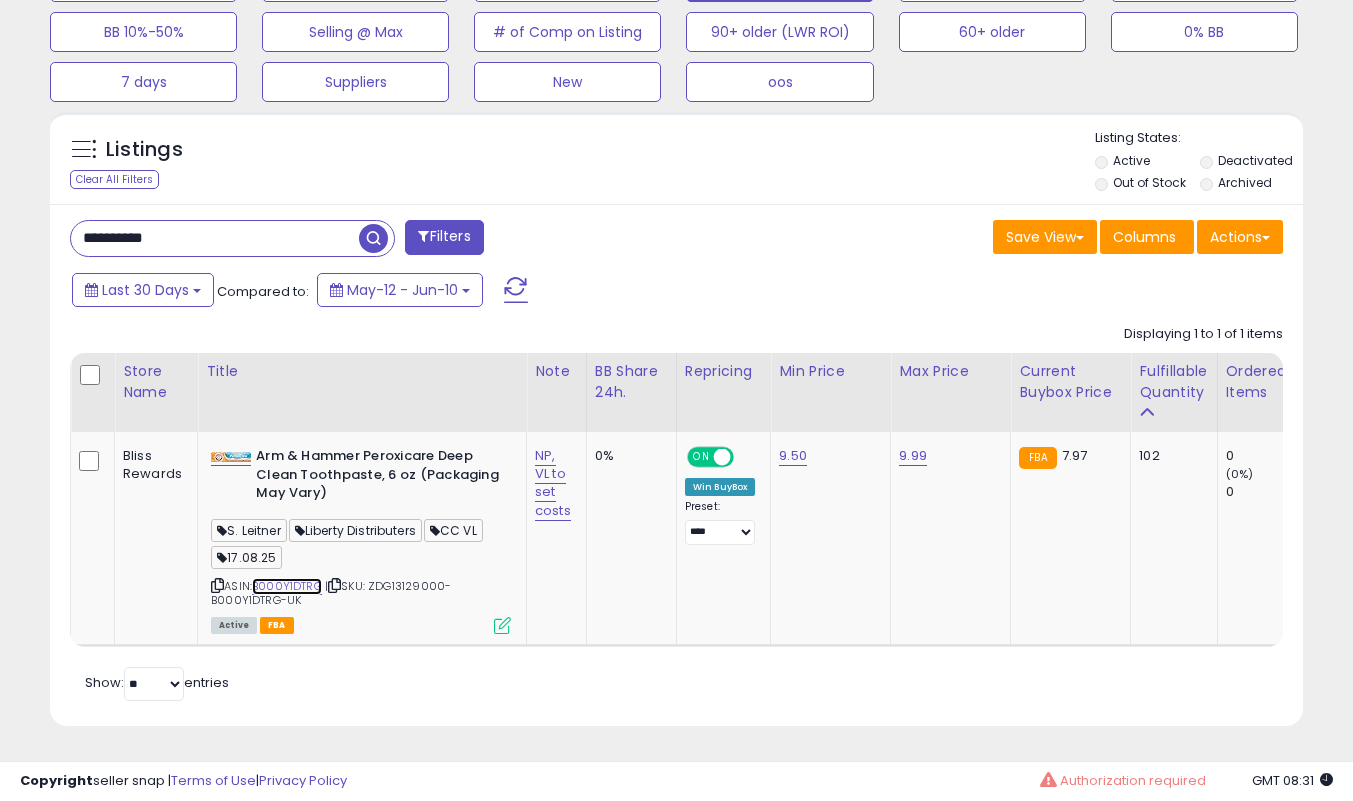 click on "B000Y1DTRG" at bounding box center (287, 586) 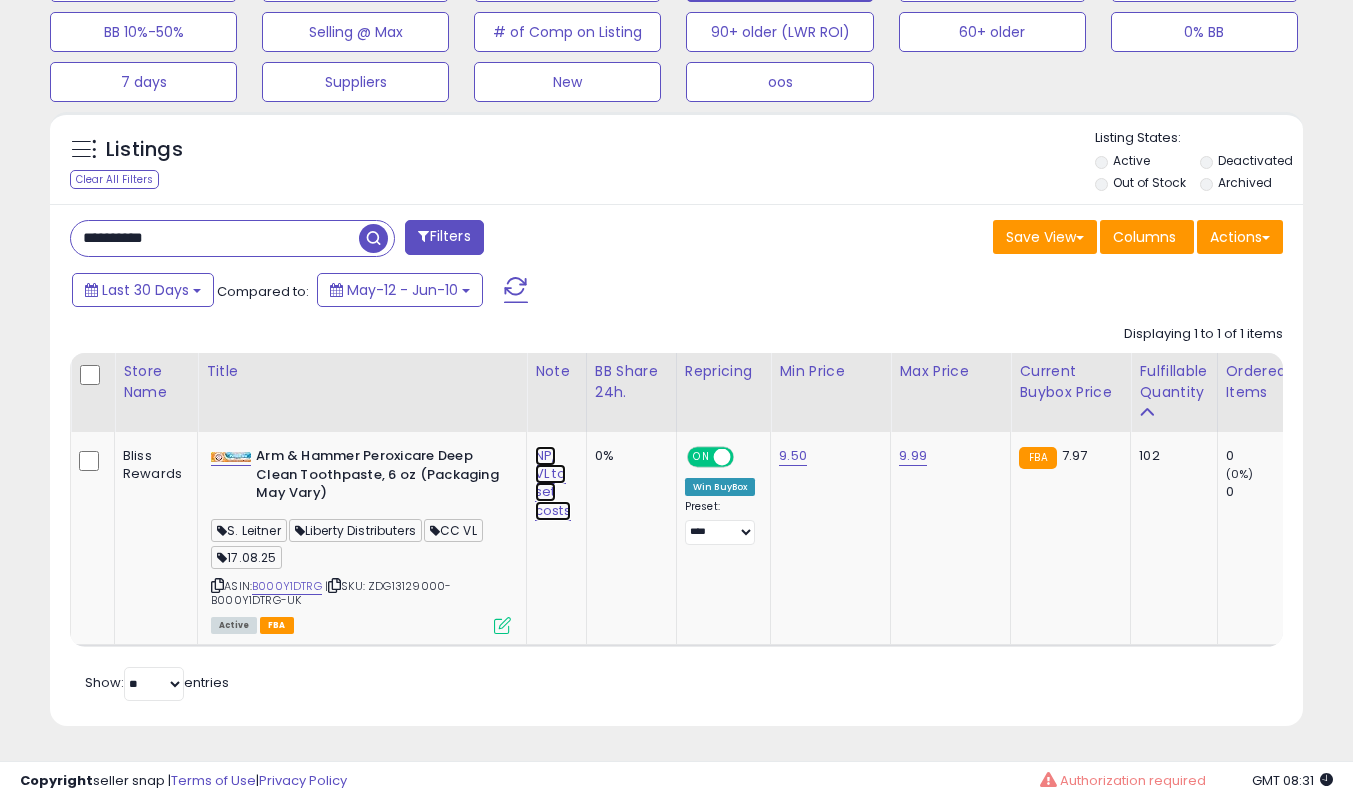 click on "NP, VL to set costs" at bounding box center (553, 483) 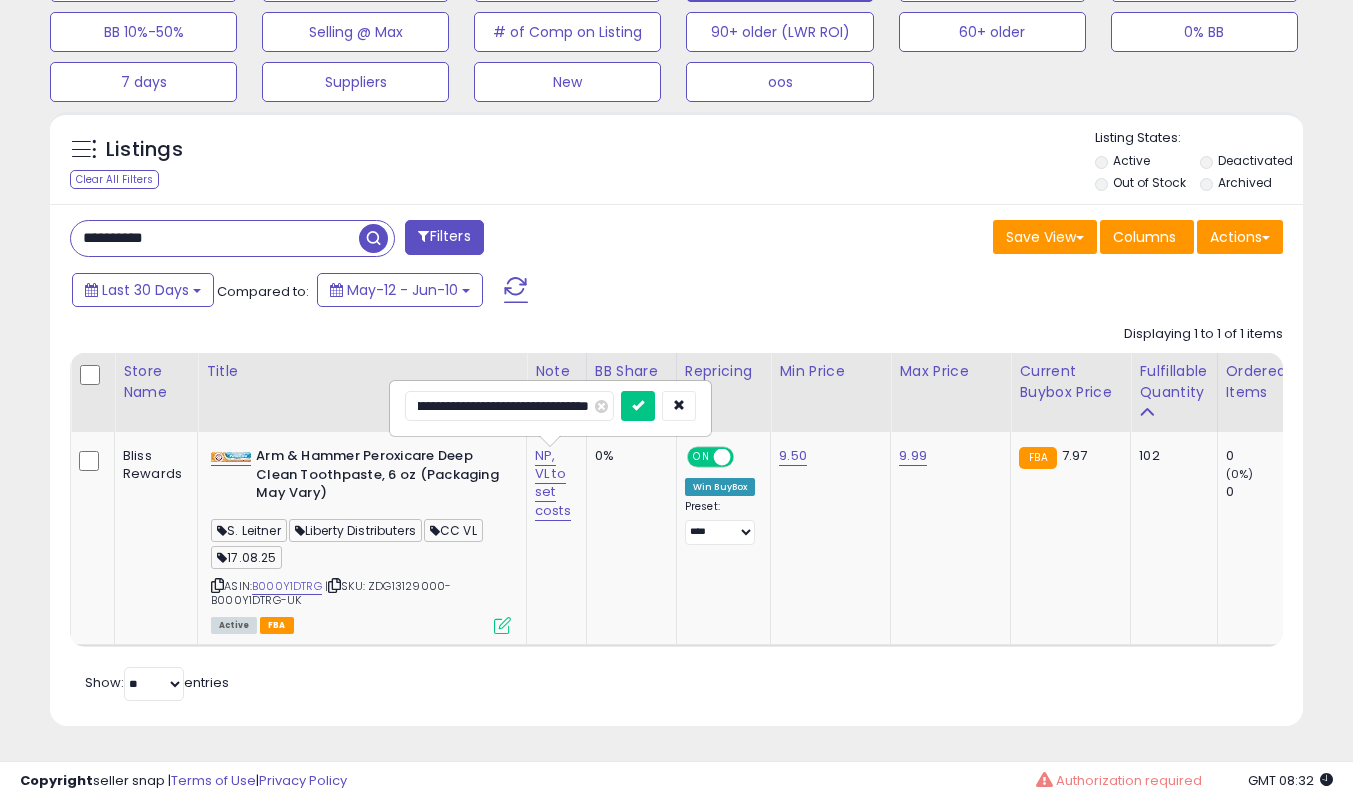 type on "**********" 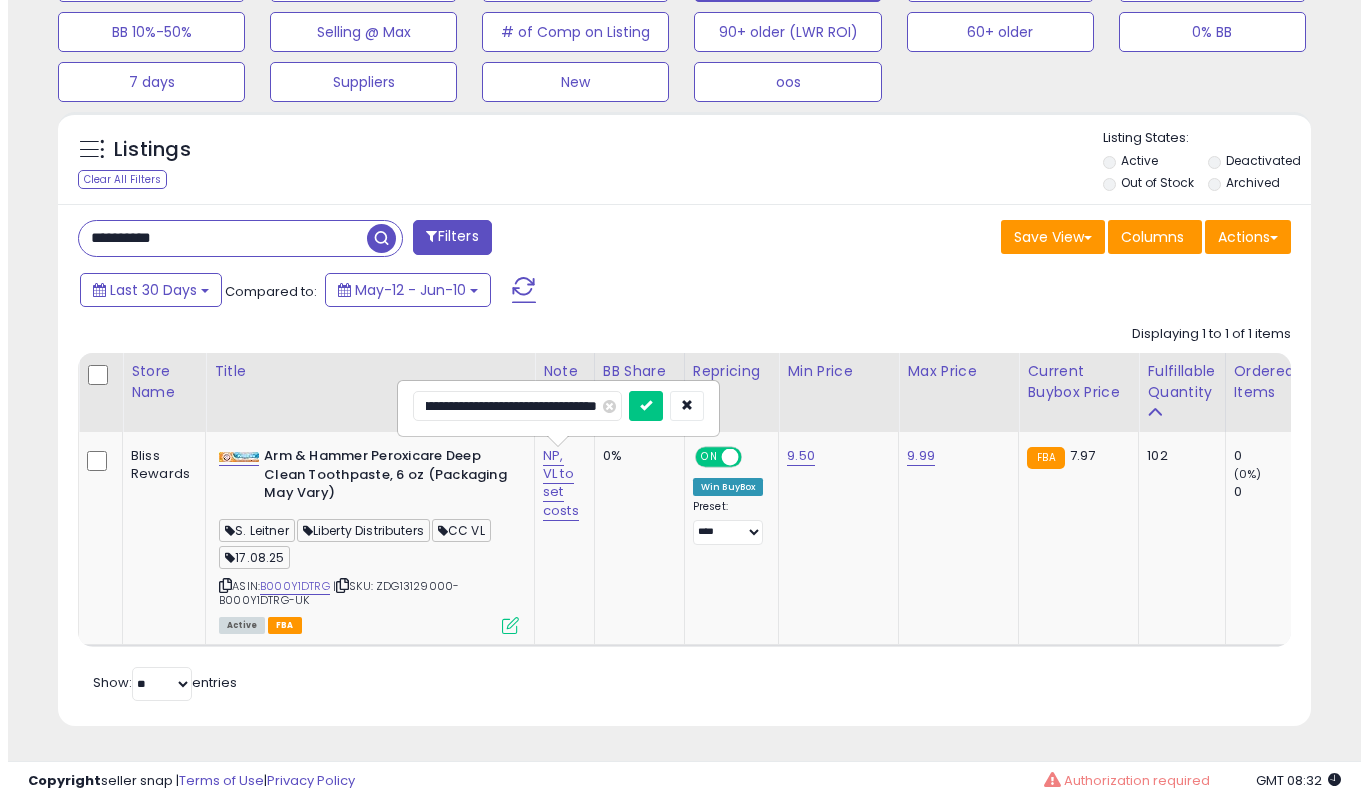 scroll, scrollTop: 0, scrollLeft: 127, axis: horizontal 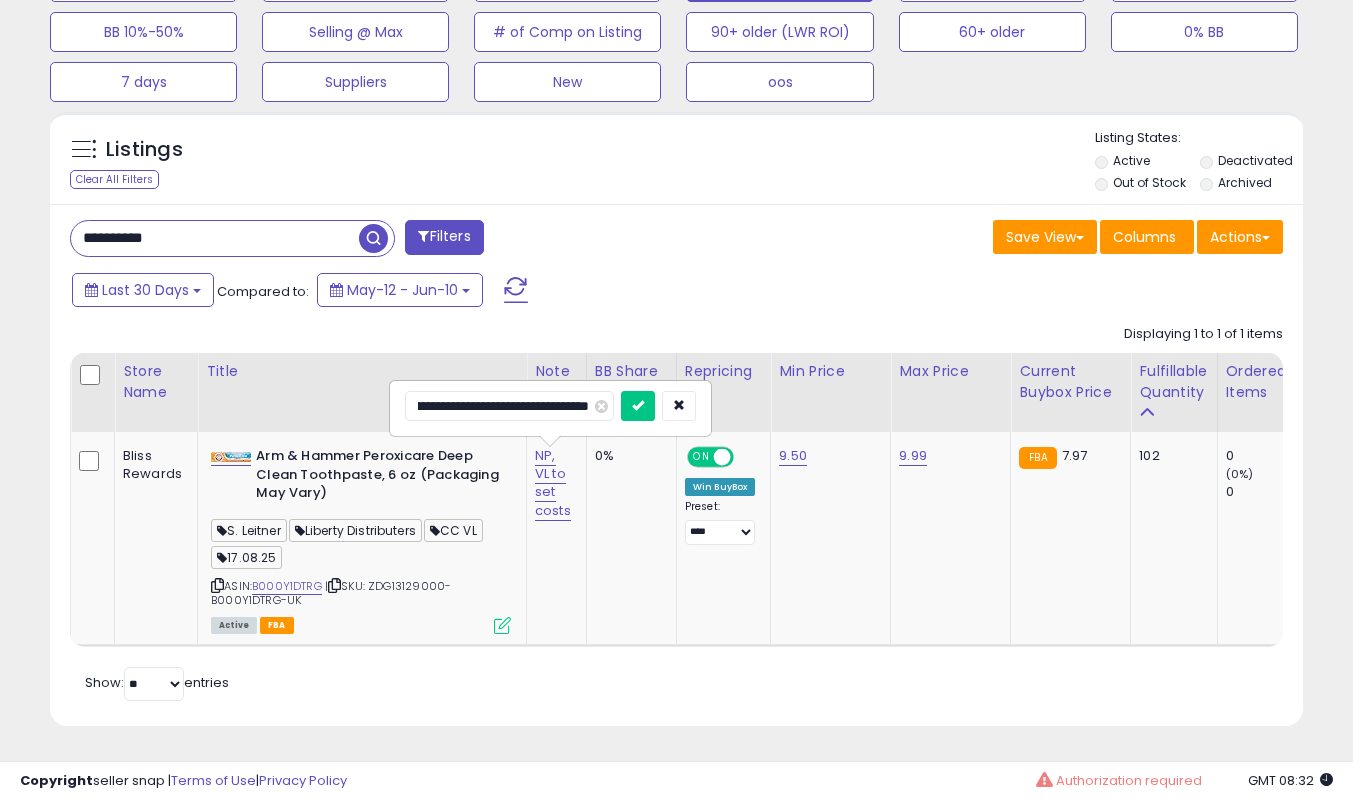 click at bounding box center (638, 406) 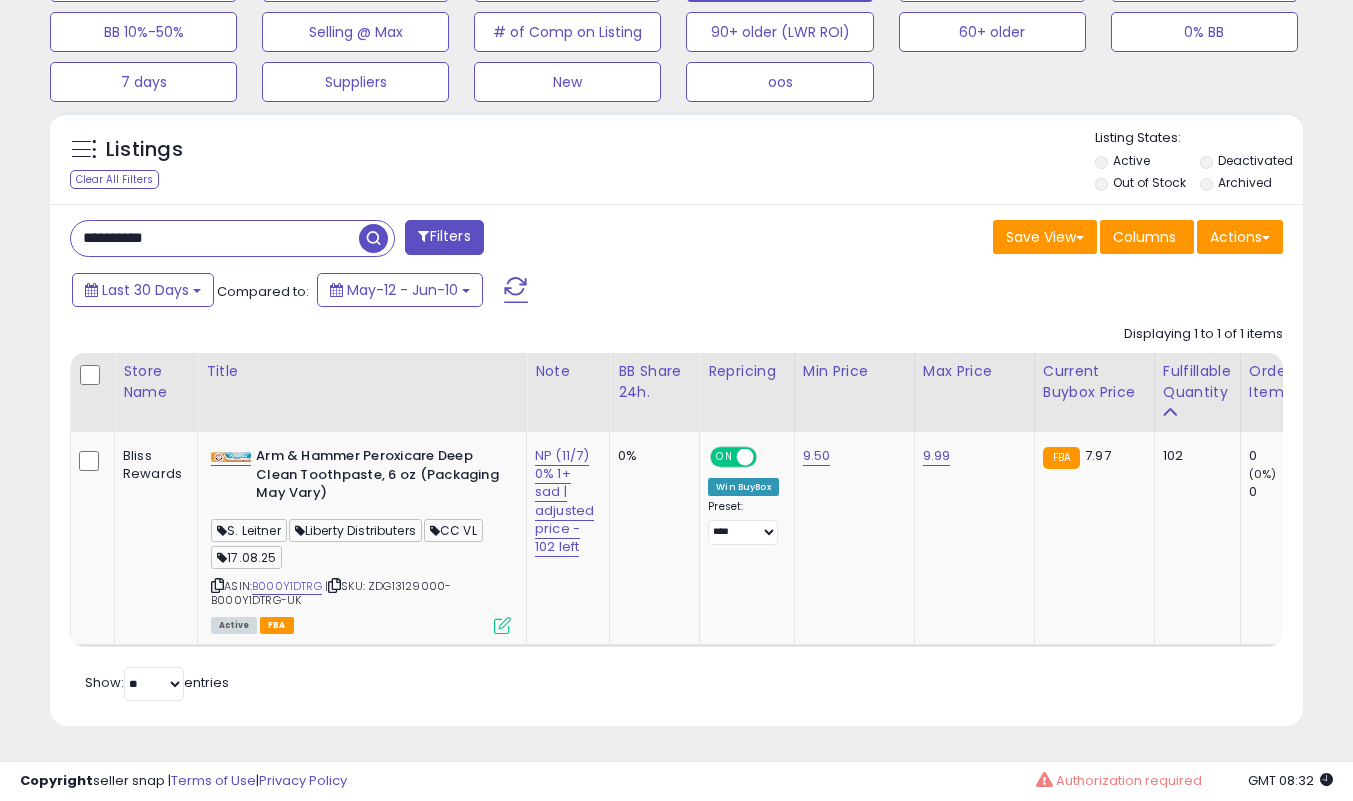 click at bounding box center [502, 625] 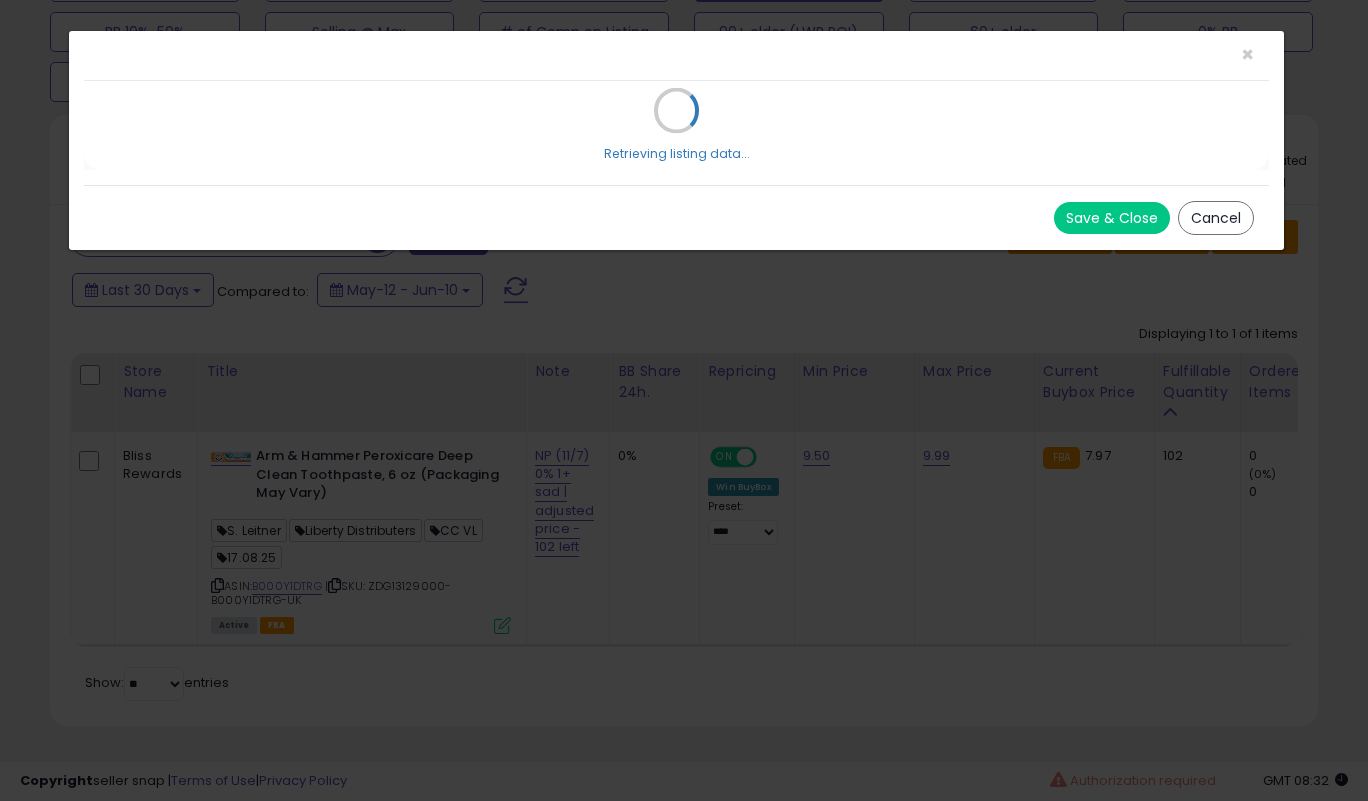 scroll, scrollTop: 999590, scrollLeft: 999266, axis: both 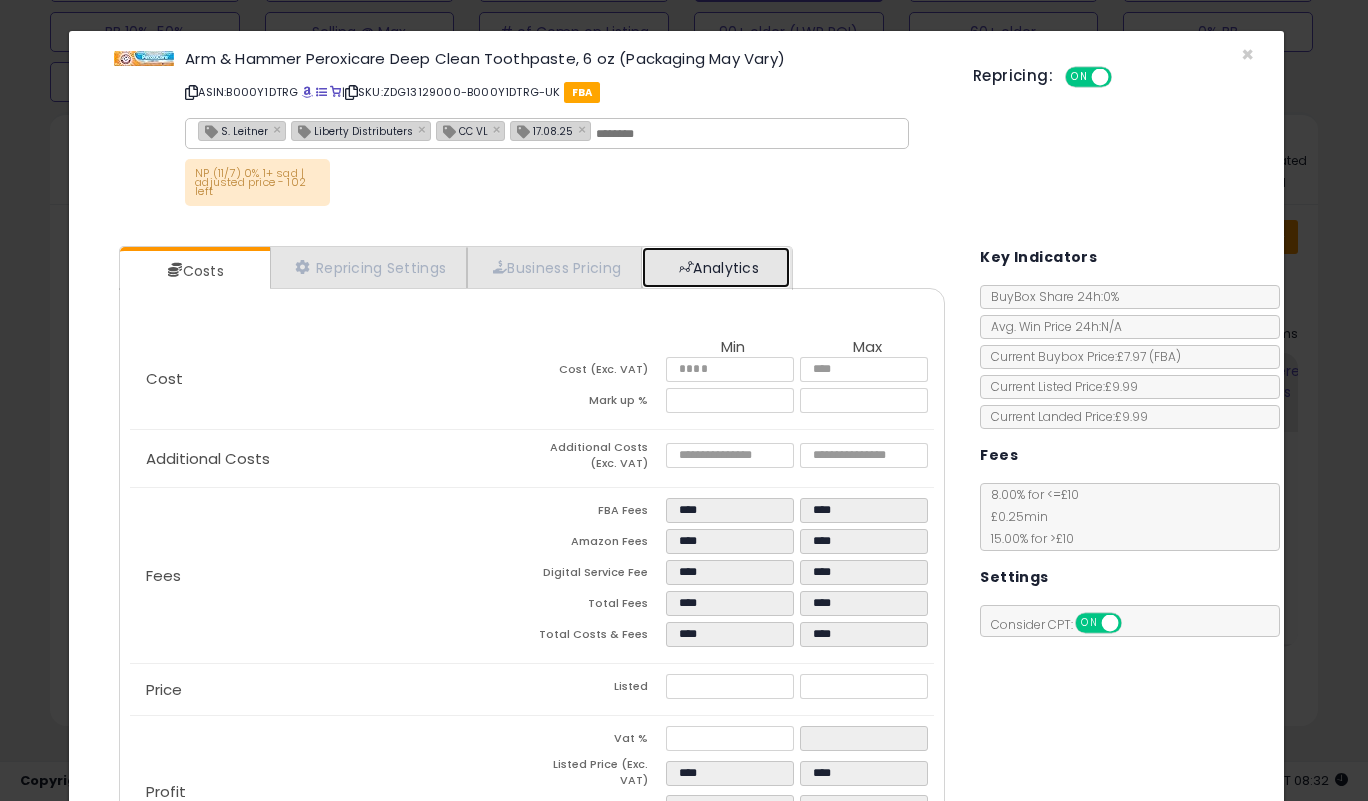 click at bounding box center (686, 267) 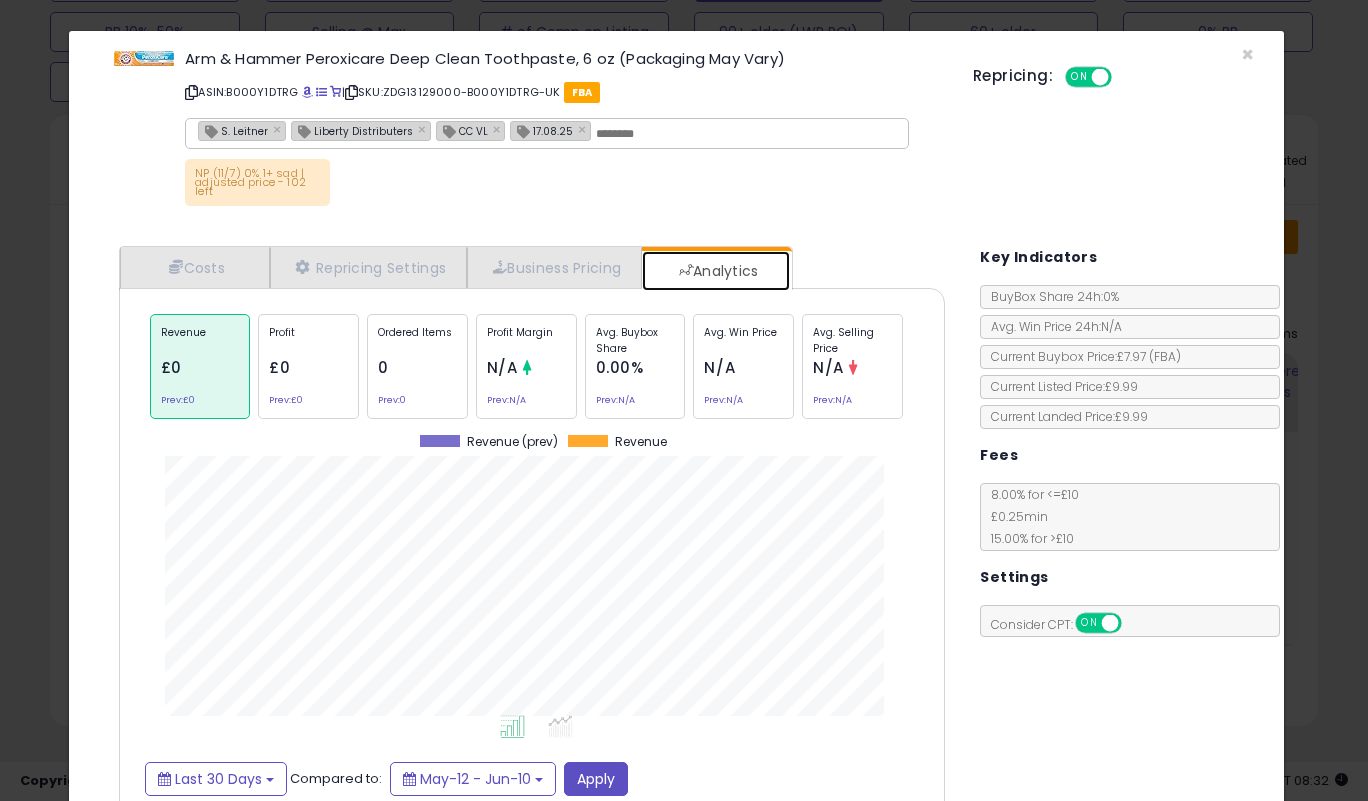 scroll, scrollTop: 999385, scrollLeft: 999143, axis: both 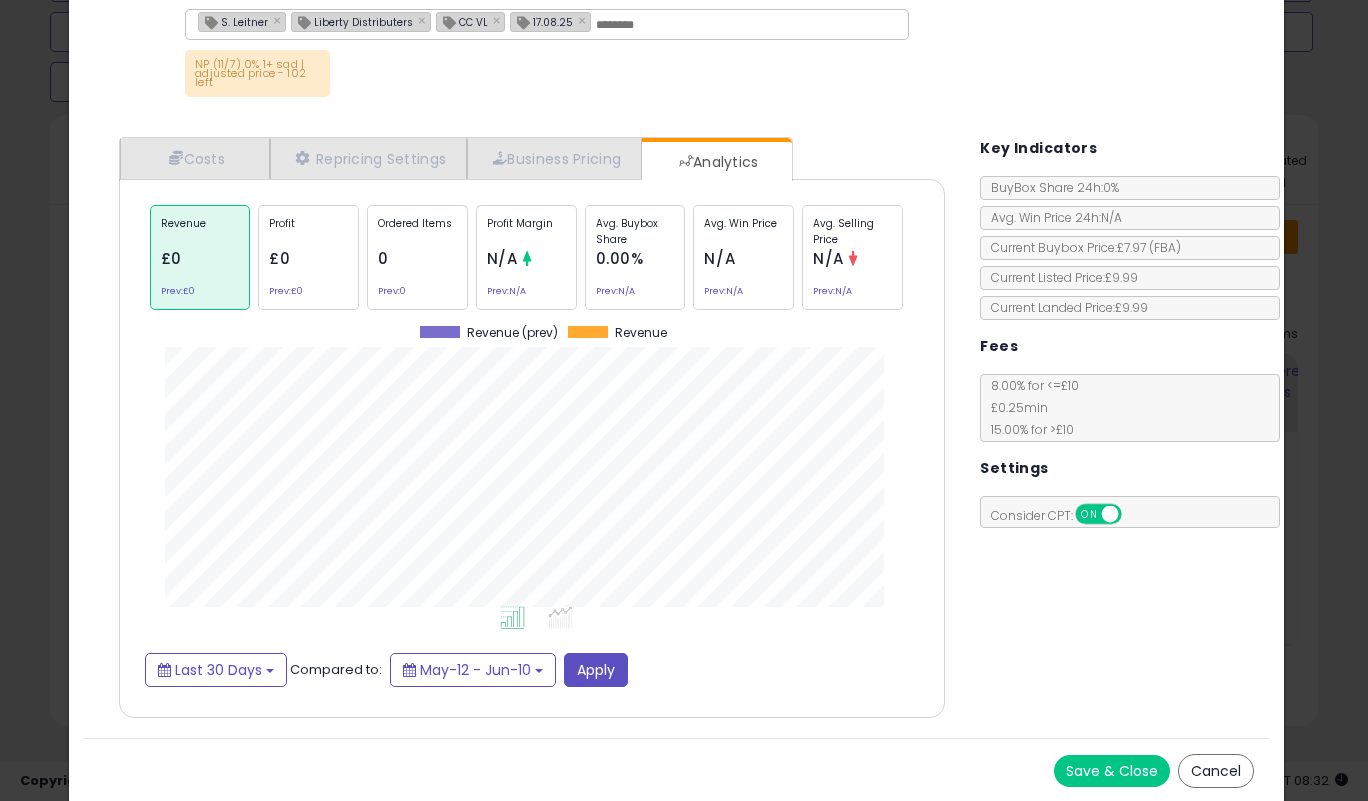 click on "Costs
Repricing Settings
Business Pricing
Analytics
Cost" at bounding box center [677, 430] 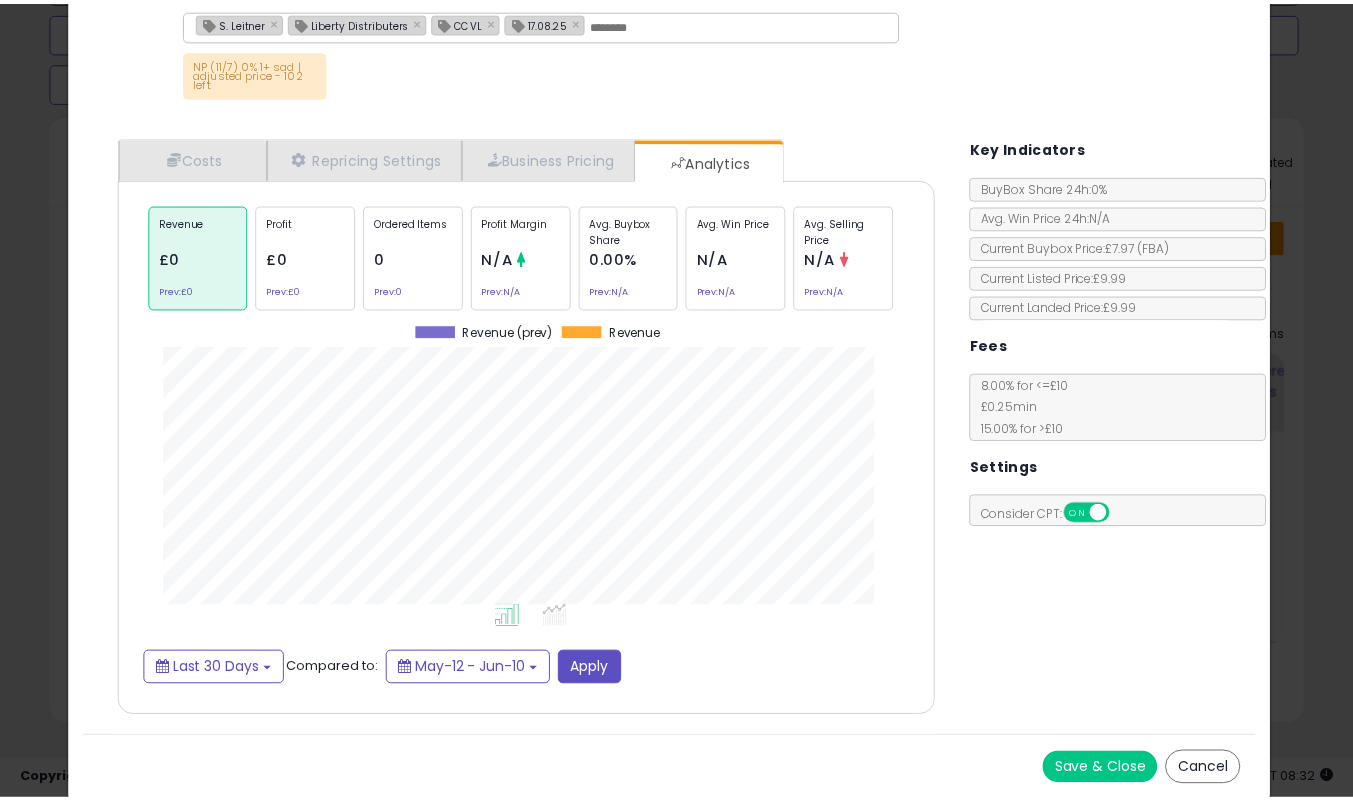scroll, scrollTop: 0, scrollLeft: 0, axis: both 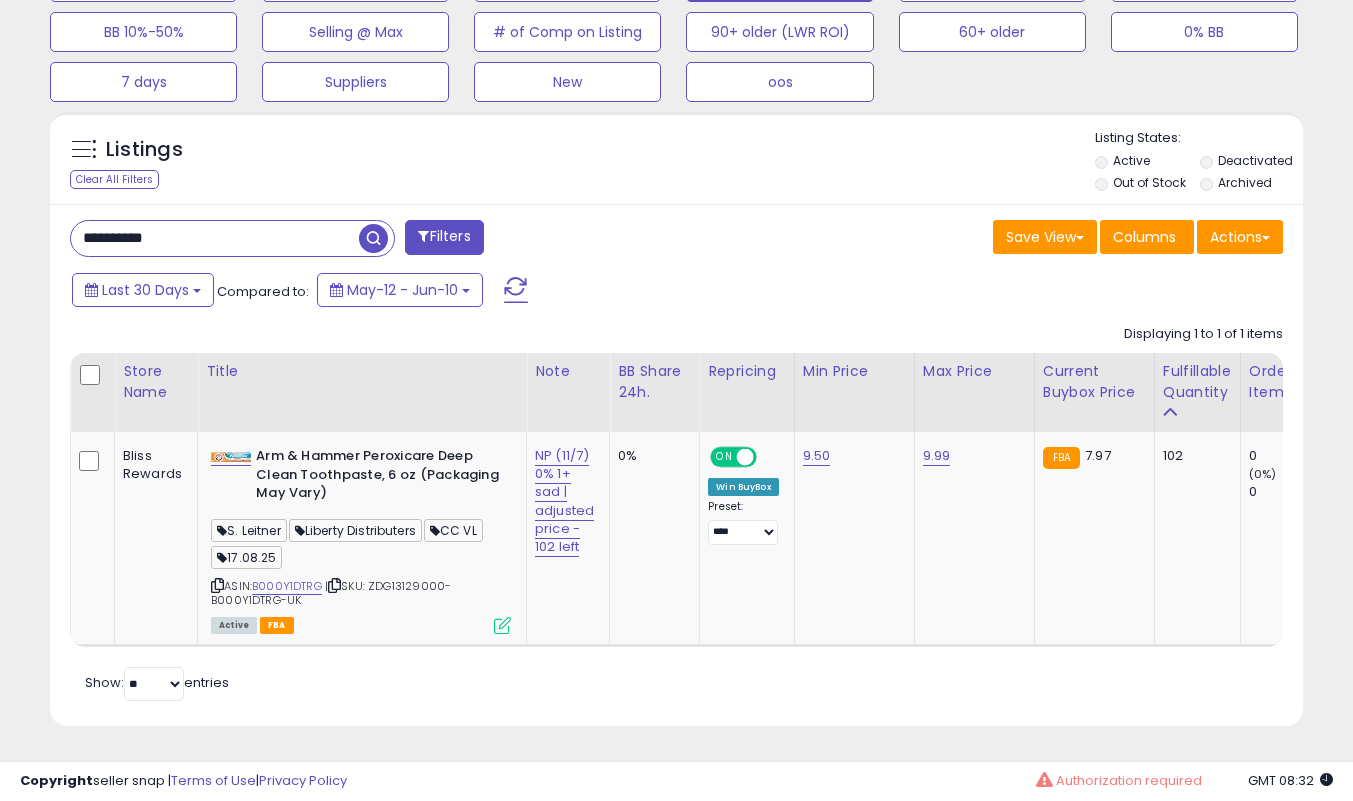 click on "**********" at bounding box center (215, 238) 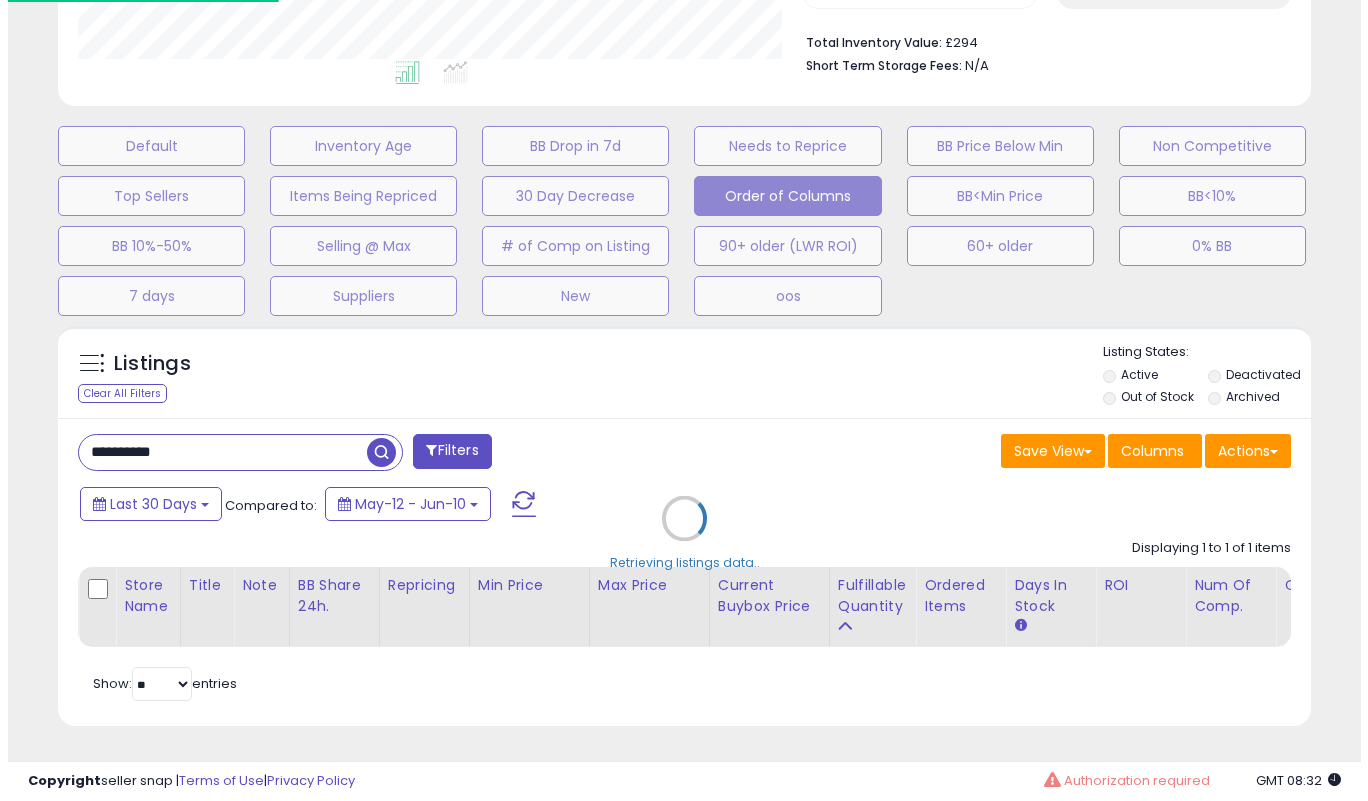 scroll, scrollTop: 519, scrollLeft: 0, axis: vertical 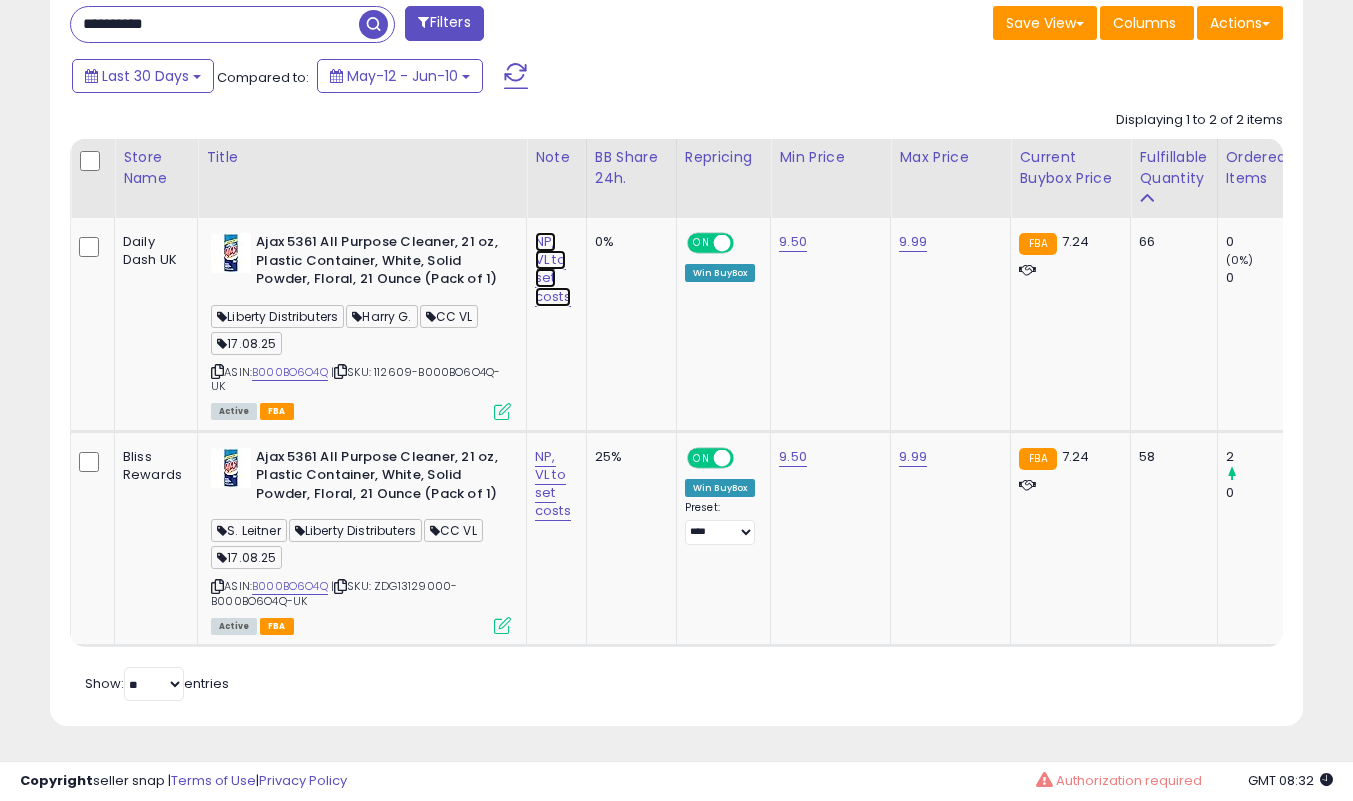click on "NP, VL to set costs" at bounding box center [553, 269] 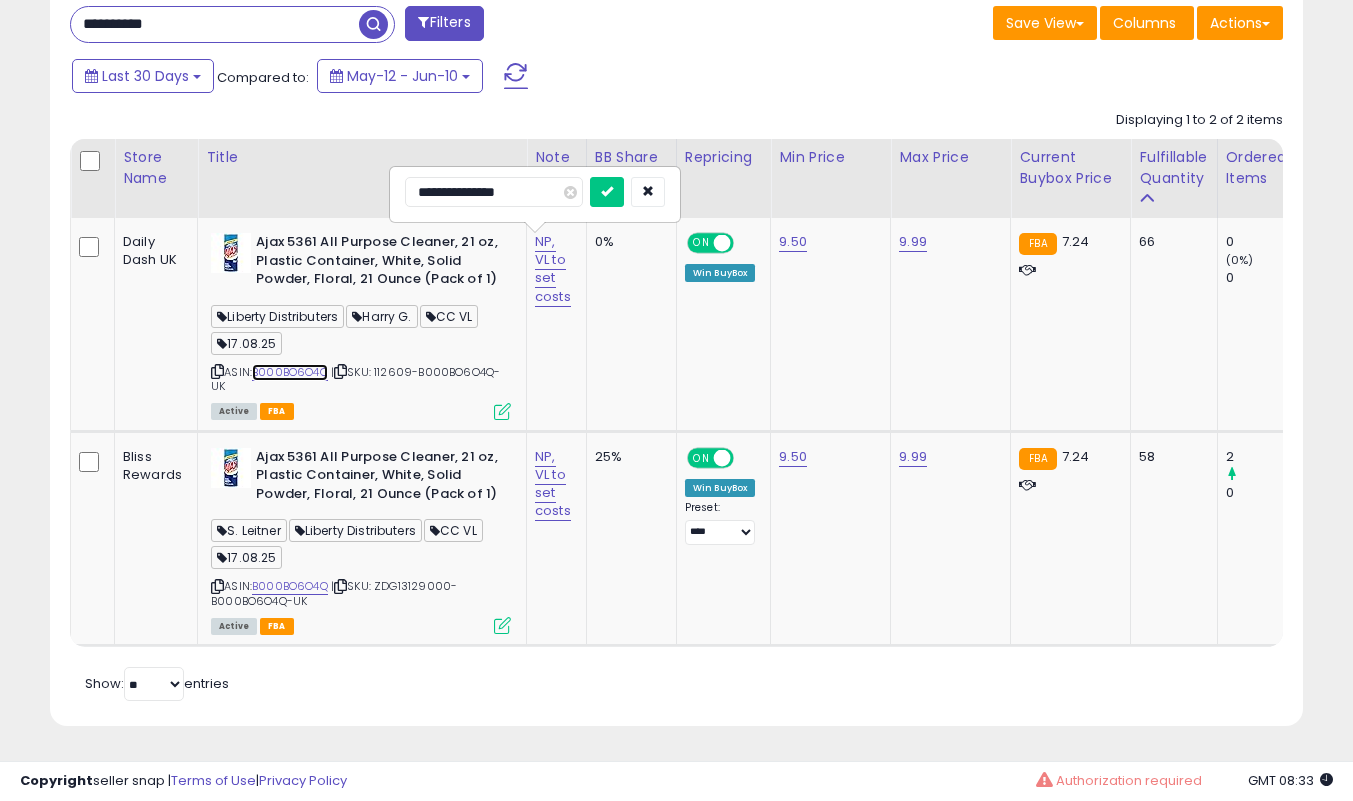 click on "B000BO6O4Q" at bounding box center [290, 372] 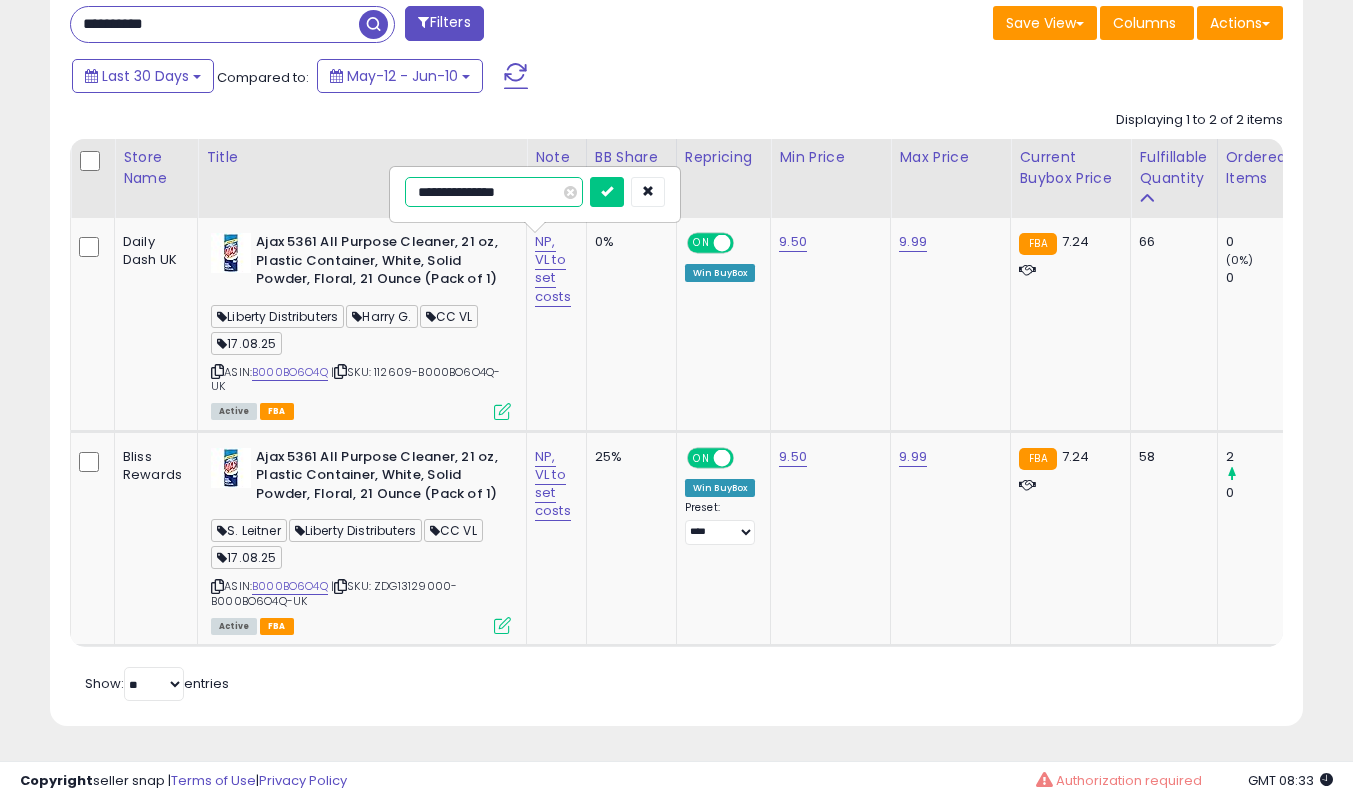 click on "**********" at bounding box center (494, 192) 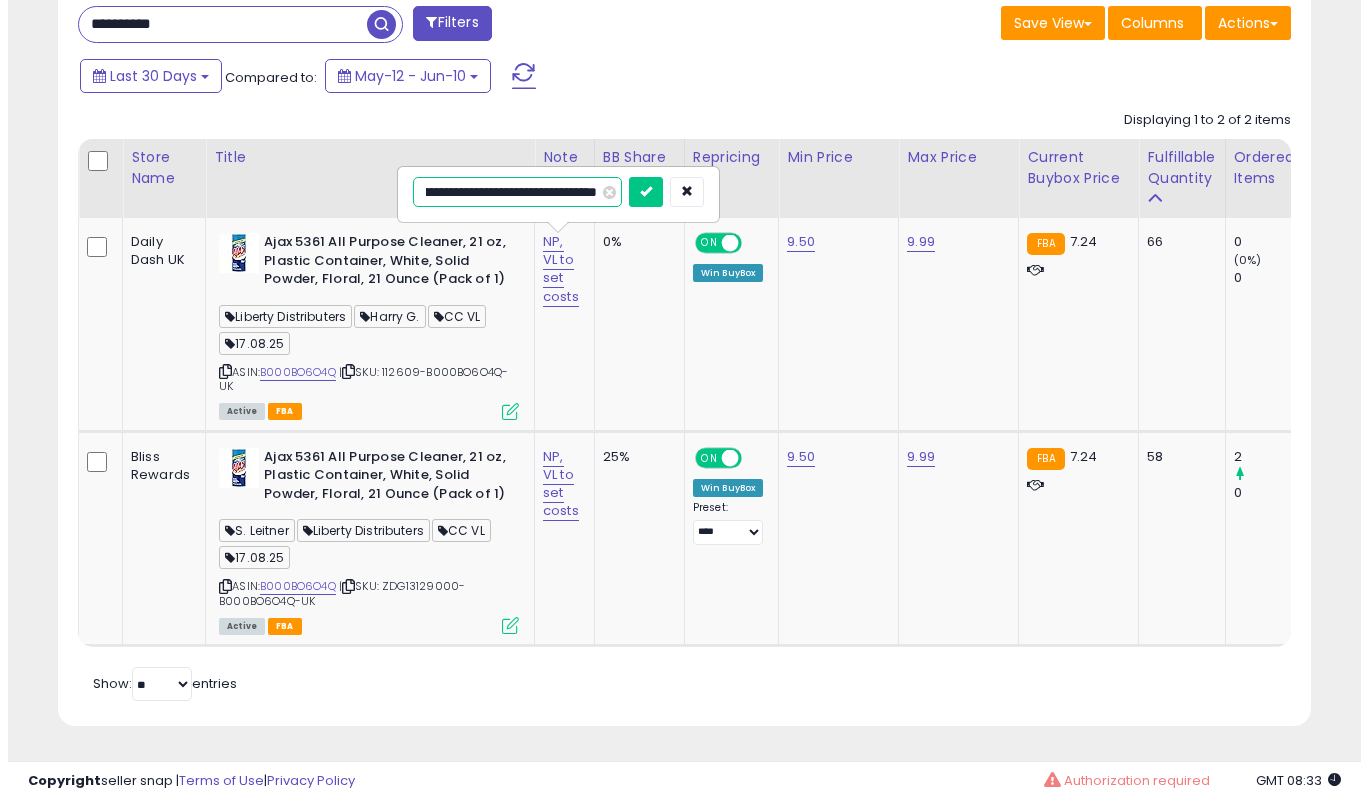 scroll, scrollTop: 0, scrollLeft: 135, axis: horizontal 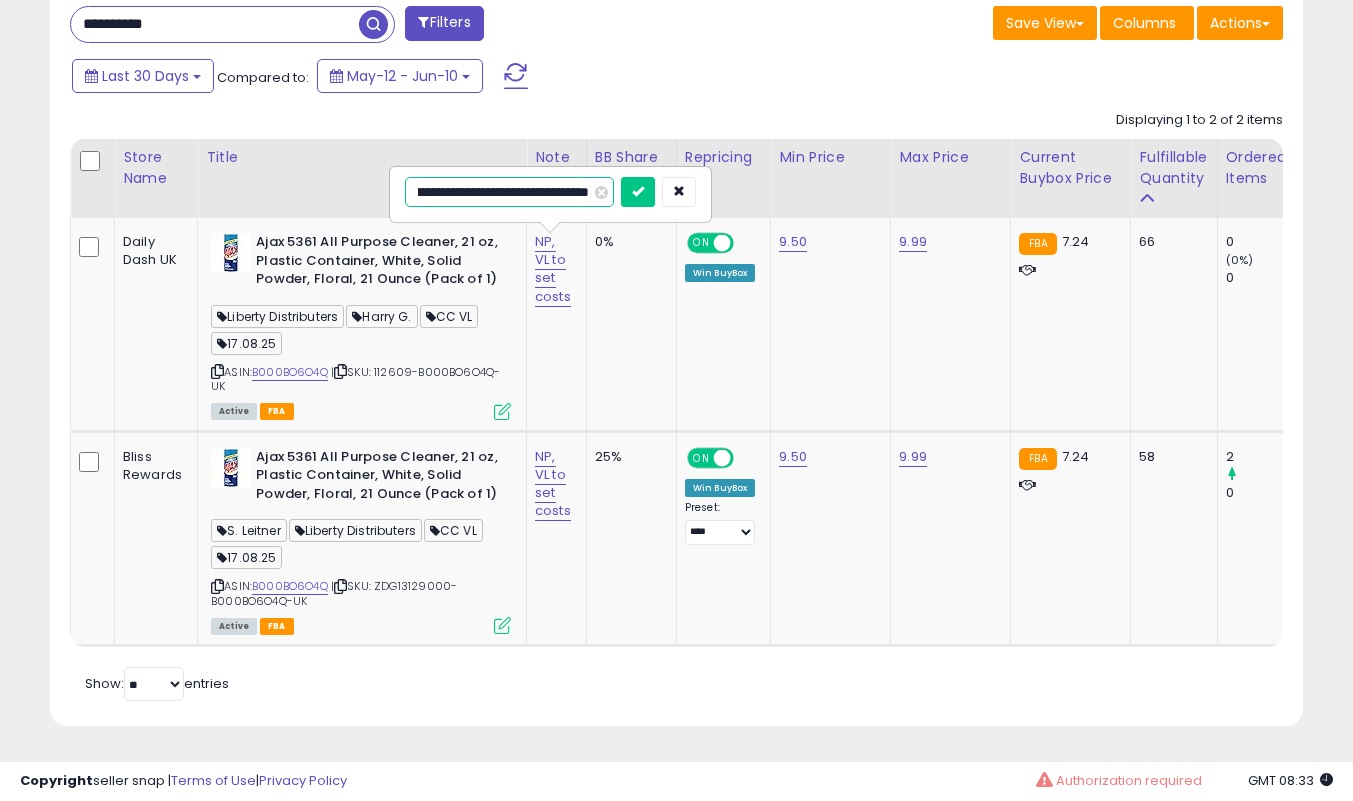 type on "**********" 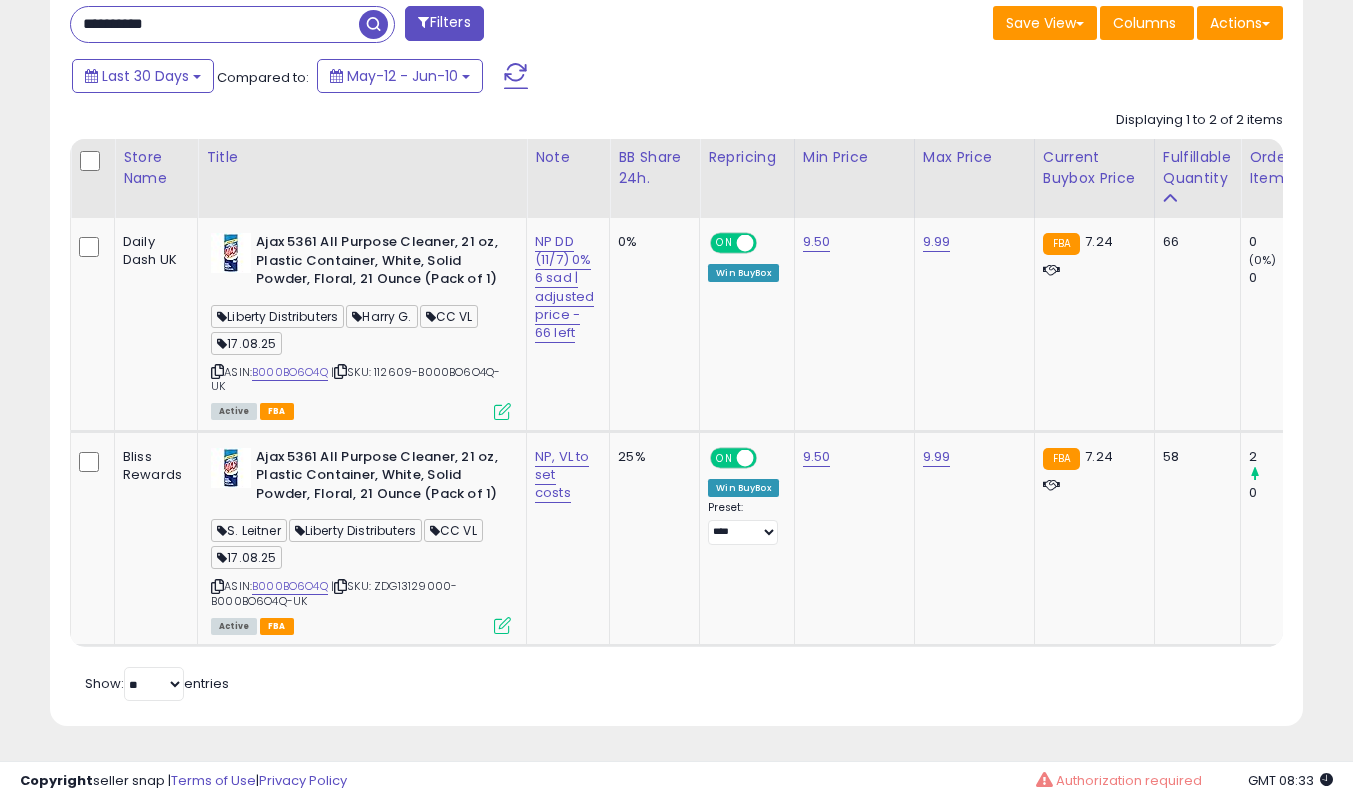 click at bounding box center (502, 411) 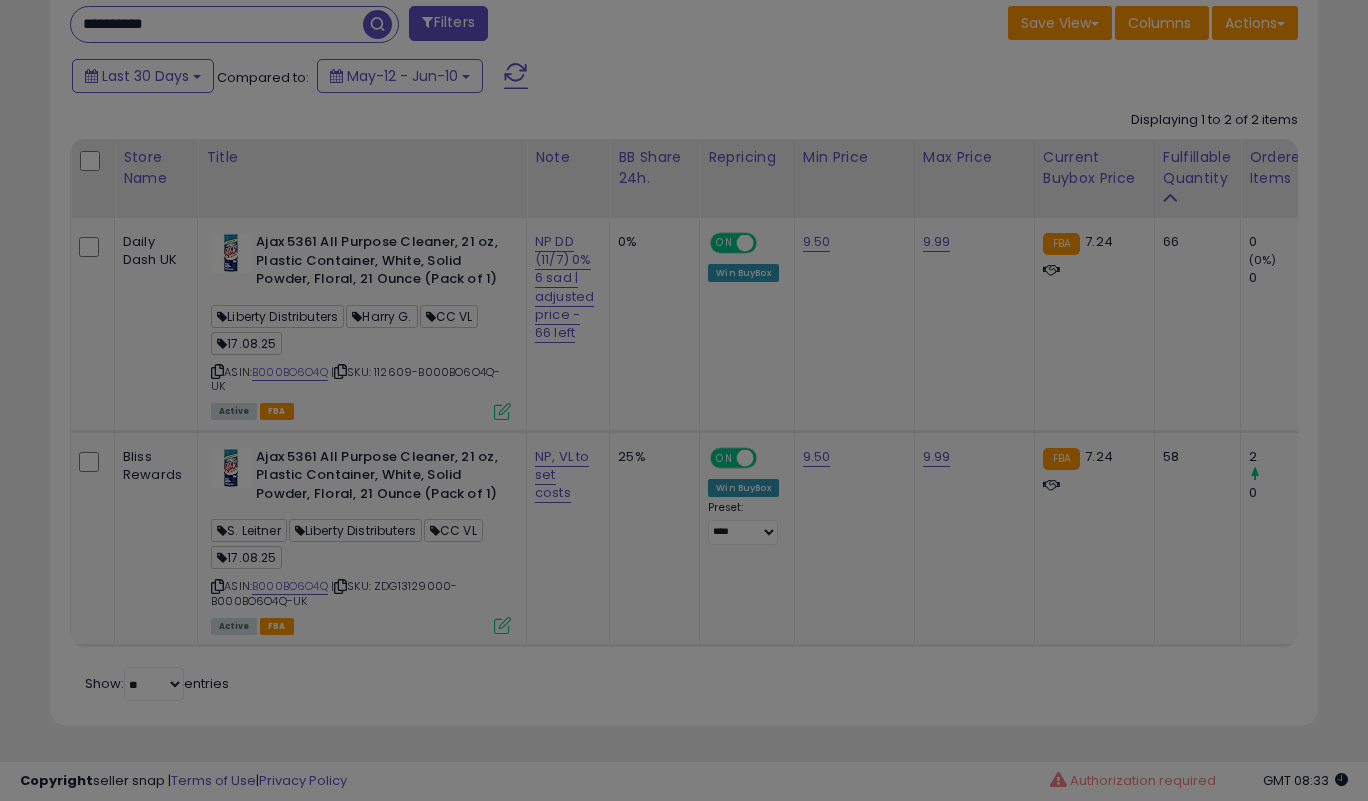 scroll, scrollTop: 999590, scrollLeft: 999266, axis: both 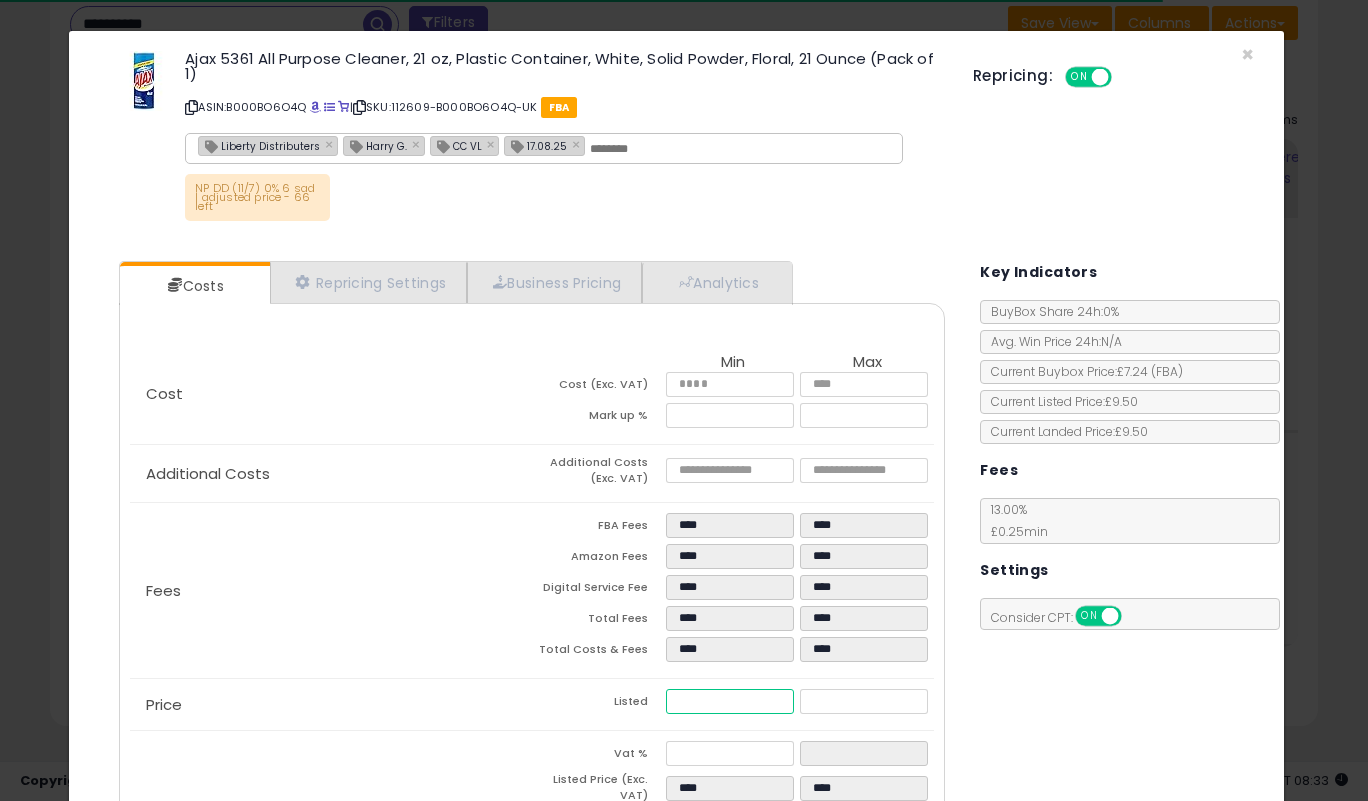 drag, startPoint x: 706, startPoint y: 702, endPoint x: 609, endPoint y: 703, distance: 97.00516 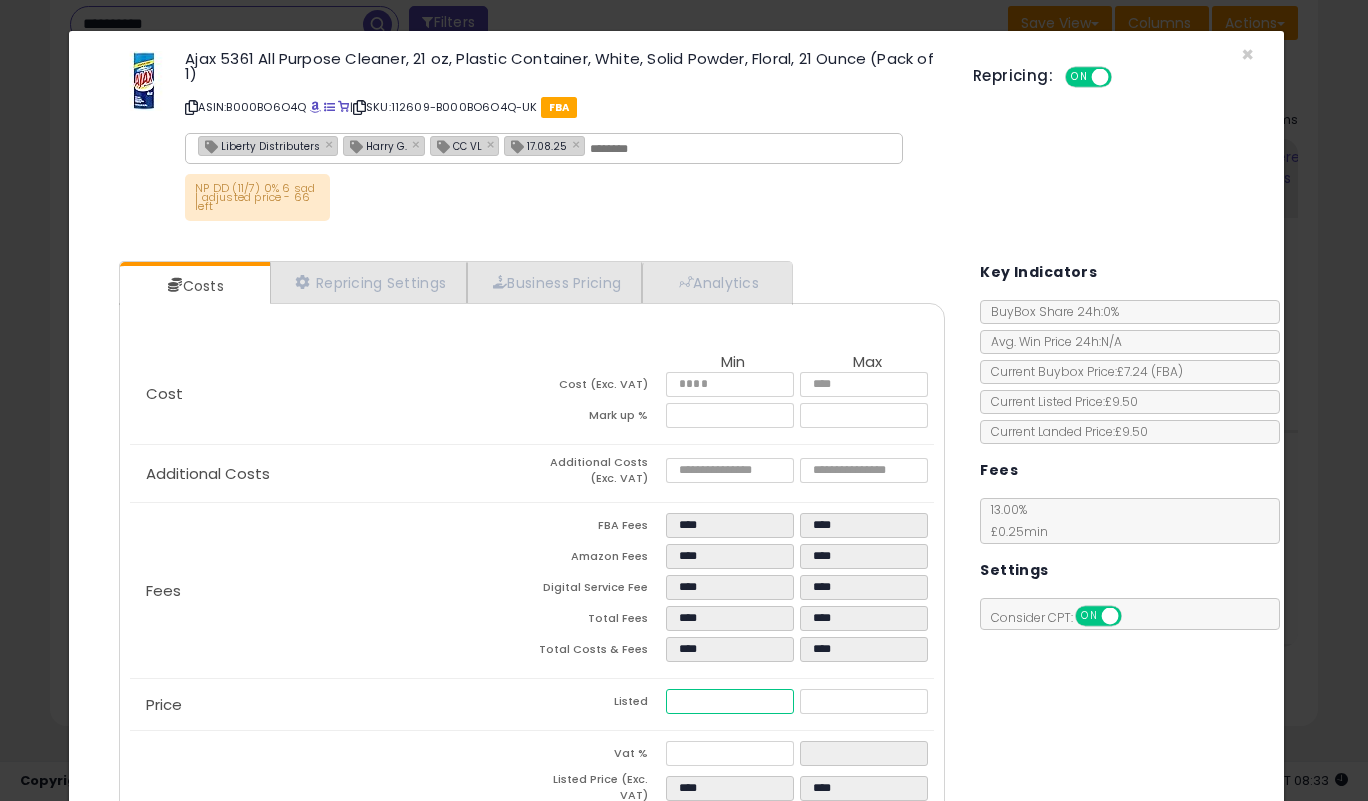 type on "****" 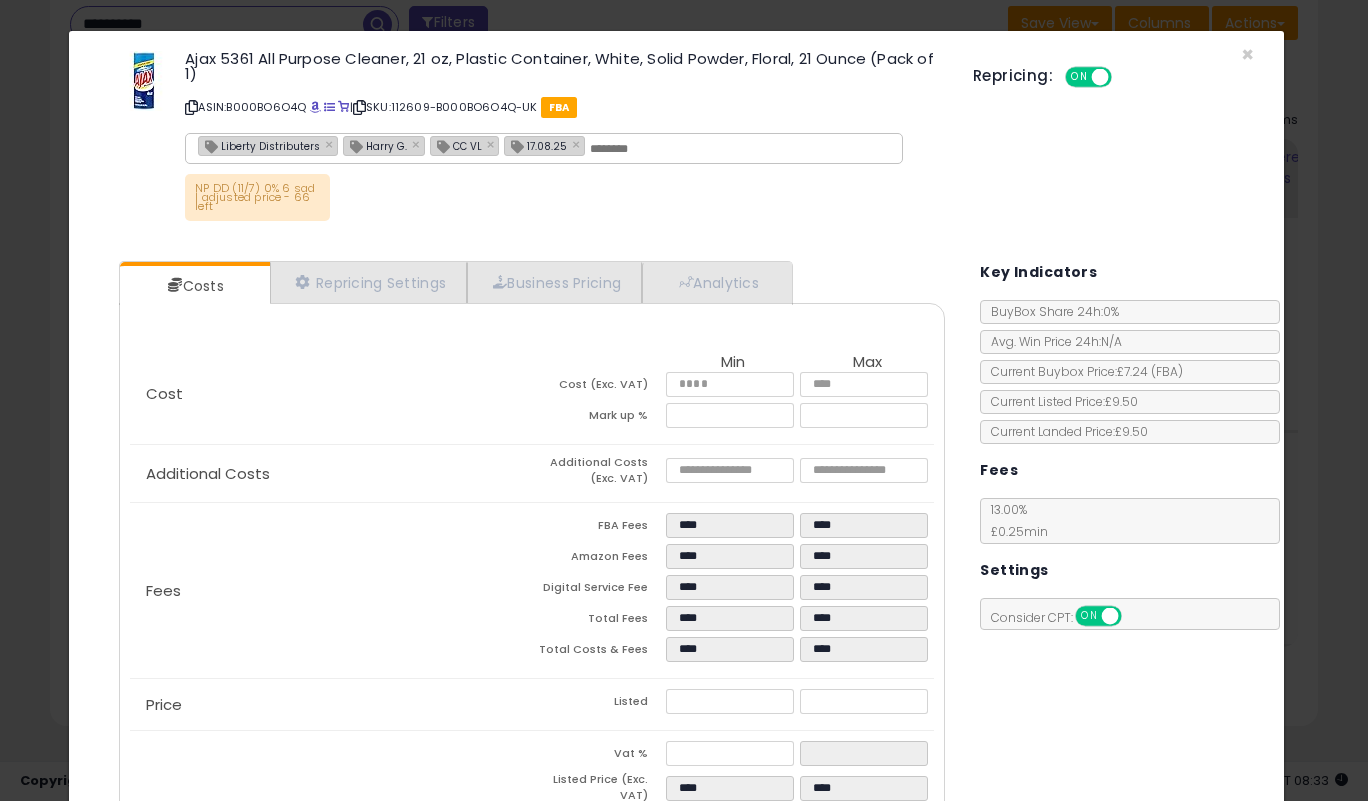type on "******" 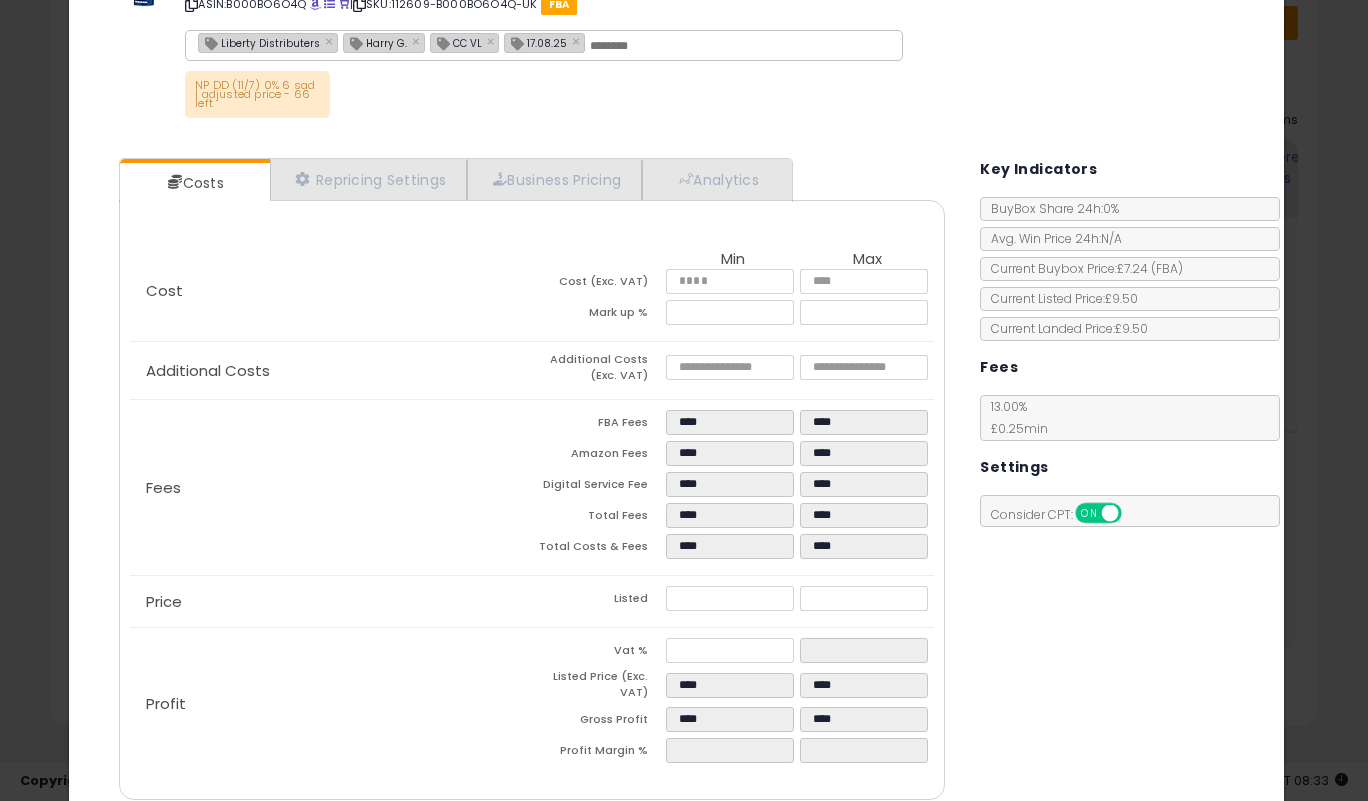 scroll, scrollTop: 186, scrollLeft: 0, axis: vertical 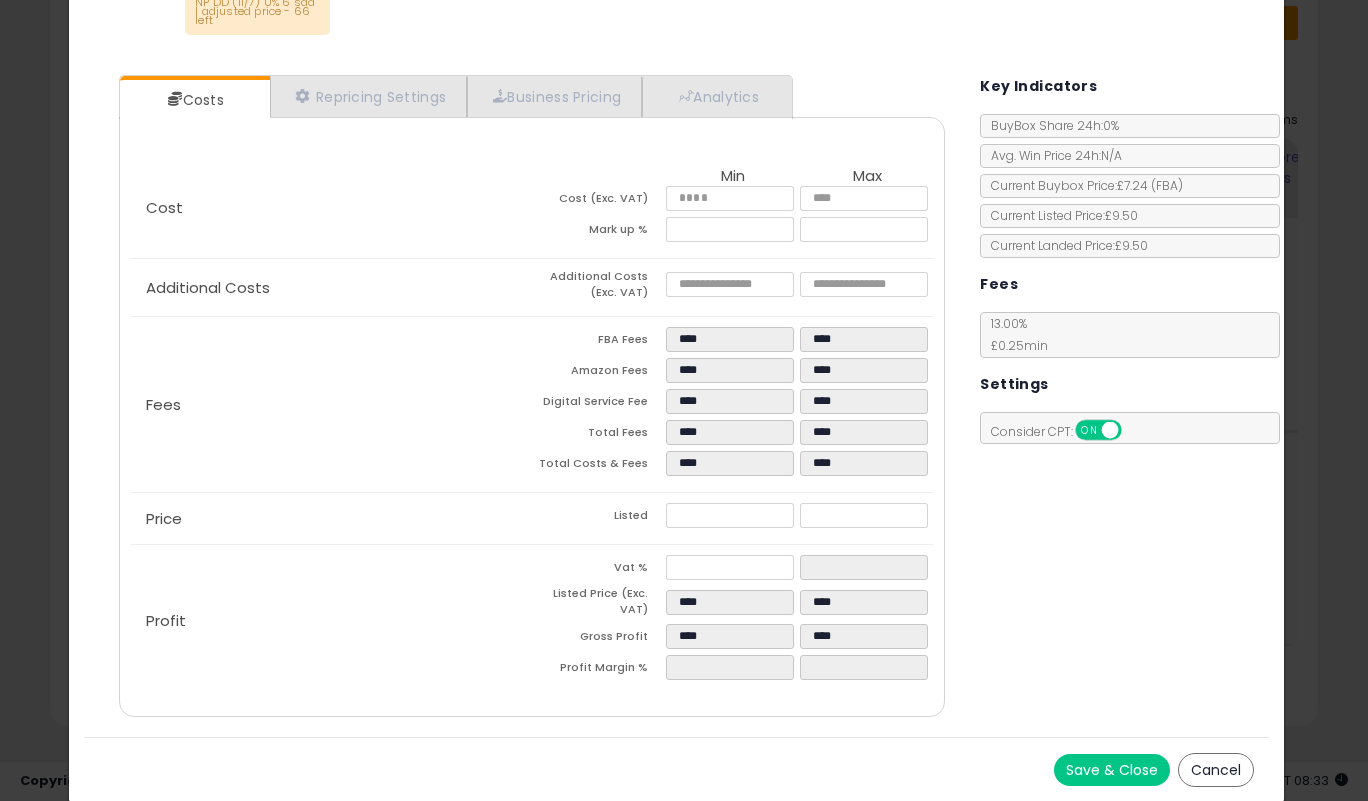 click on "Save & Close" at bounding box center (1112, 770) 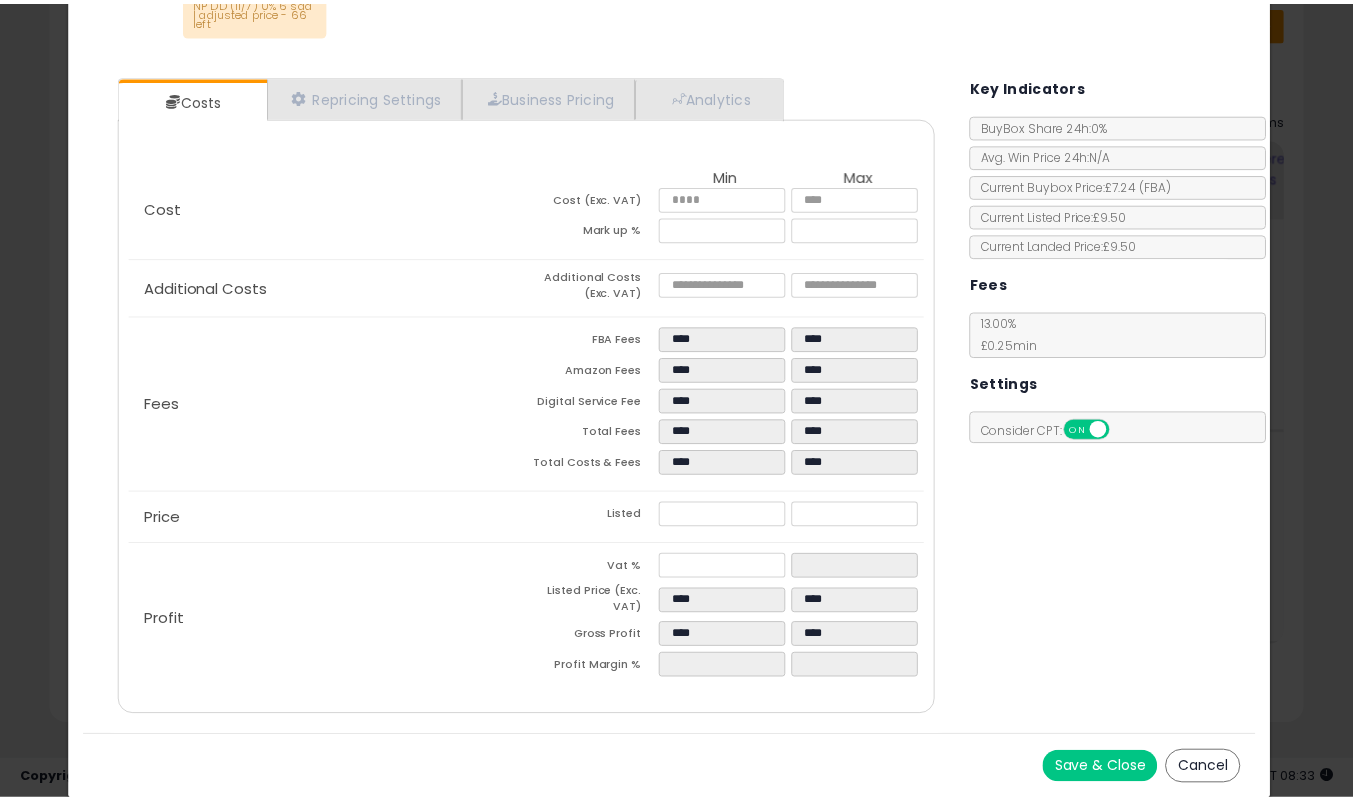 scroll, scrollTop: 0, scrollLeft: 0, axis: both 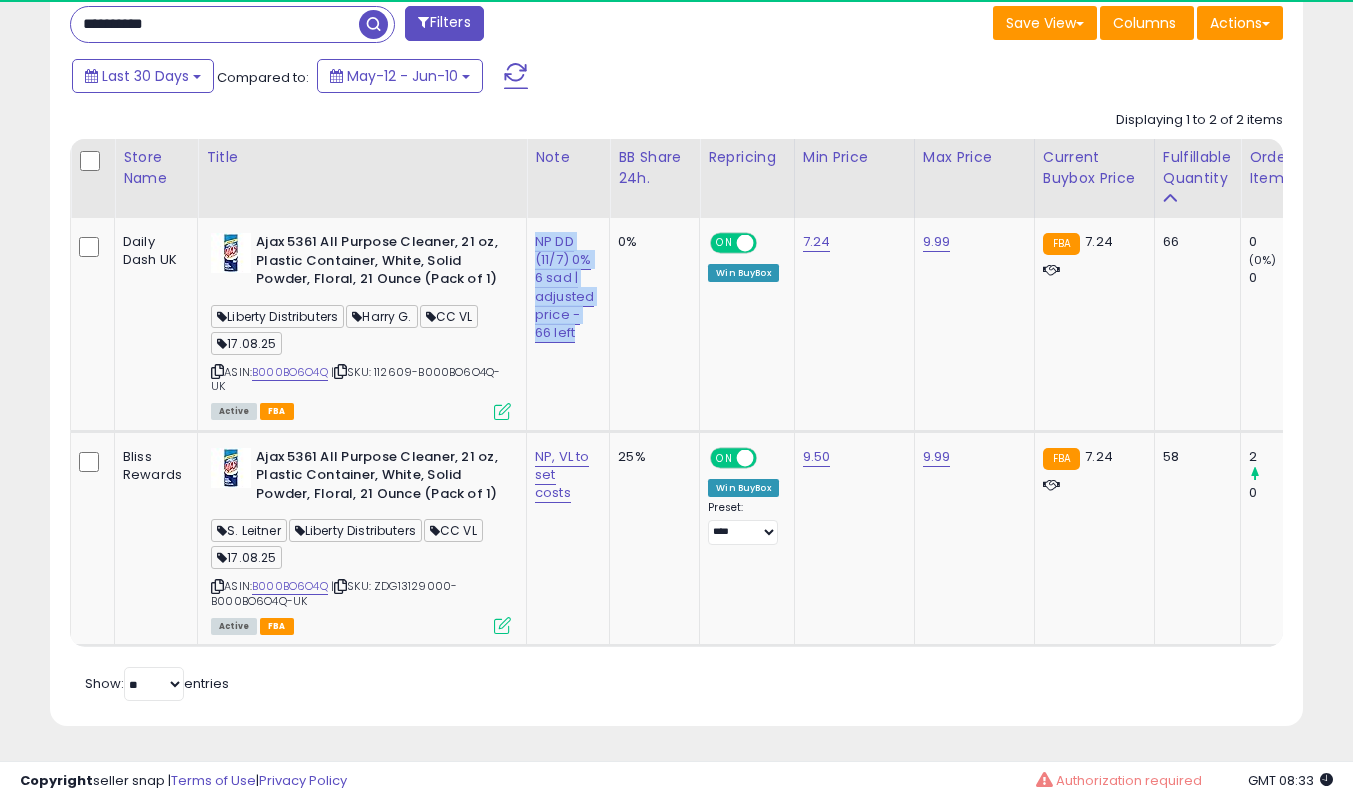 drag, startPoint x: 541, startPoint y: 260, endPoint x: 579, endPoint y: 411, distance: 155.70805 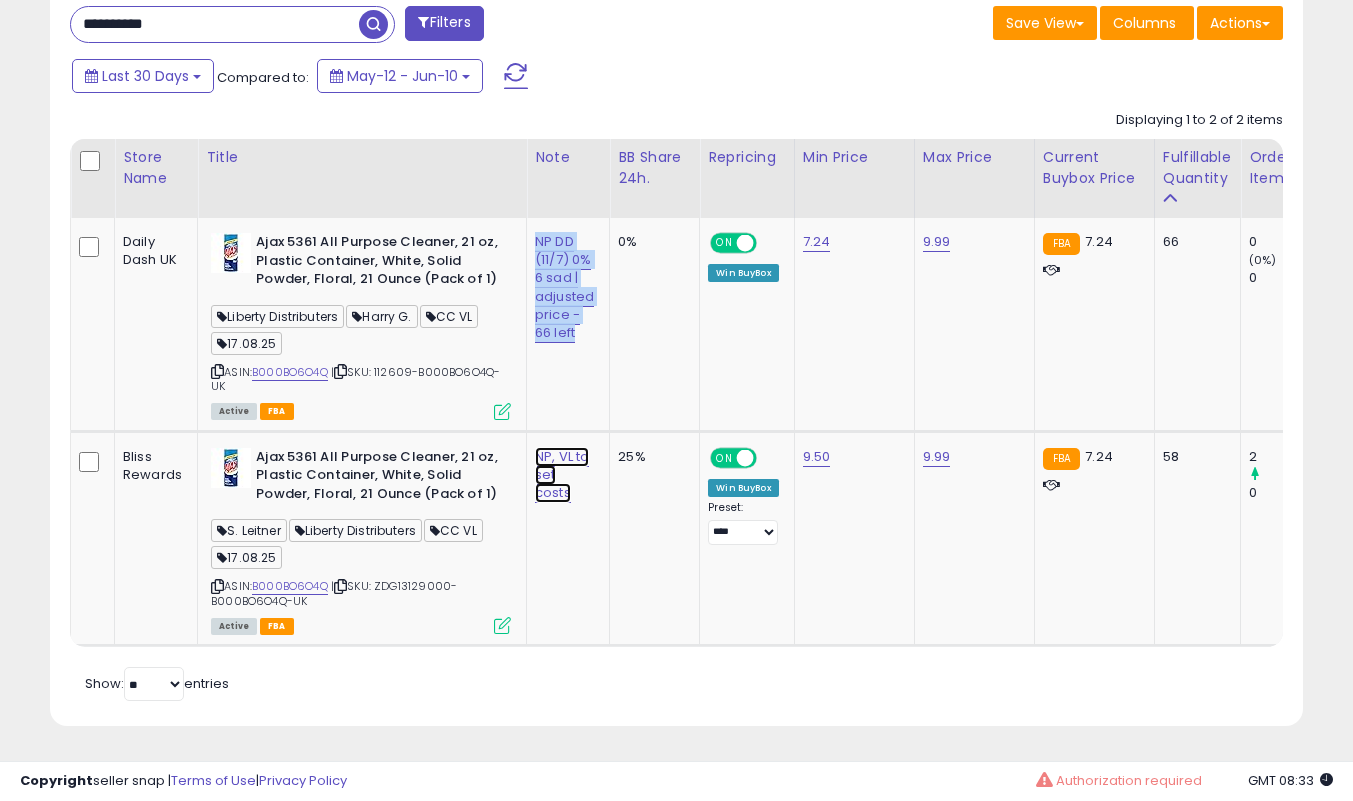 click on "NP, VL to set costs" at bounding box center [564, 287] 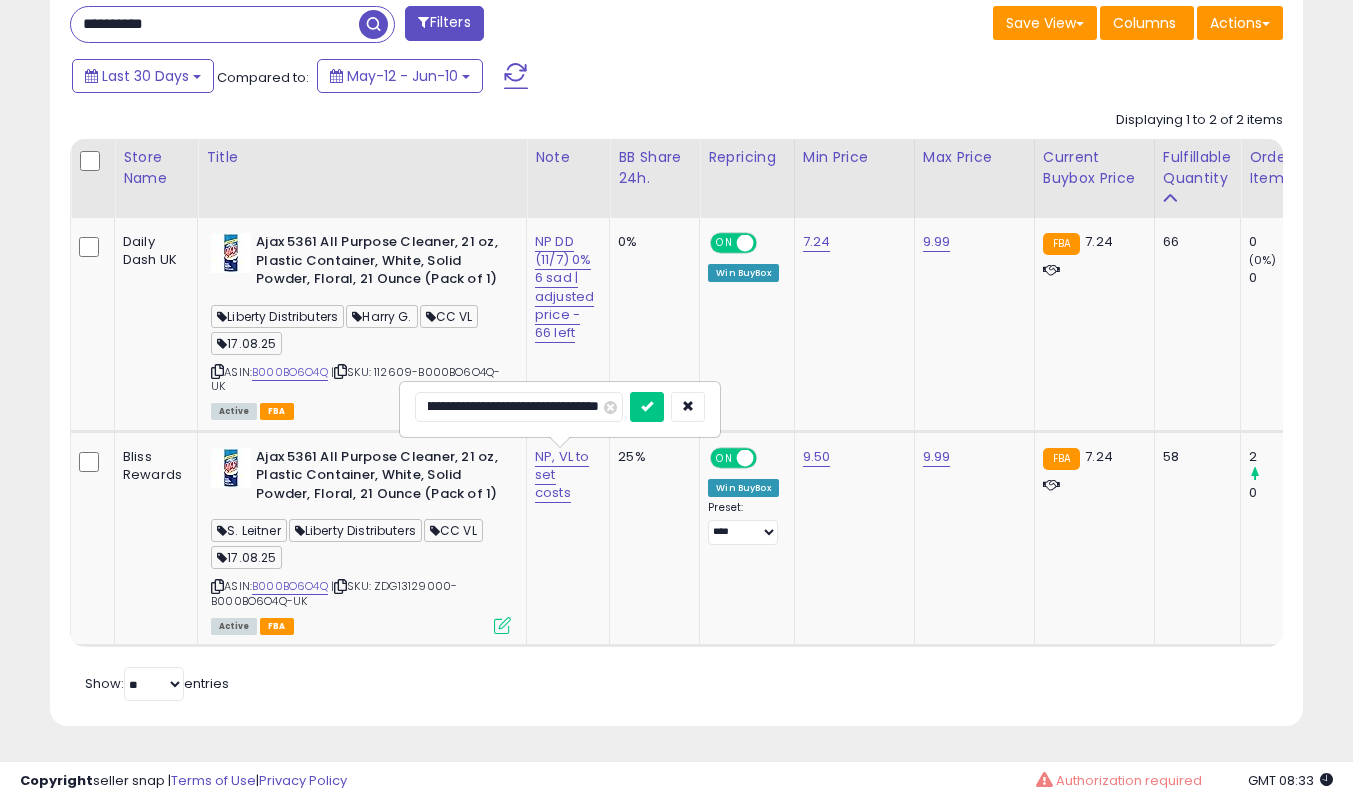 scroll, scrollTop: 0, scrollLeft: 0, axis: both 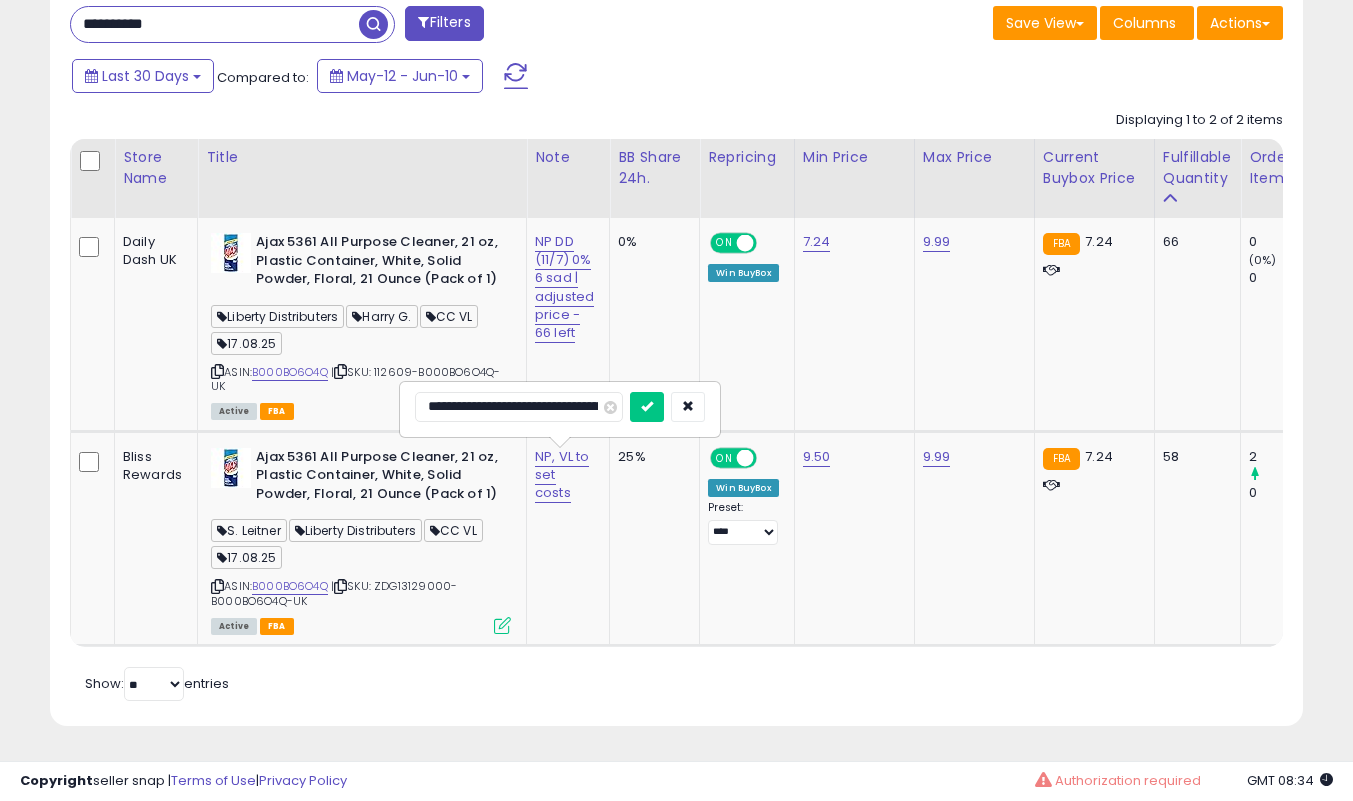 type on "**********" 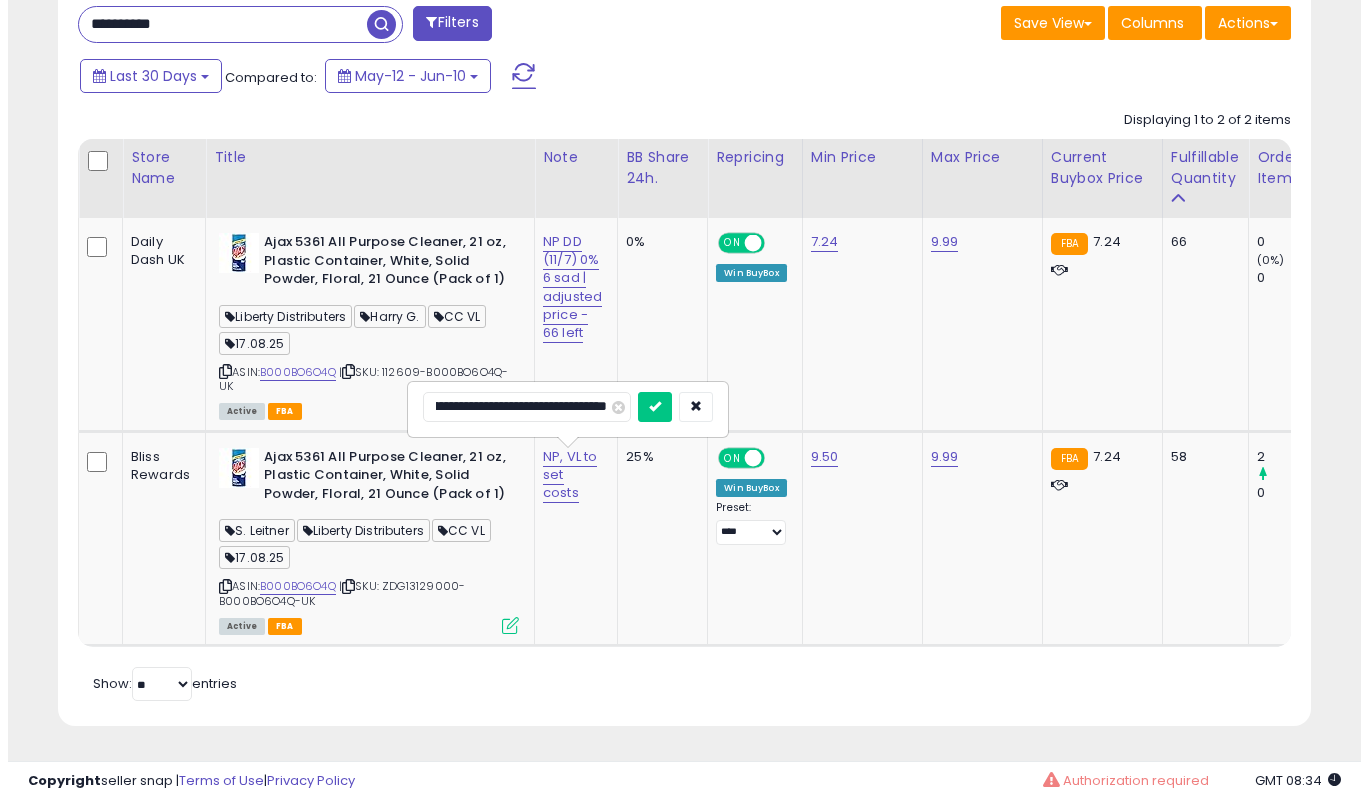 scroll, scrollTop: 0, scrollLeft: 153, axis: horizontal 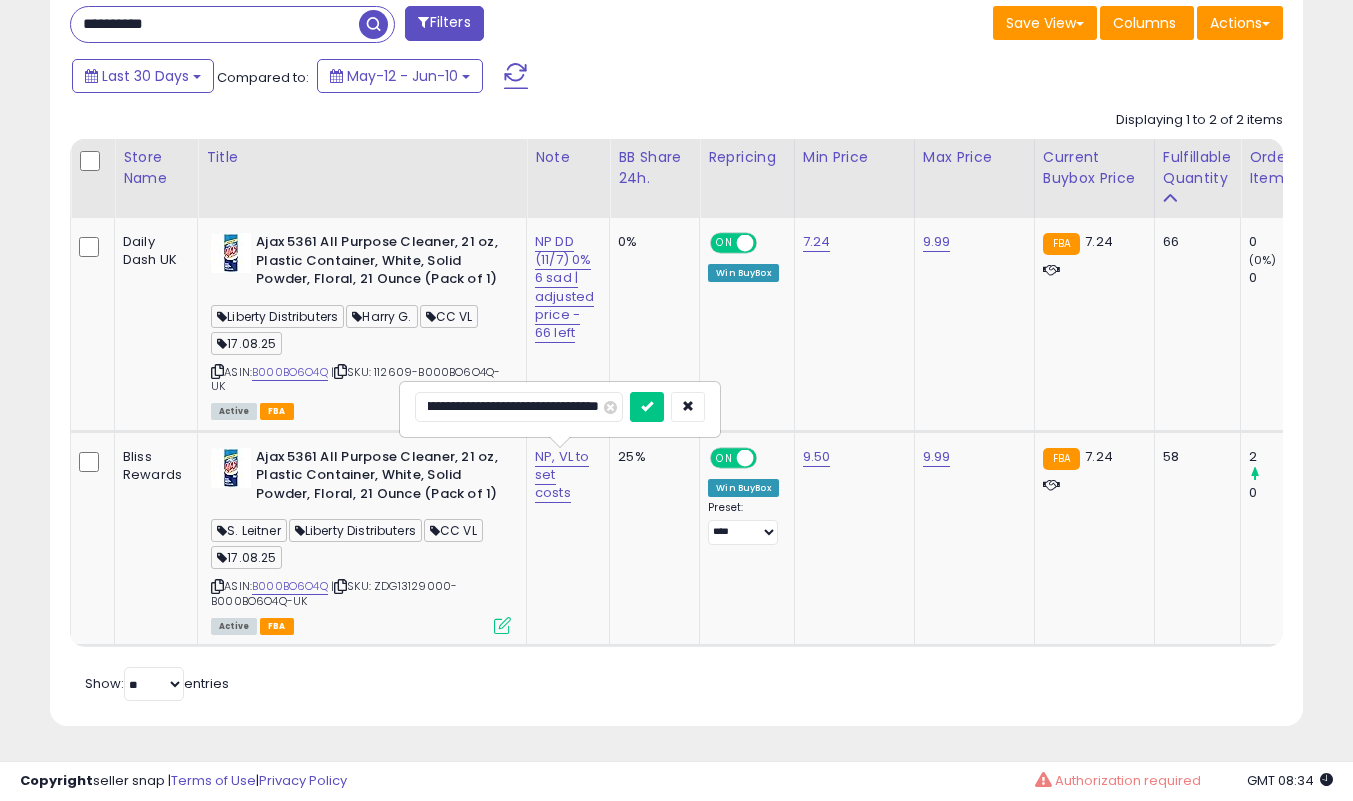 click at bounding box center [647, 407] 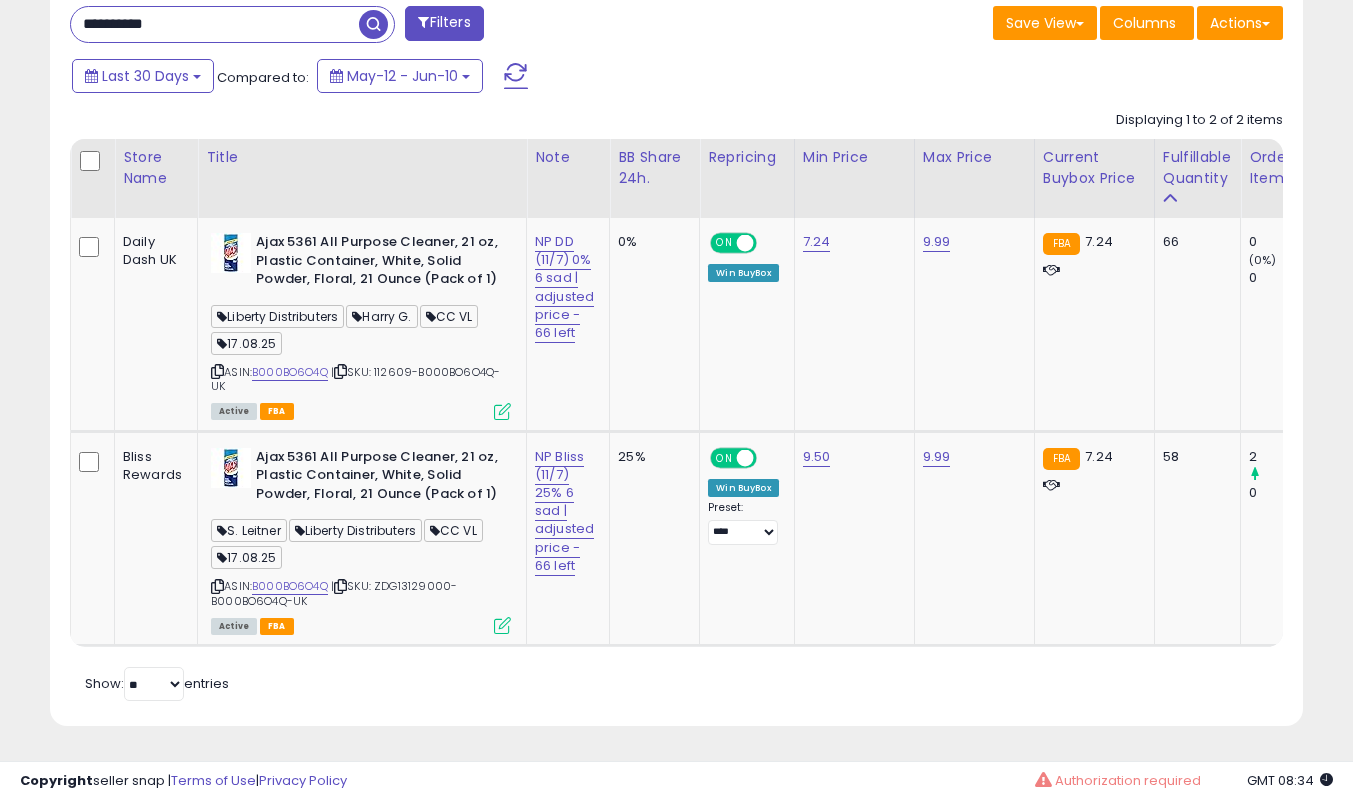 click at bounding box center [502, 625] 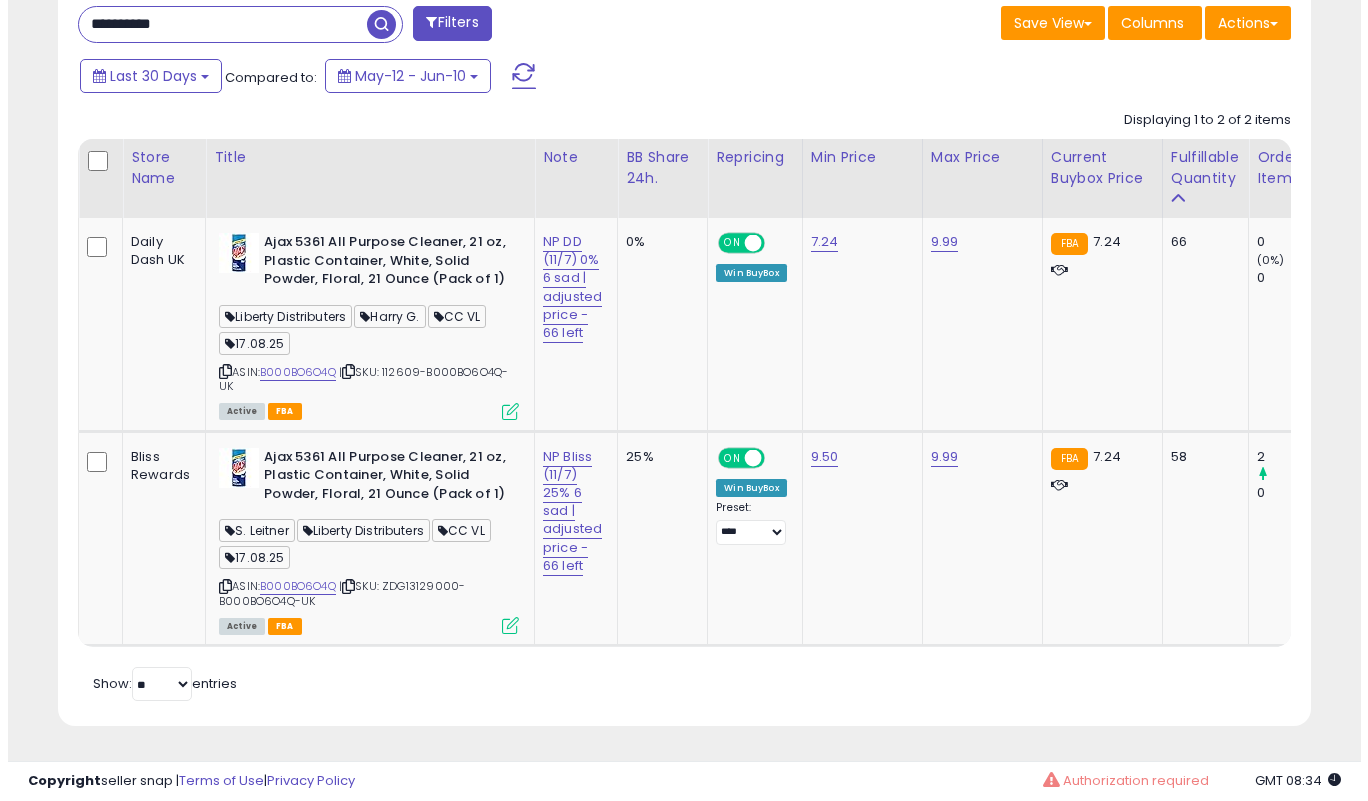 scroll, scrollTop: 999590, scrollLeft: 999266, axis: both 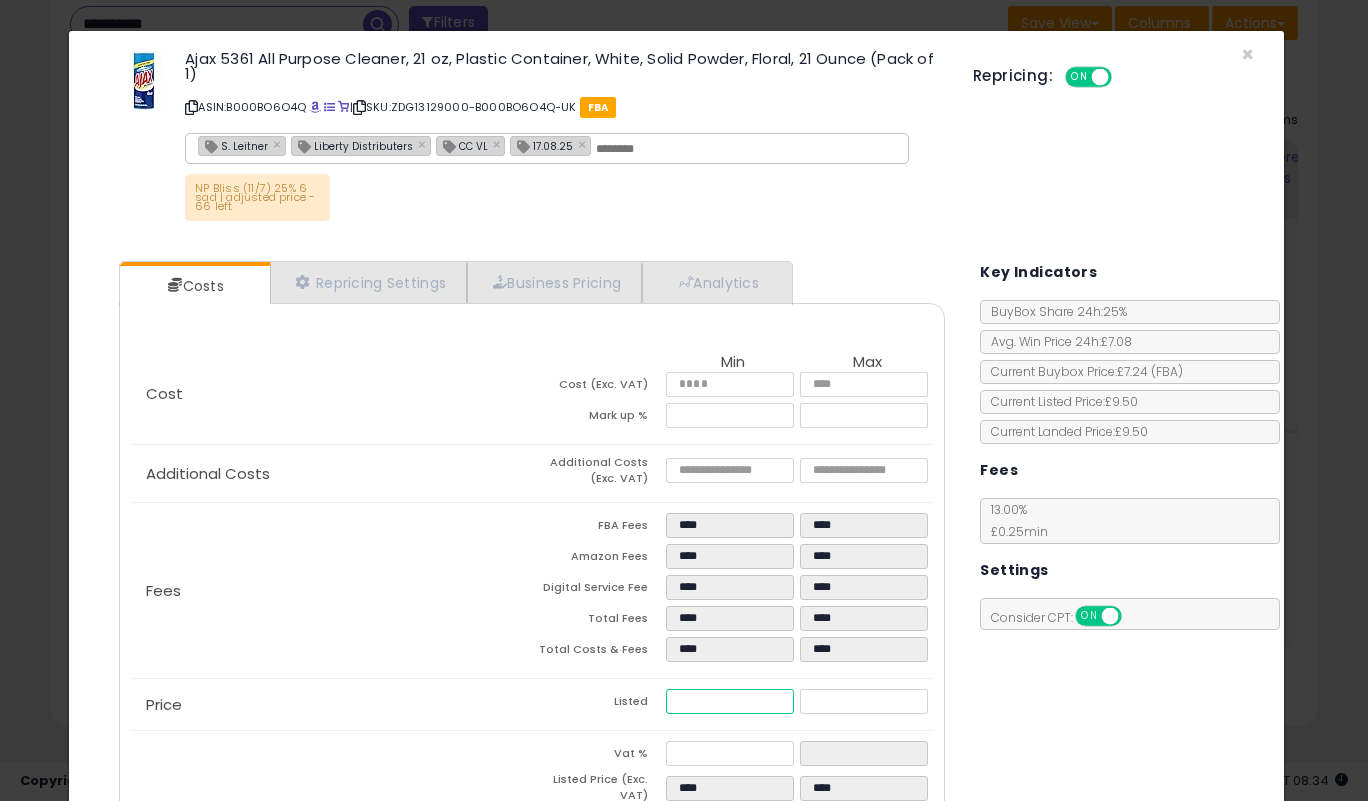 drag, startPoint x: 704, startPoint y: 693, endPoint x: 635, endPoint y: 694, distance: 69.00725 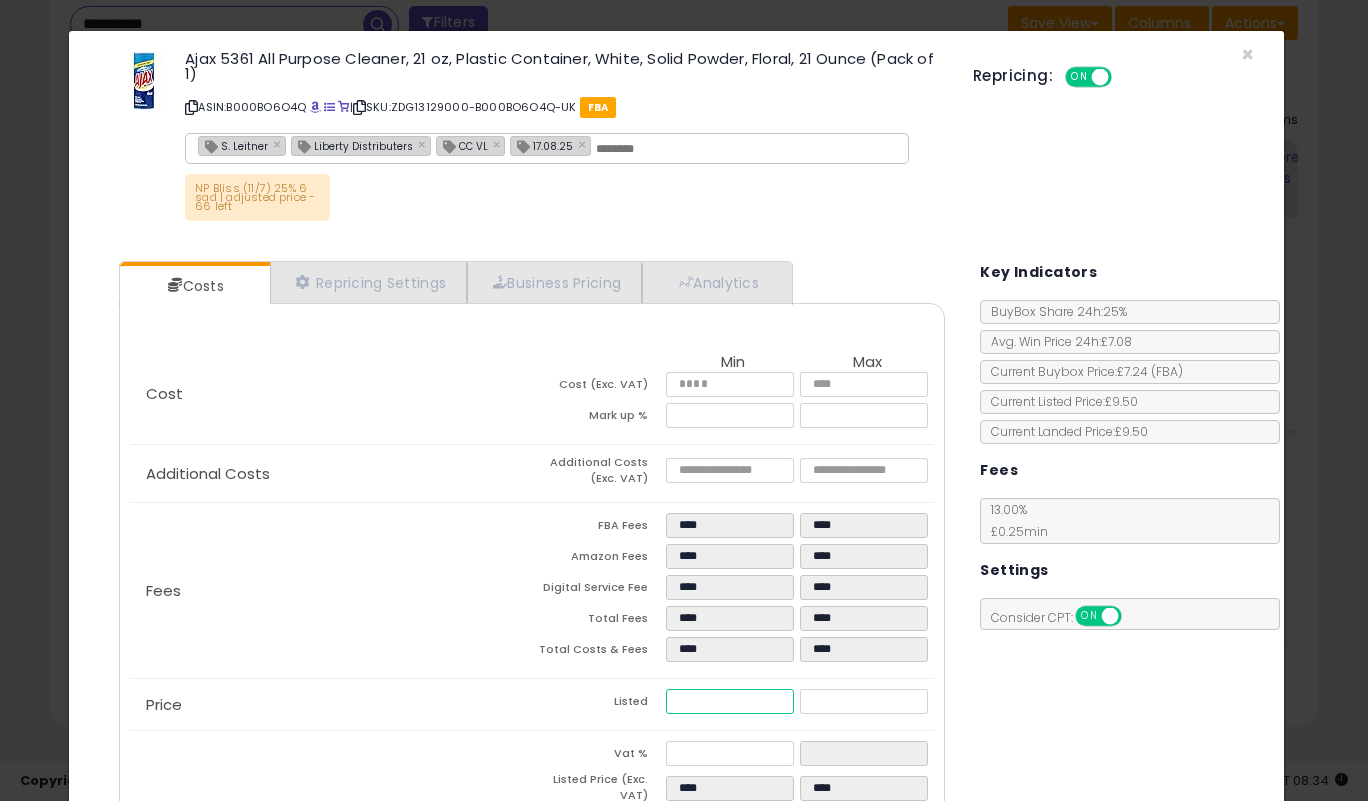click on "Listed
****
****" at bounding box center (733, 704) 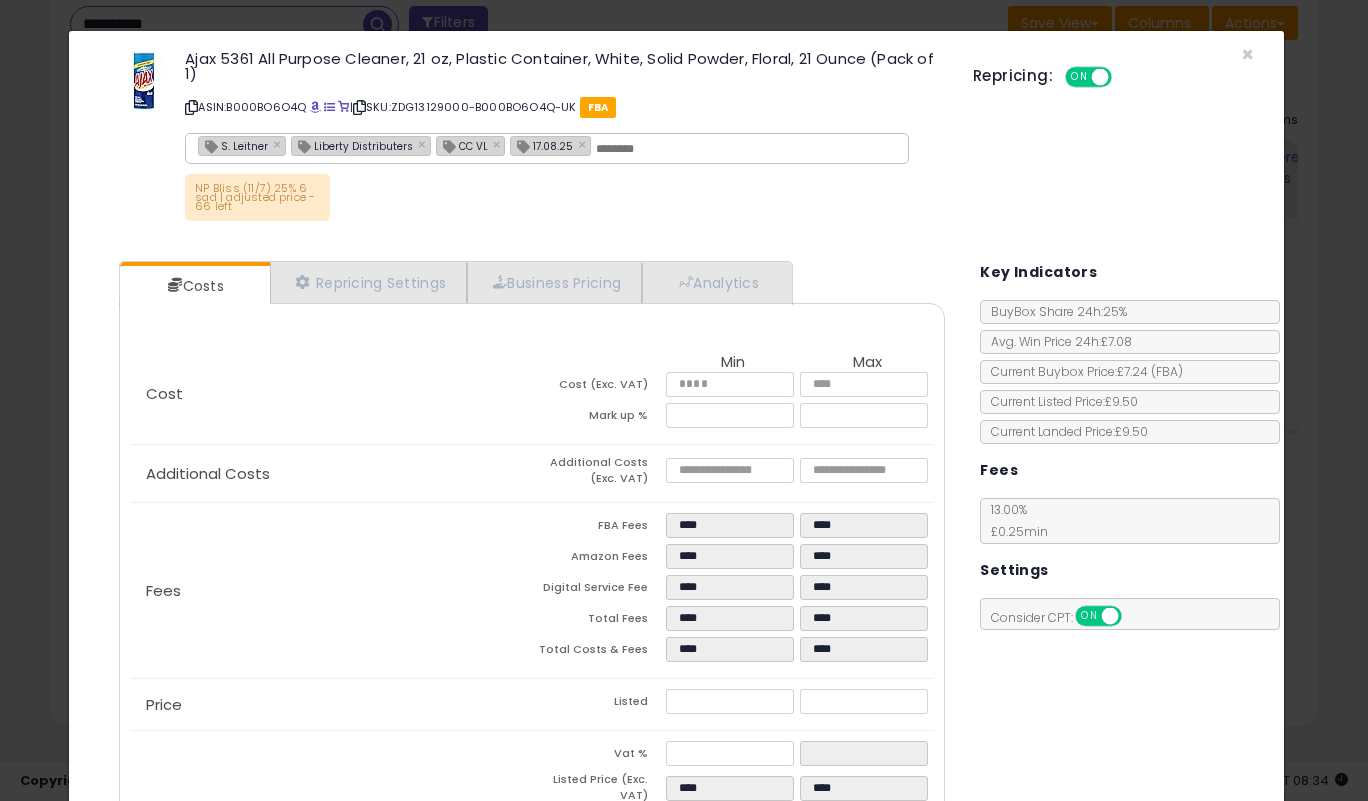 type on "*****" 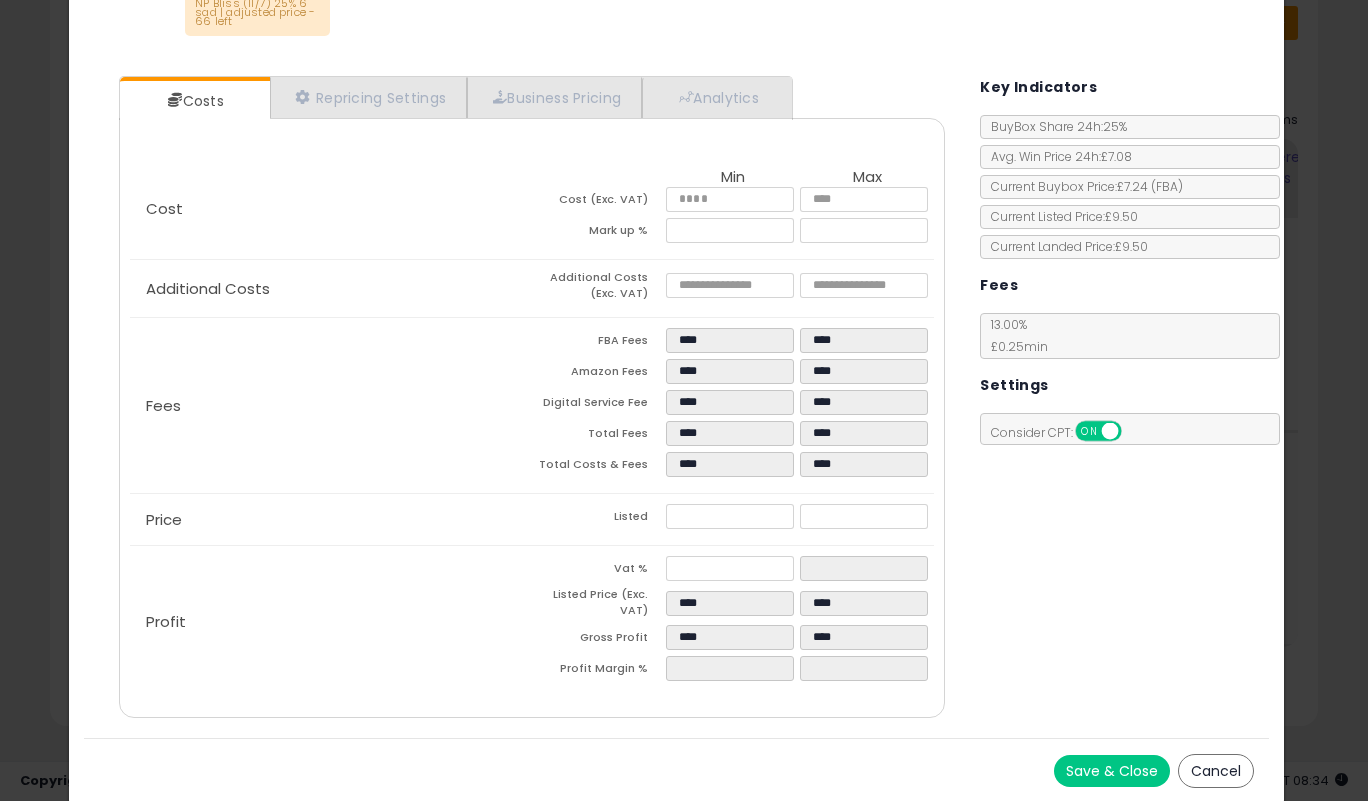 scroll, scrollTop: 186, scrollLeft: 0, axis: vertical 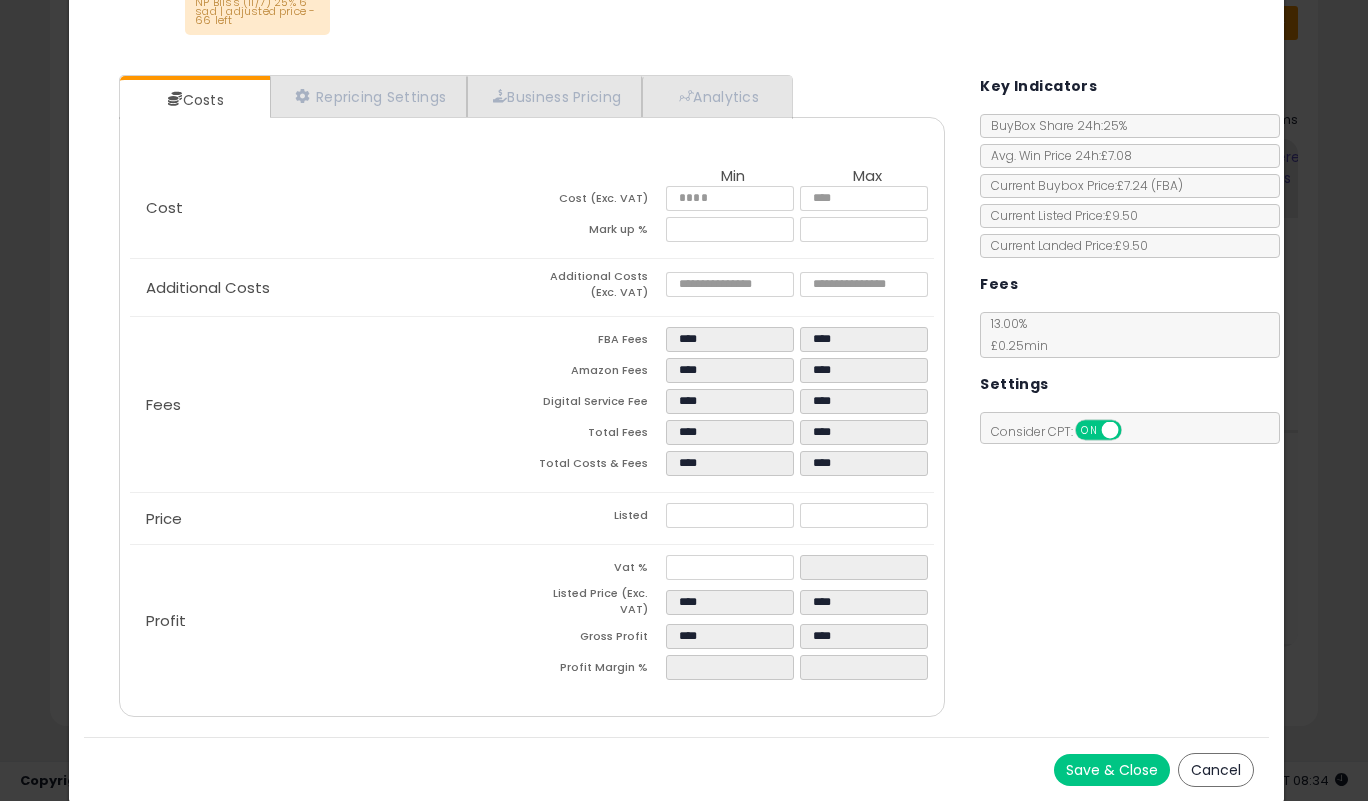 click on "Save & Close" at bounding box center (1112, 770) 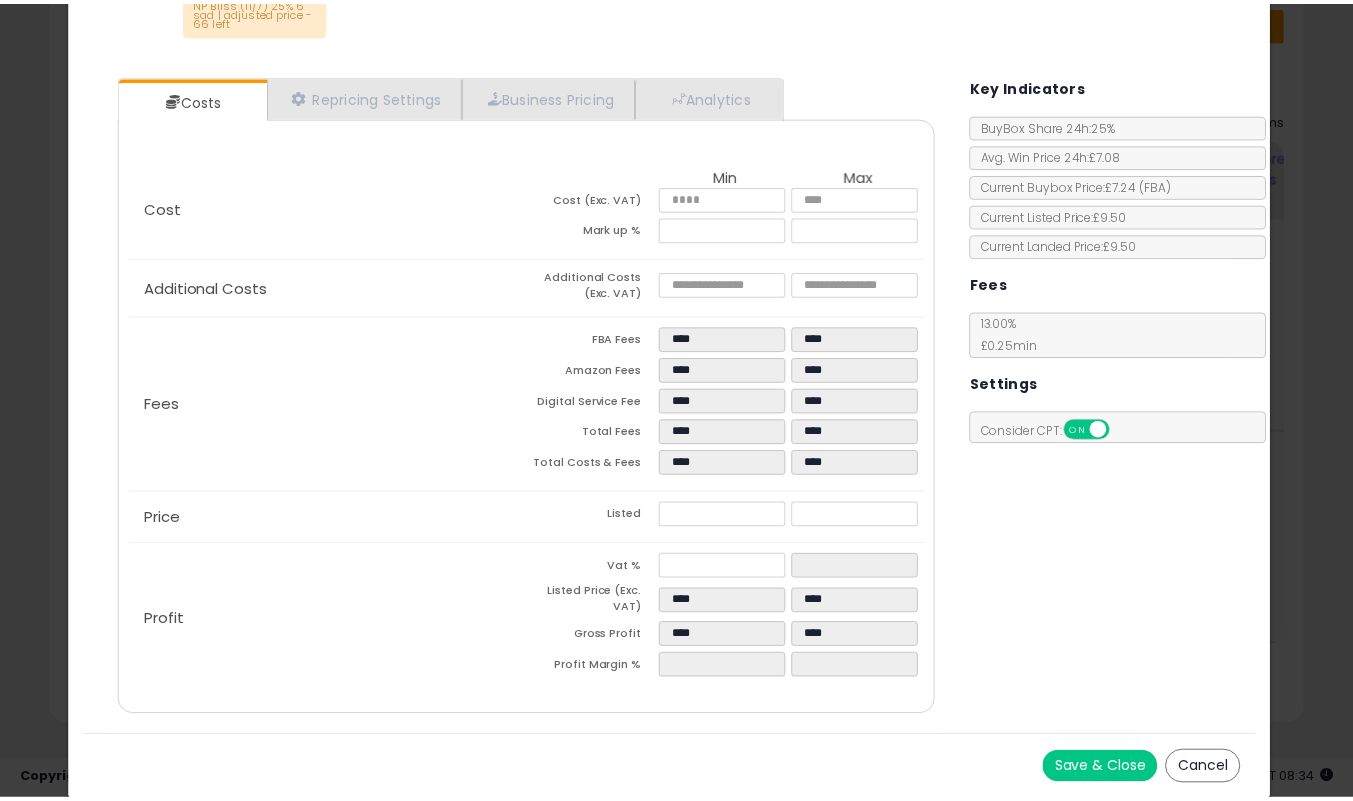 scroll, scrollTop: 0, scrollLeft: 0, axis: both 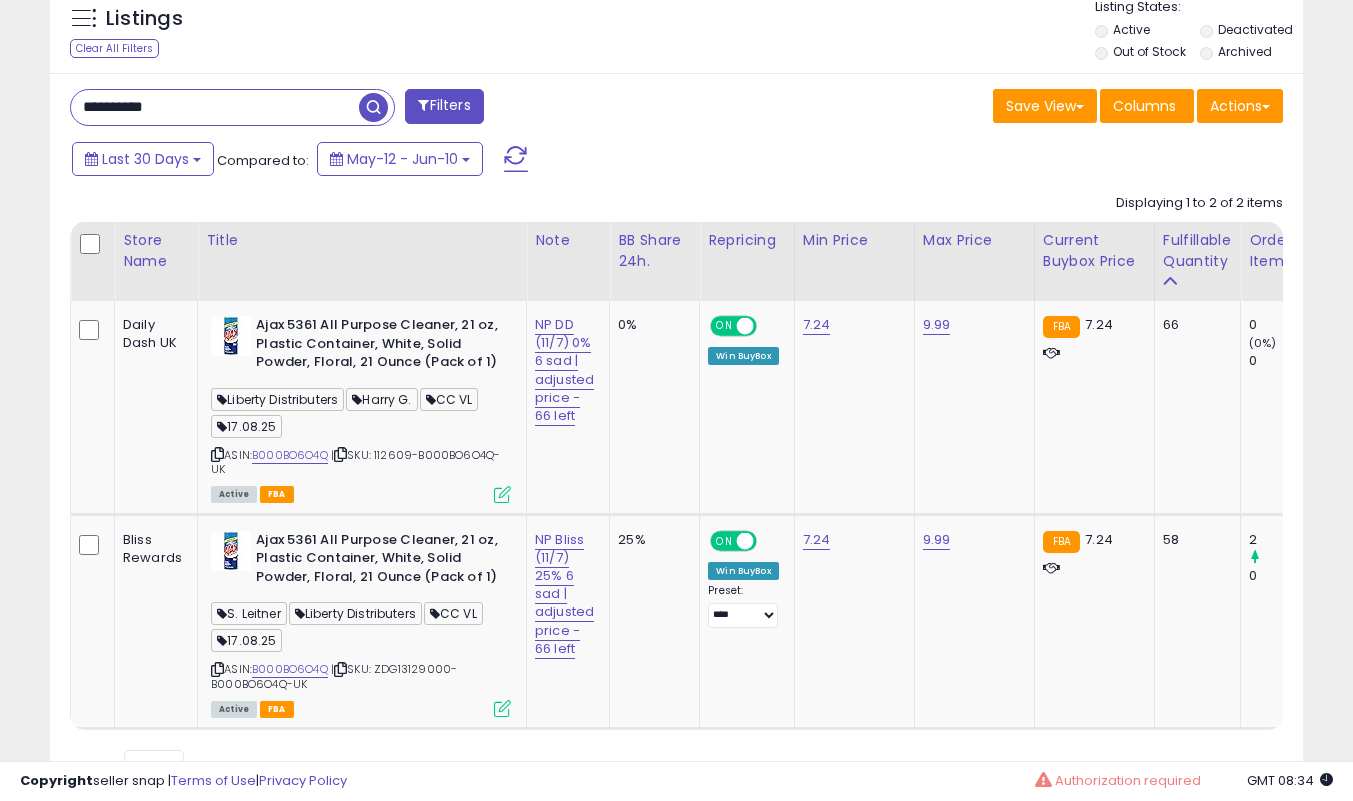 click on "**********" at bounding box center [215, 107] 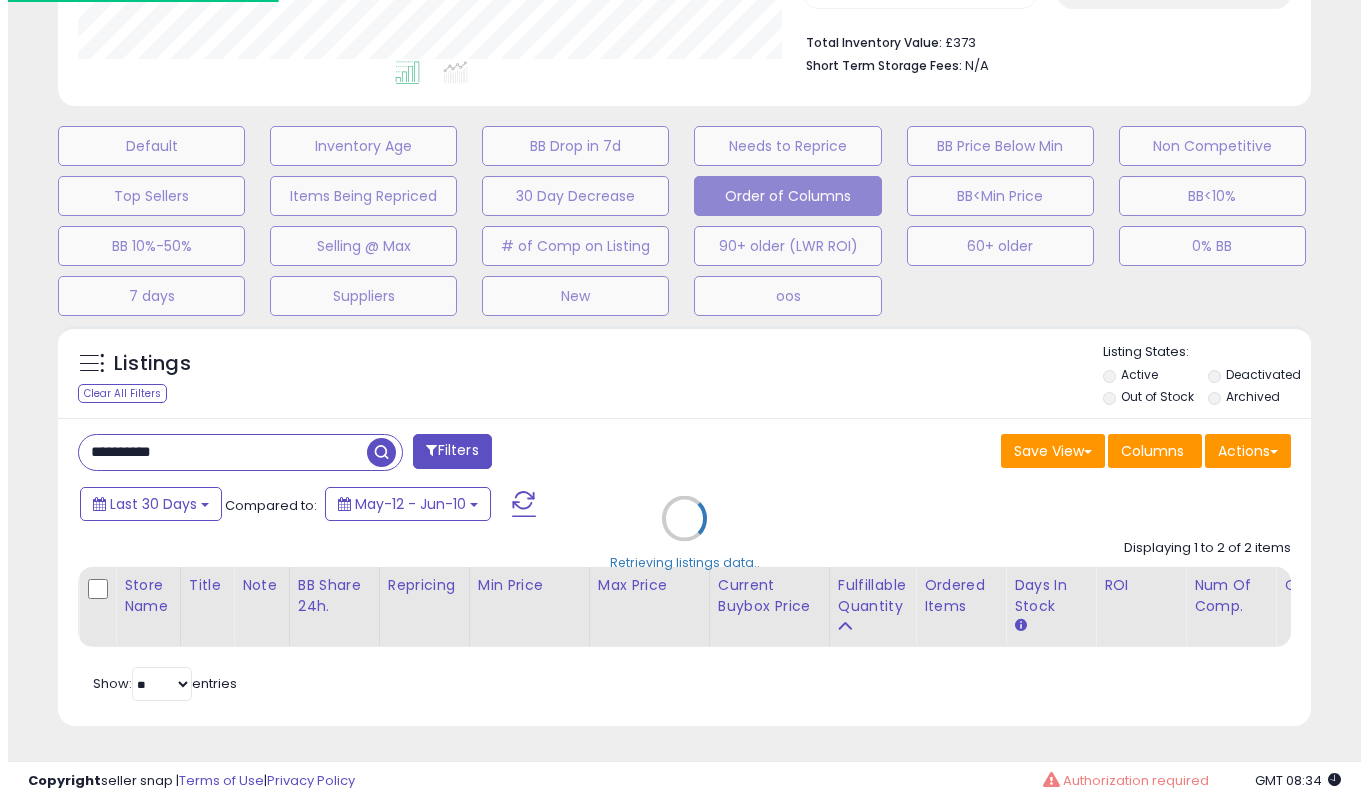 scroll, scrollTop: 519, scrollLeft: 0, axis: vertical 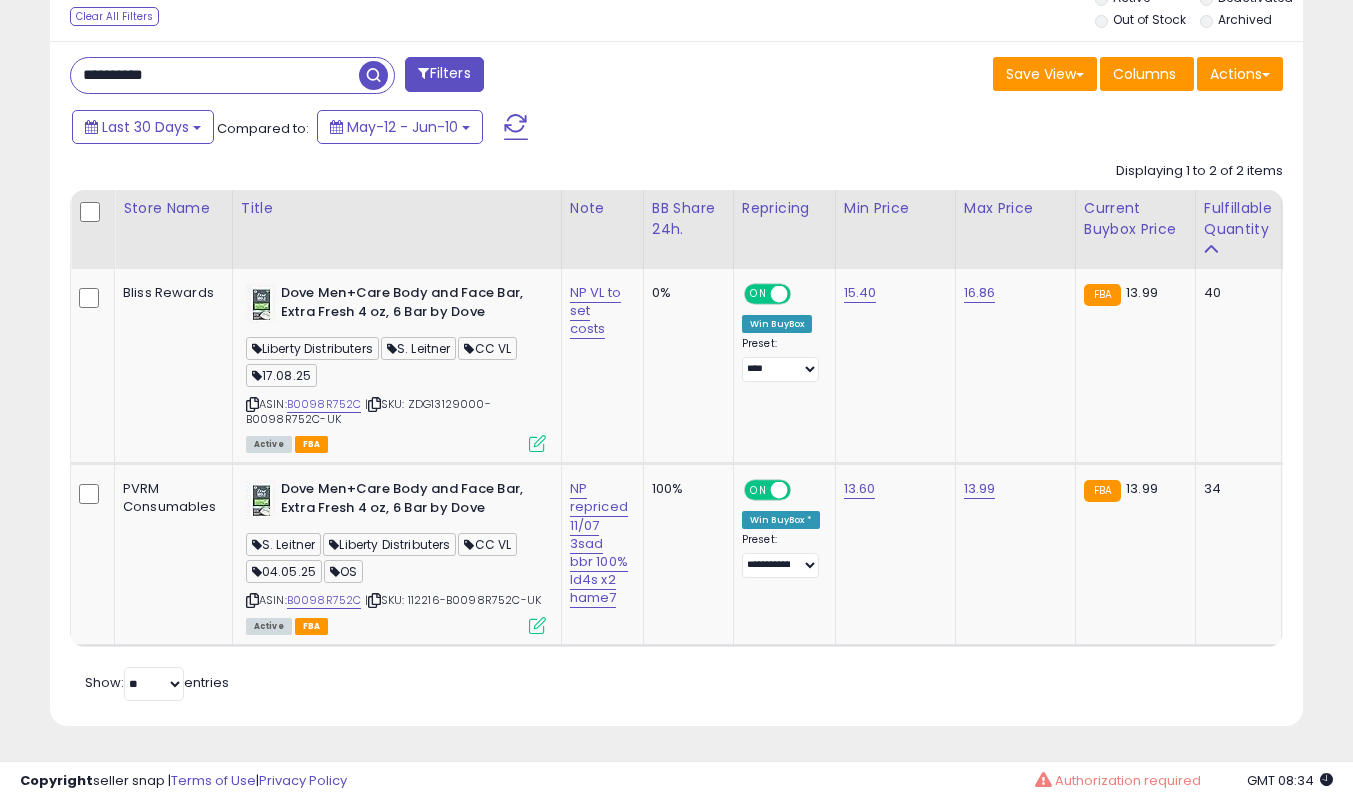 click on "NP VL to set costs" 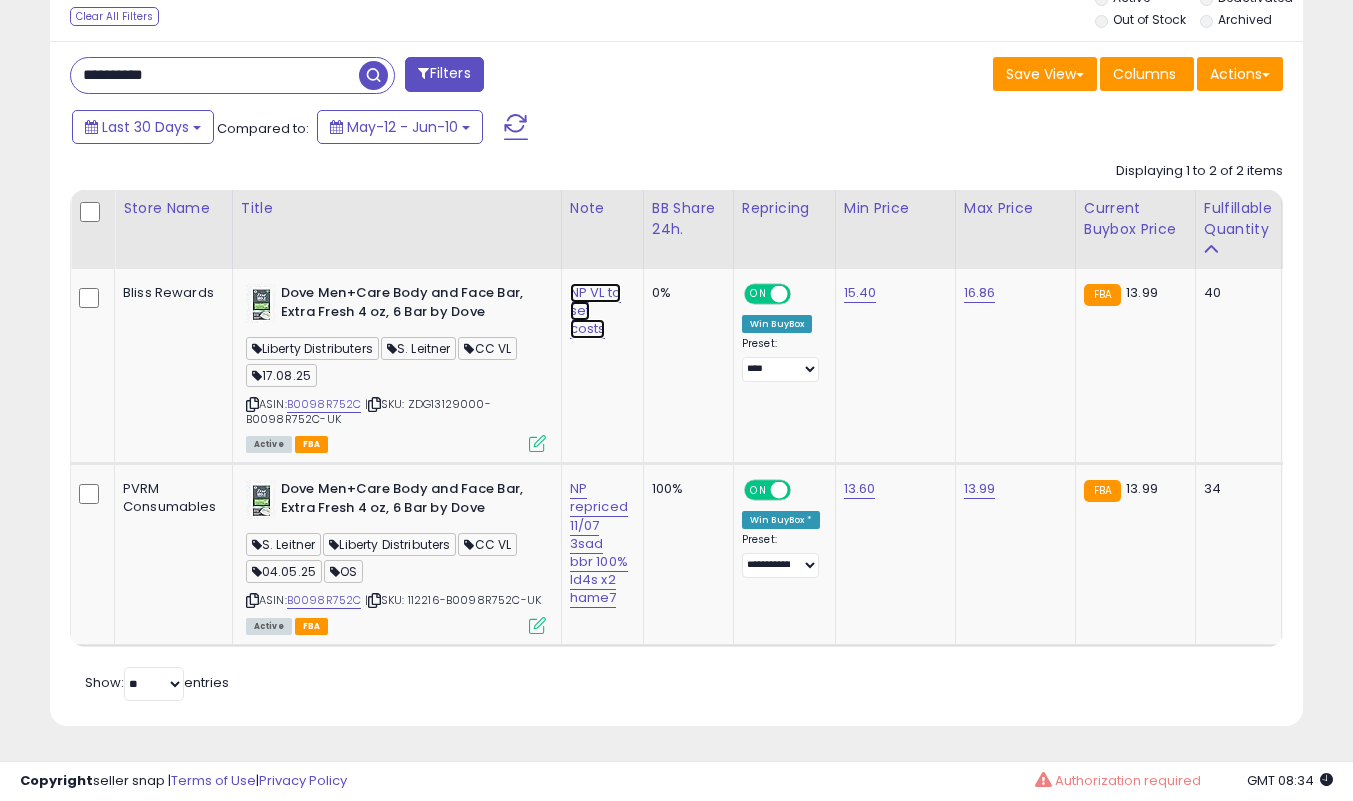 click on "NP VL to set costs" at bounding box center [595, 311] 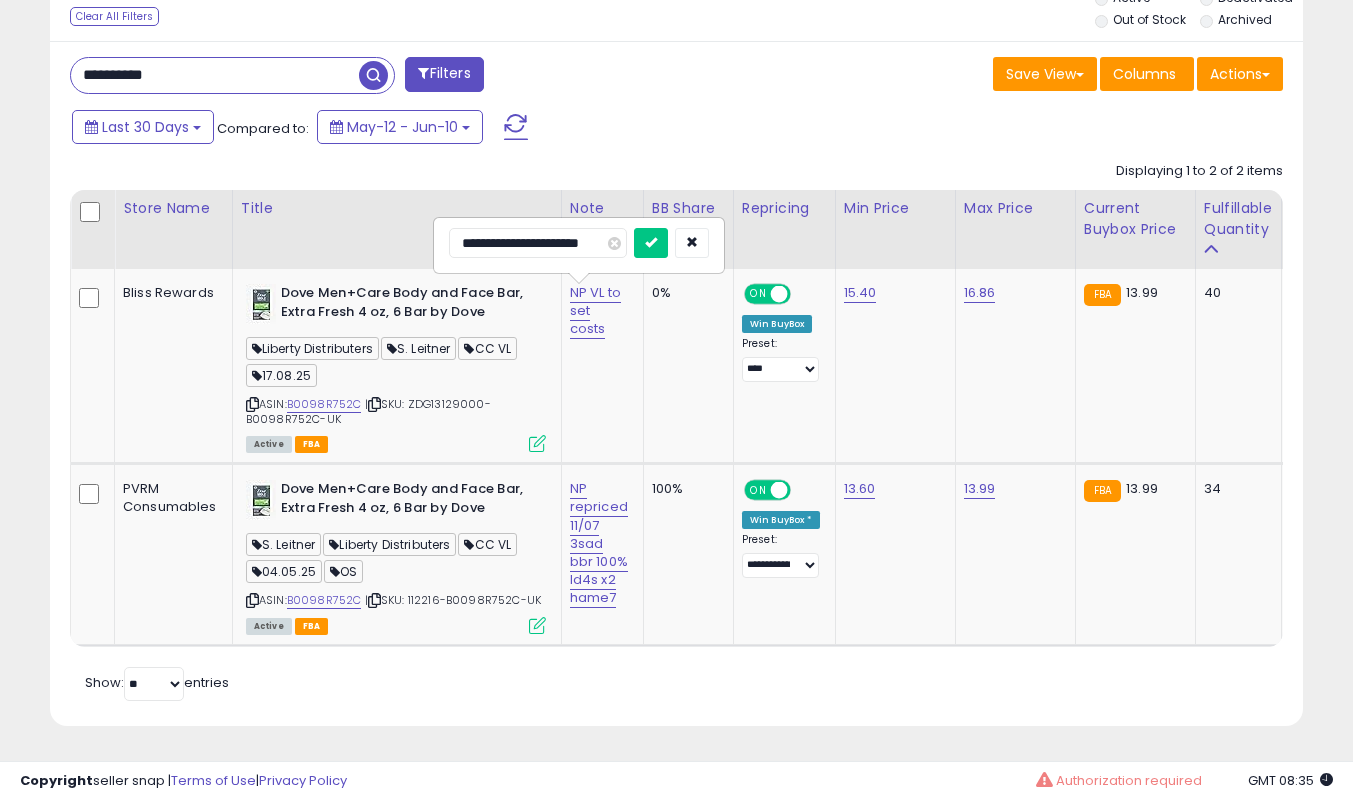 scroll, scrollTop: 0, scrollLeft: 0, axis: both 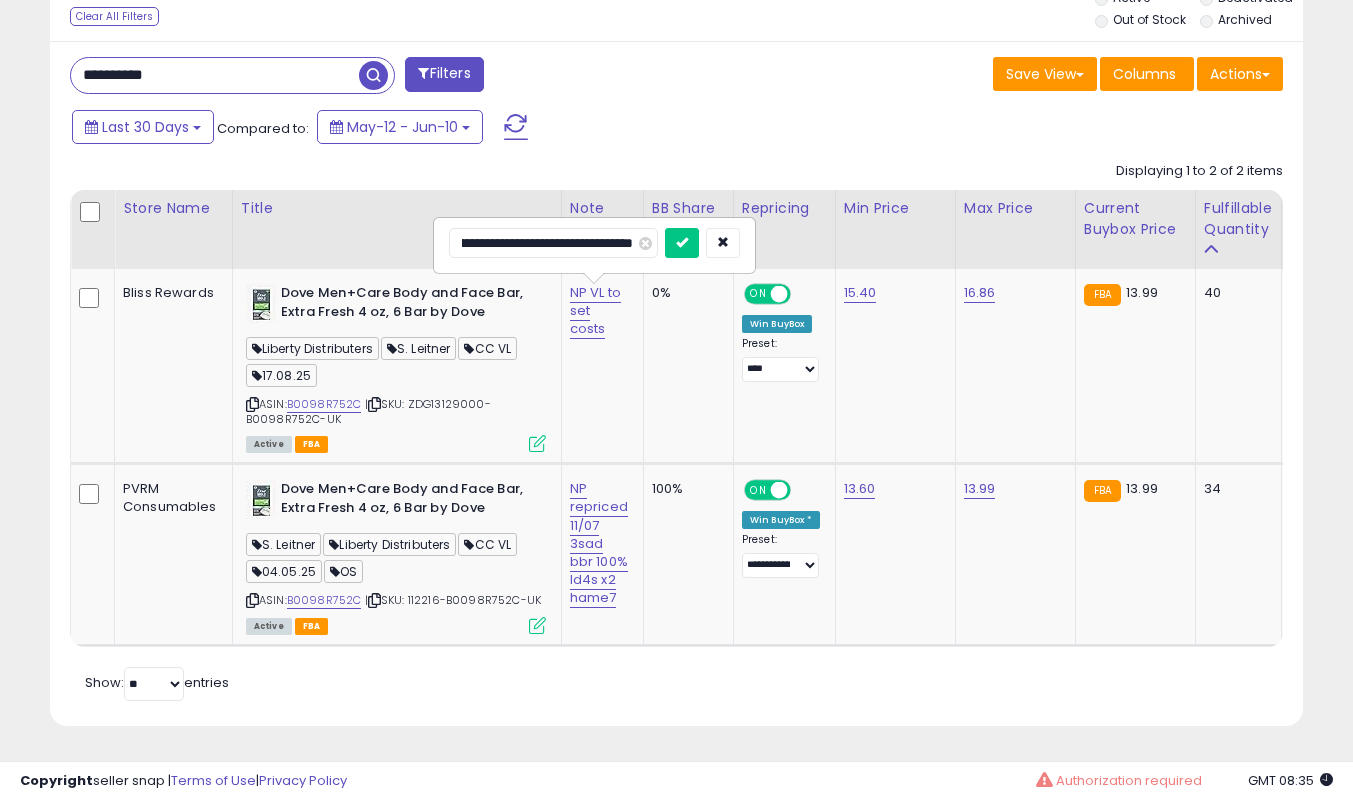 type on "**********" 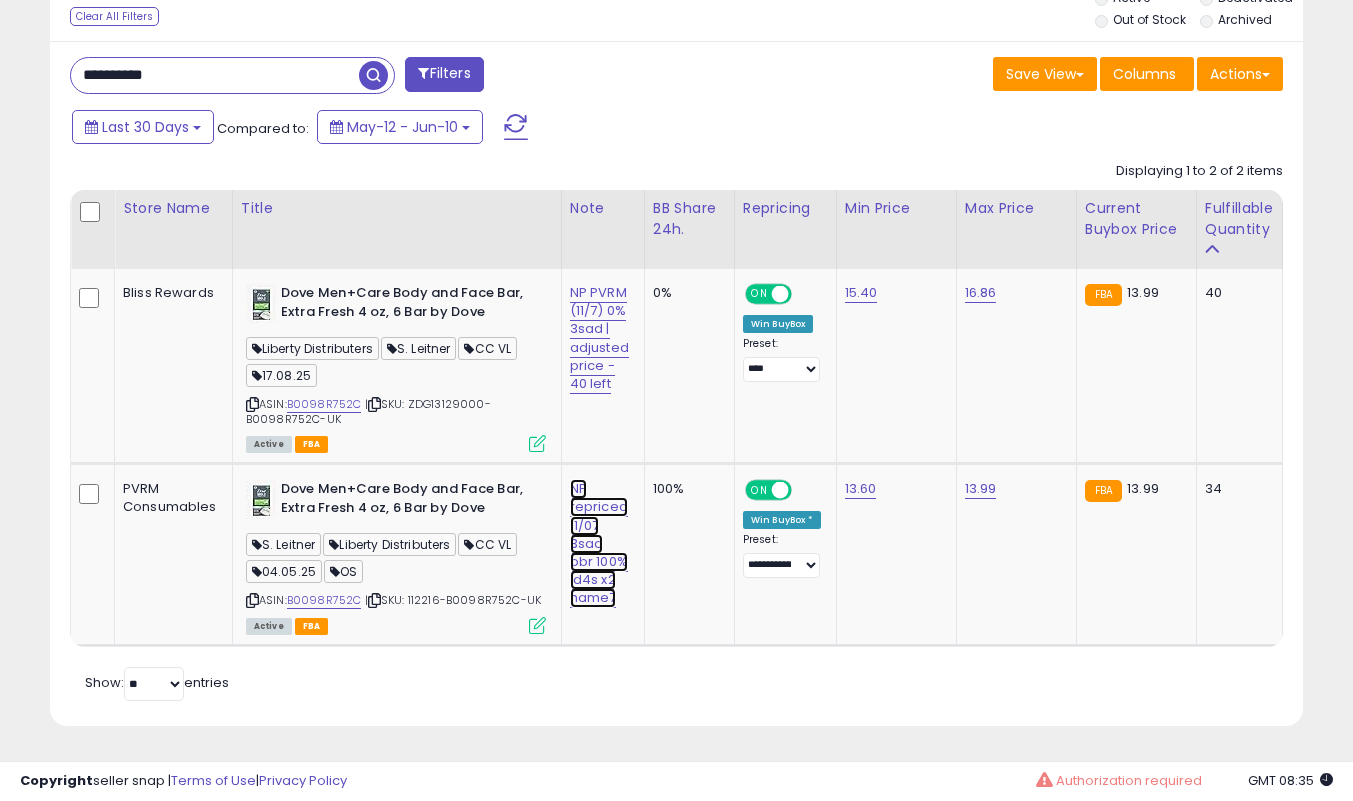 click on "NP repriced 11/07 3sad bbr 100% ld4s x2 hame7" at bounding box center [599, 338] 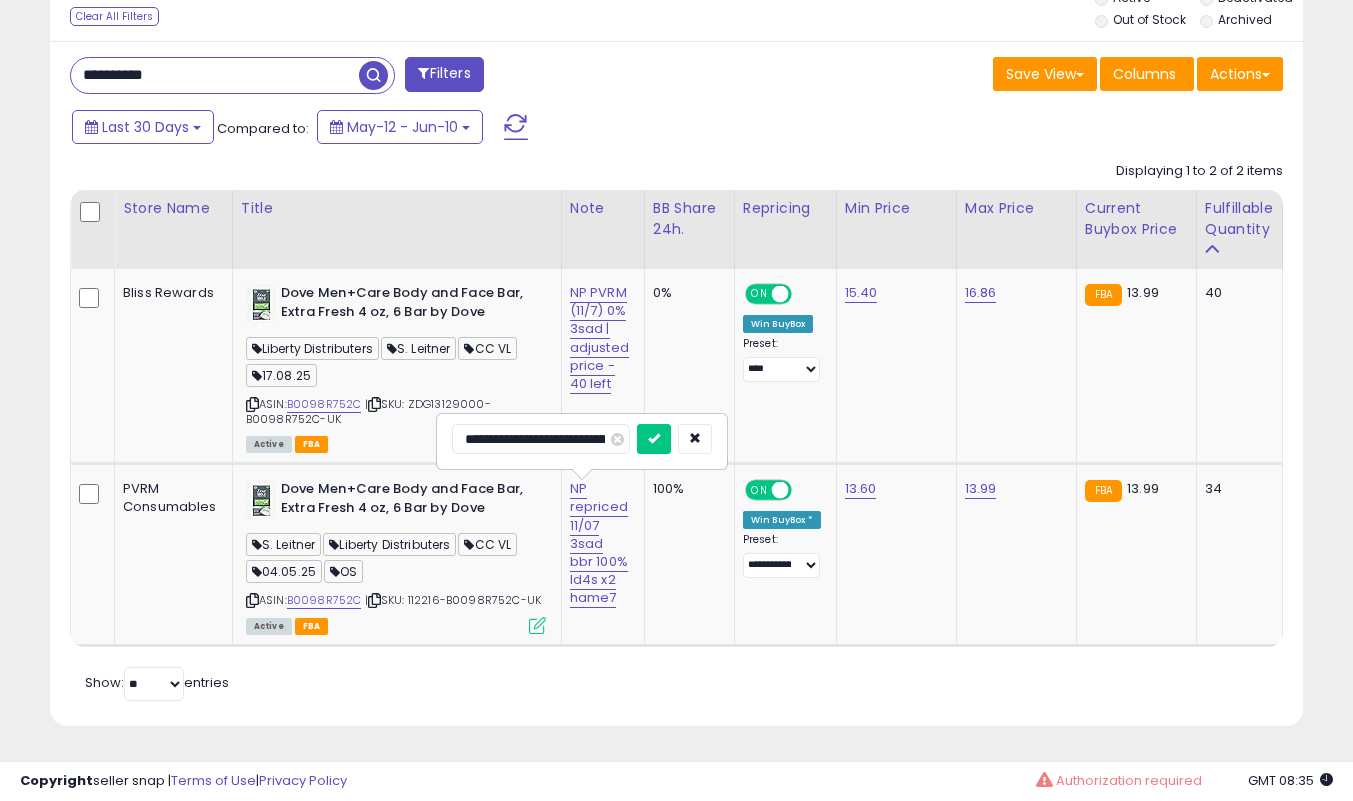 scroll, scrollTop: 0, scrollLeft: 145, axis: horizontal 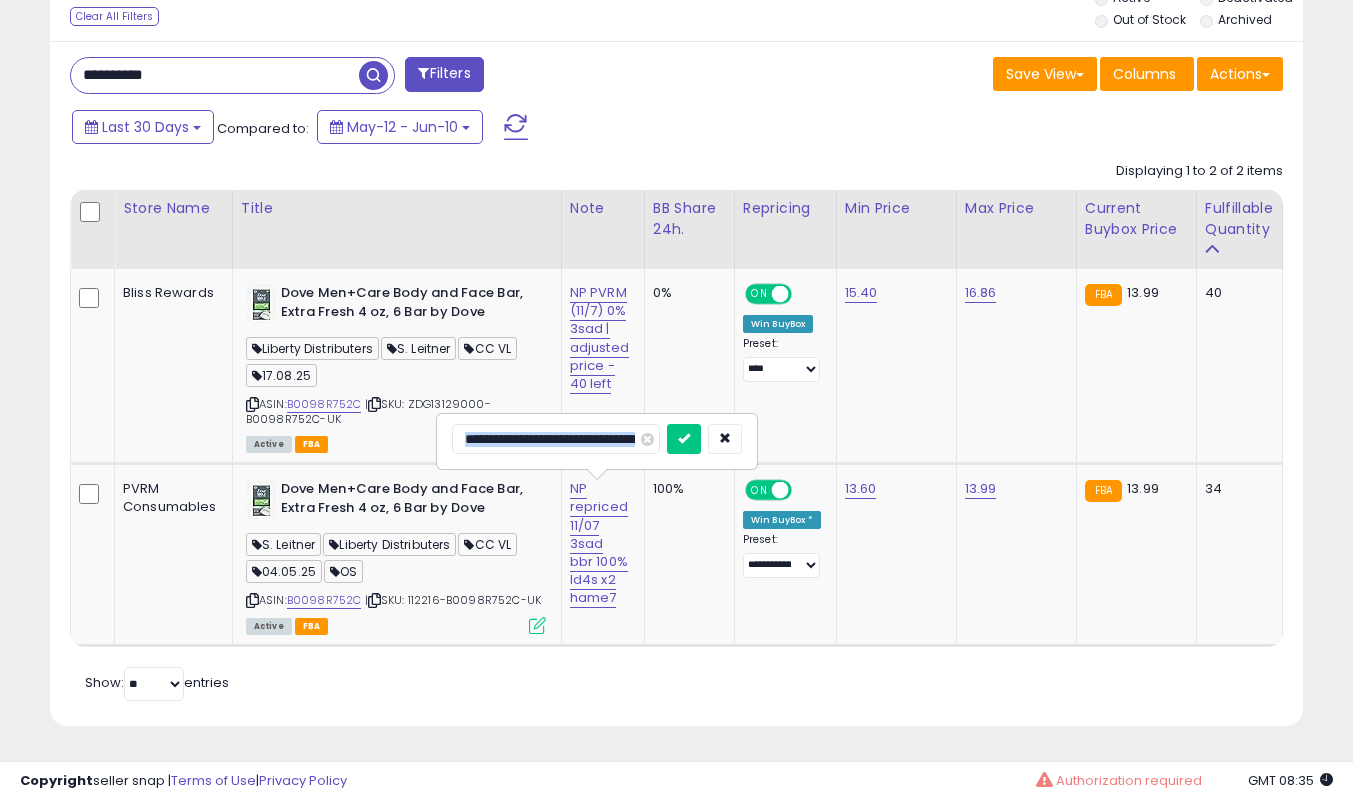 drag, startPoint x: 520, startPoint y: 441, endPoint x: 459, endPoint y: 423, distance: 63.600315 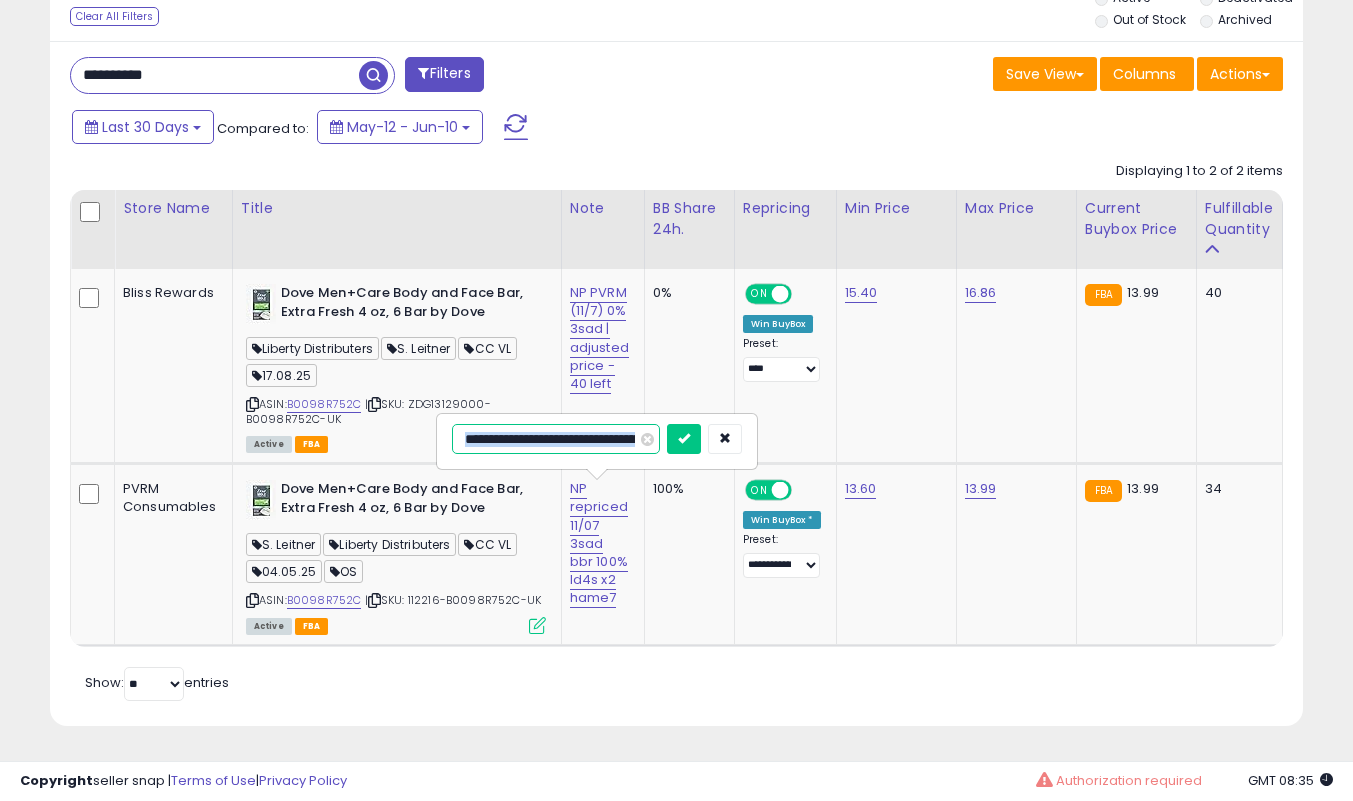 click on "**********" at bounding box center [556, 439] 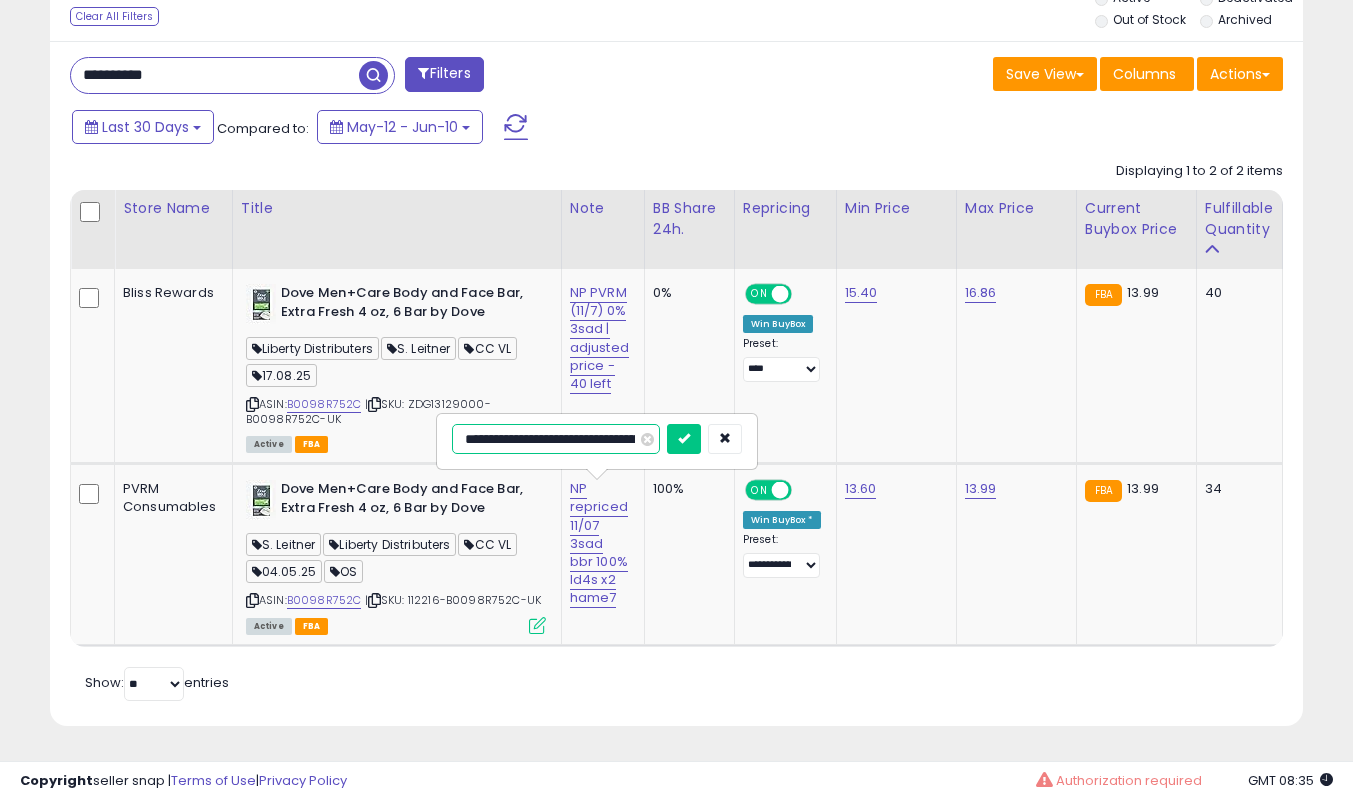 type on "**********" 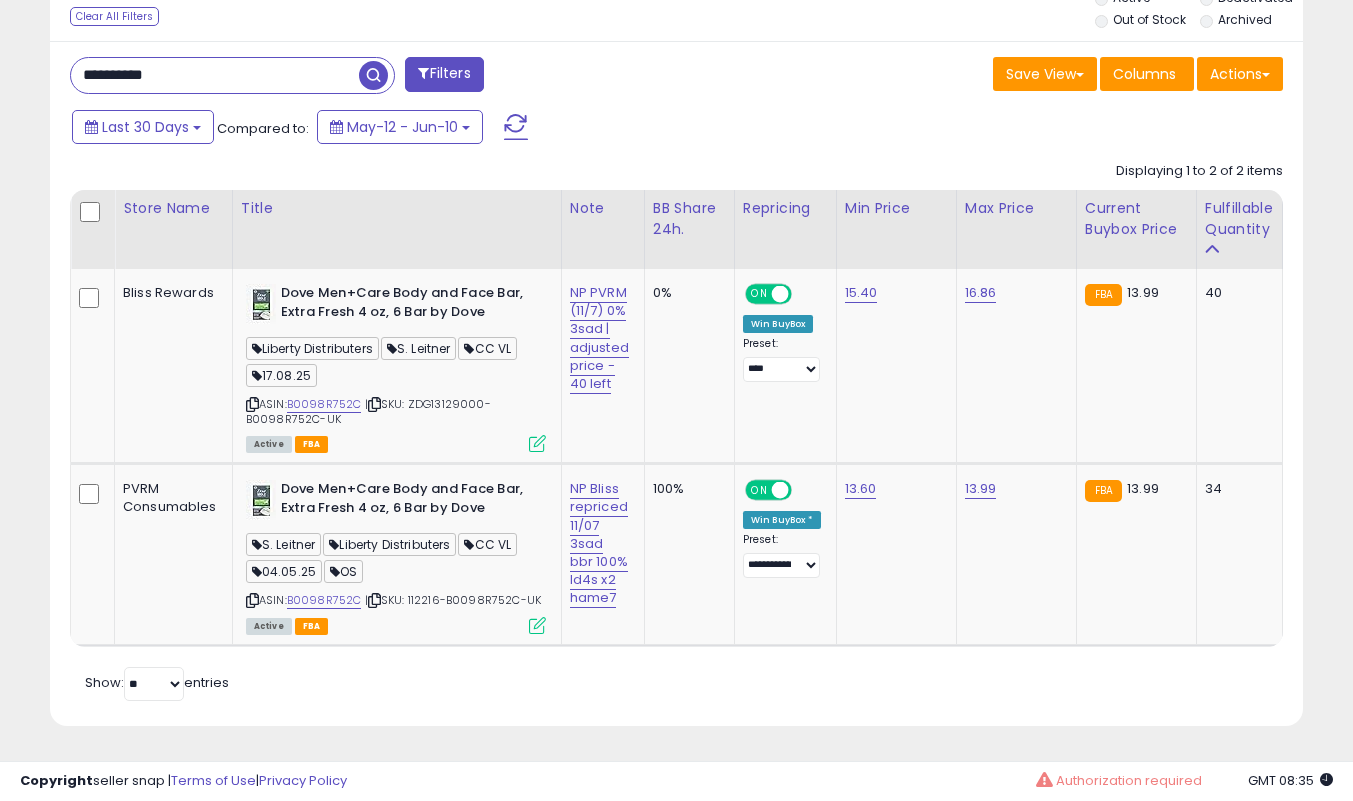 click at bounding box center (537, 443) 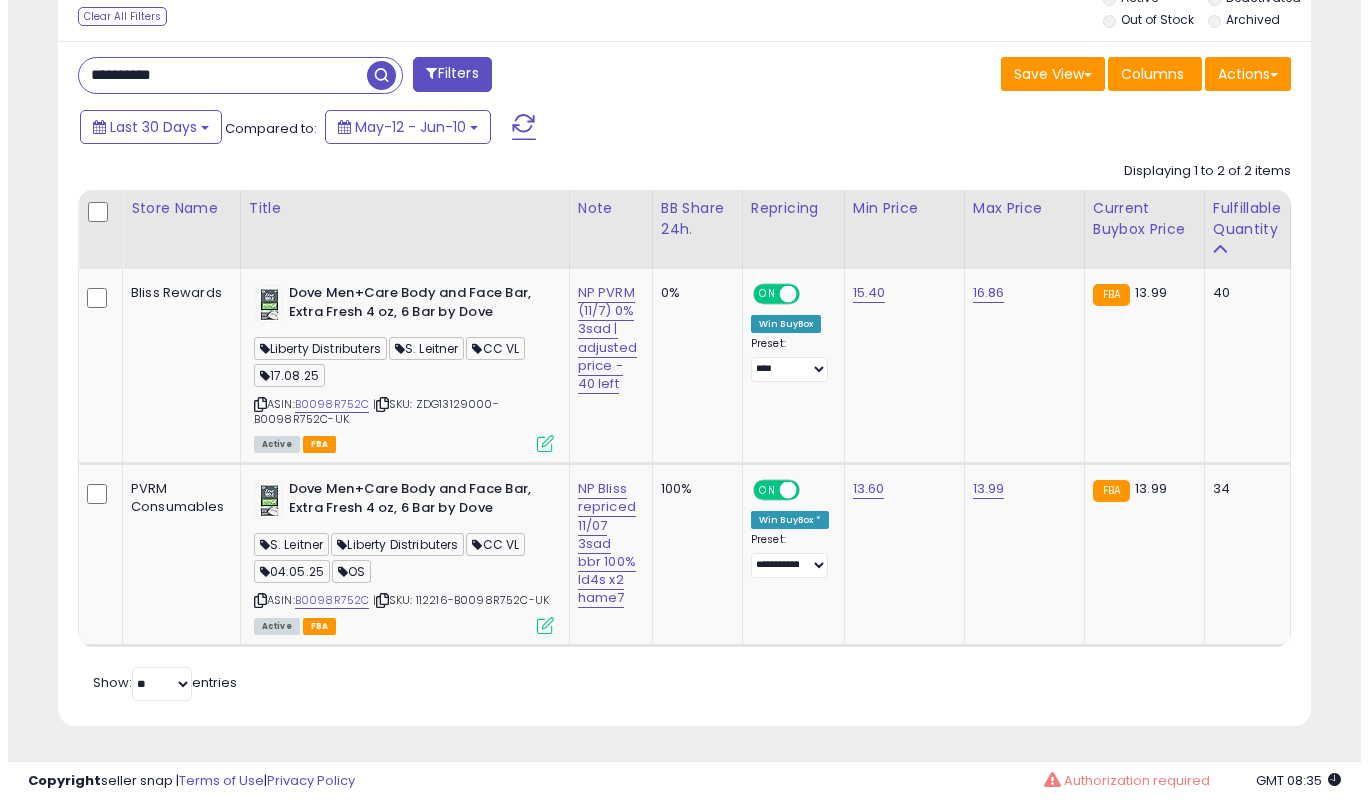 scroll, scrollTop: 999590, scrollLeft: 999266, axis: both 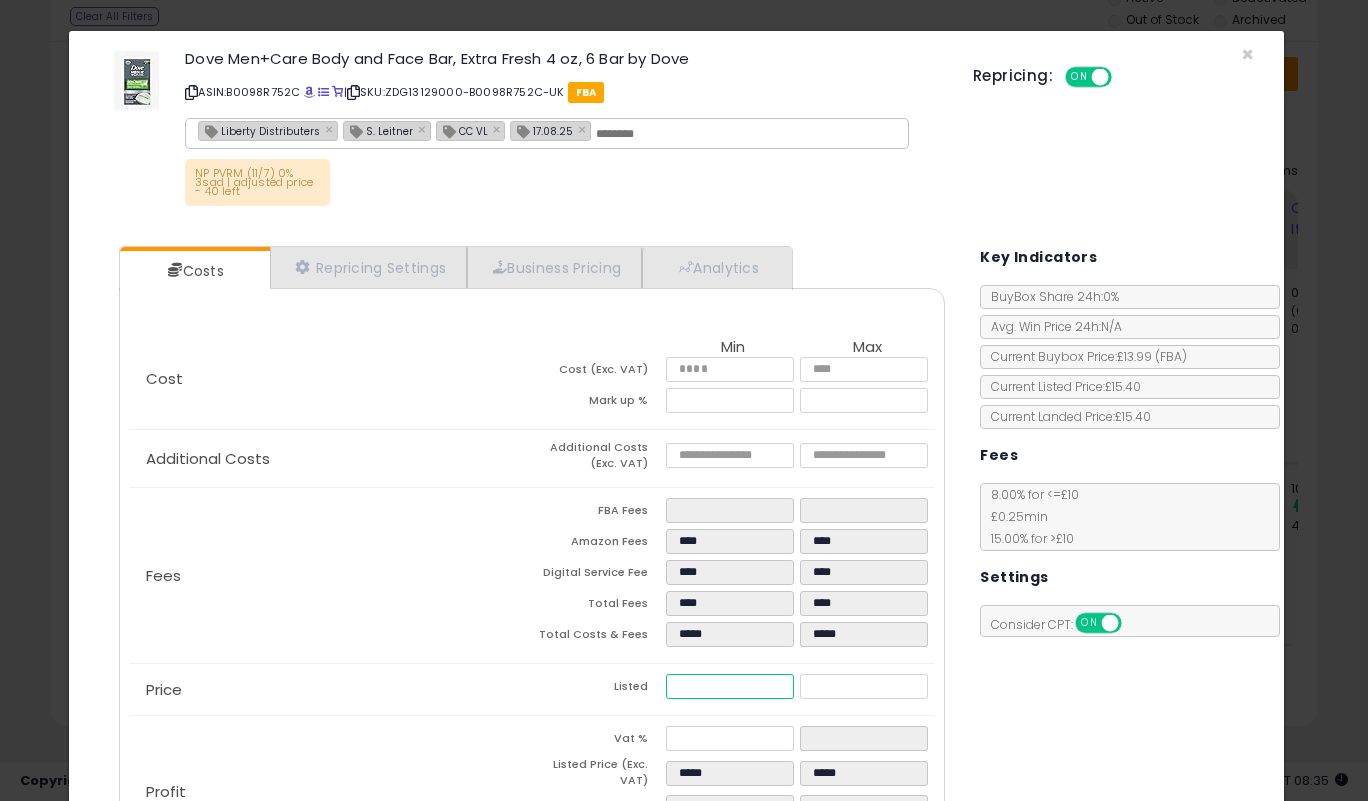 drag, startPoint x: 719, startPoint y: 691, endPoint x: 630, endPoint y: 693, distance: 89.02247 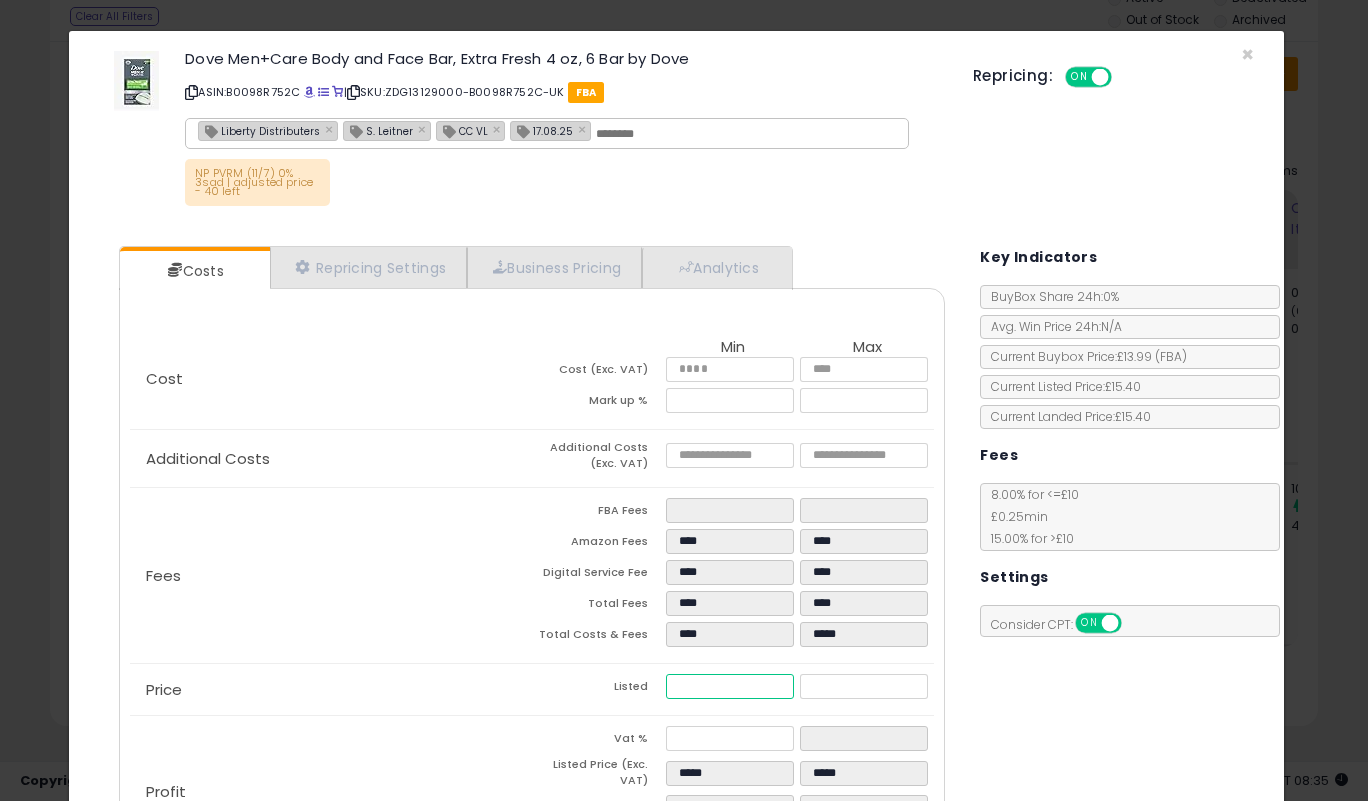 type on "****" 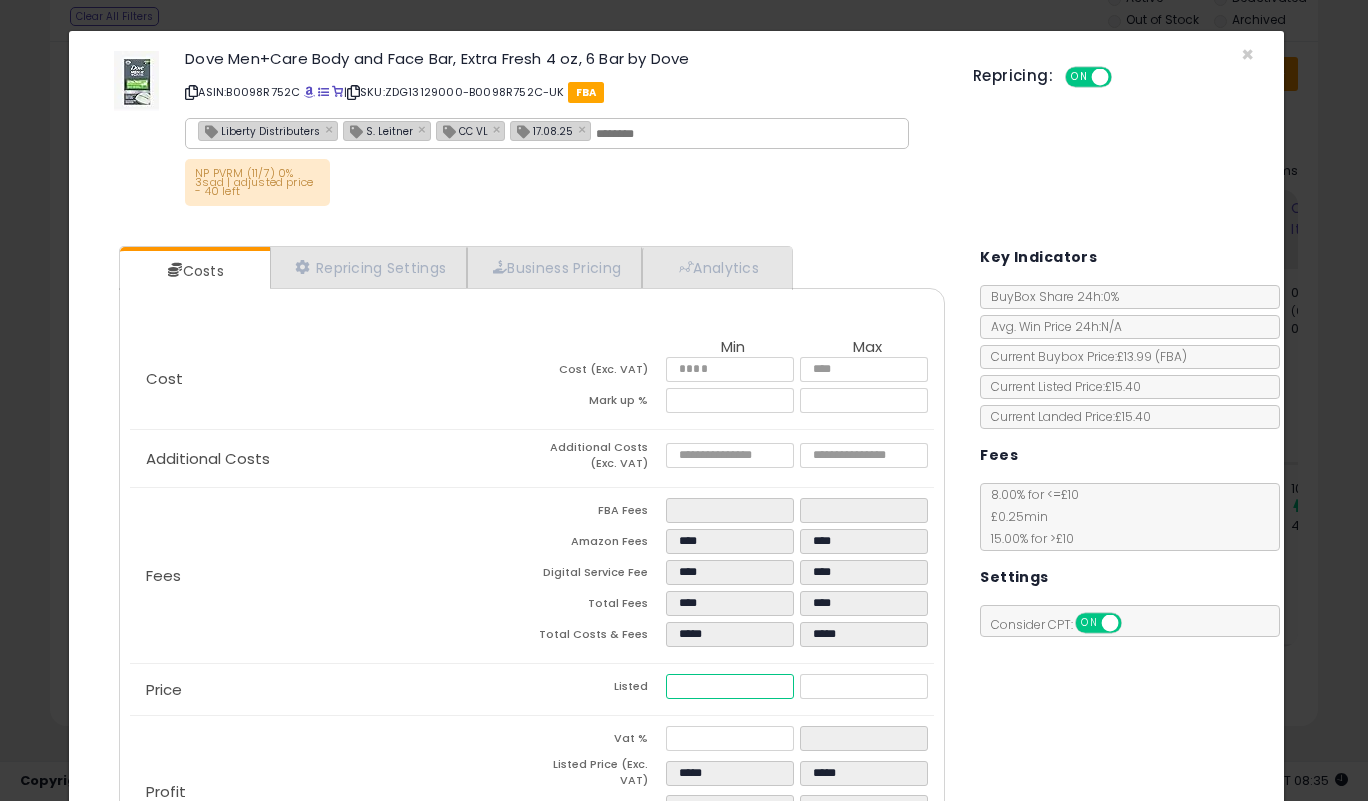type on "****" 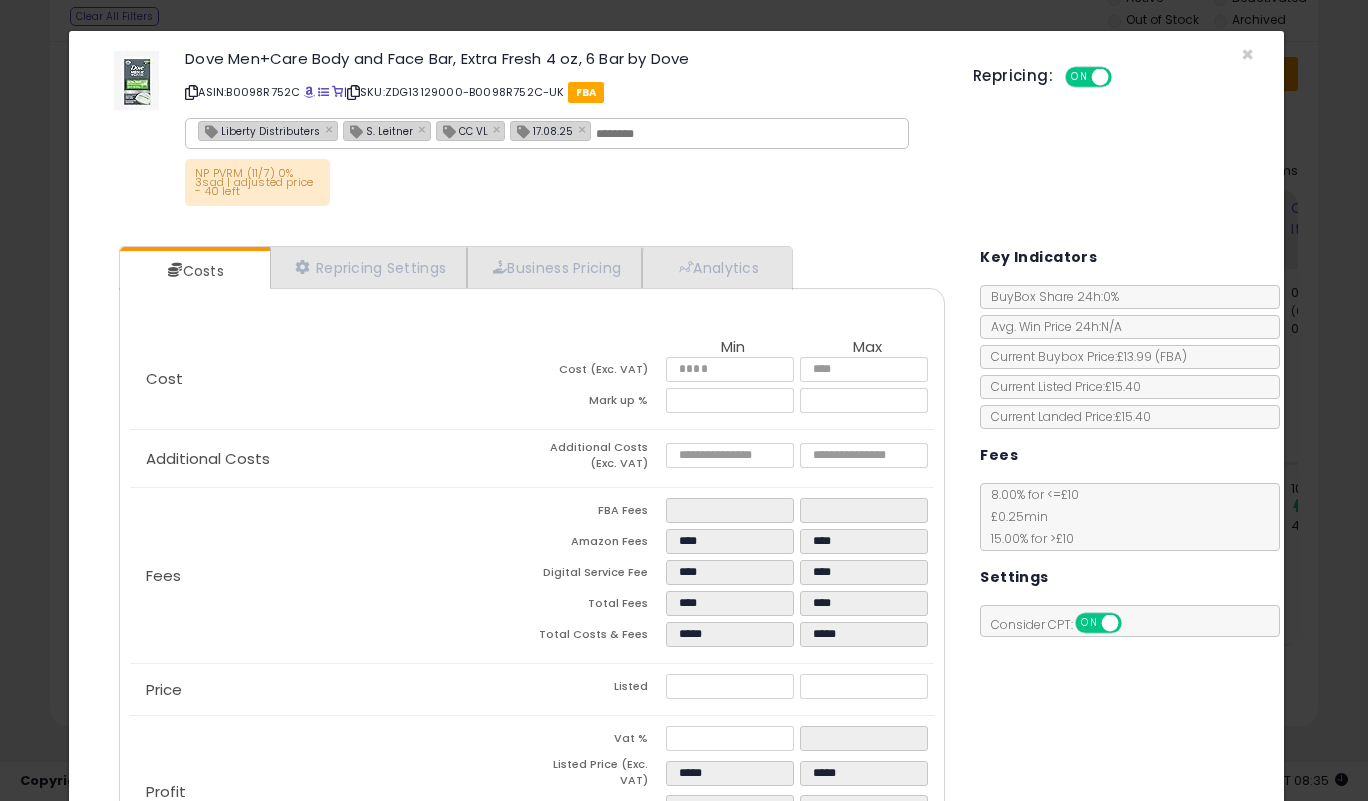 type on "*****" 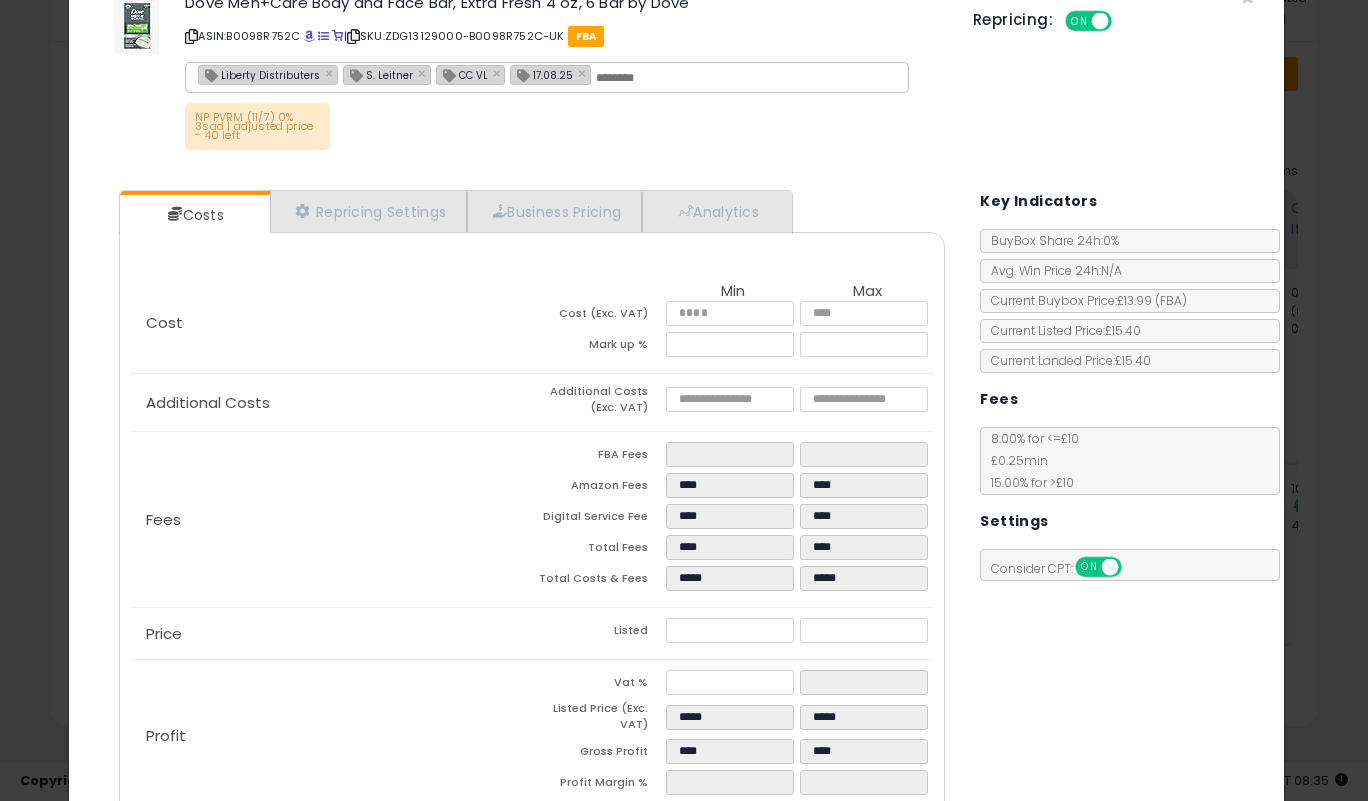 scroll, scrollTop: 171, scrollLeft: 0, axis: vertical 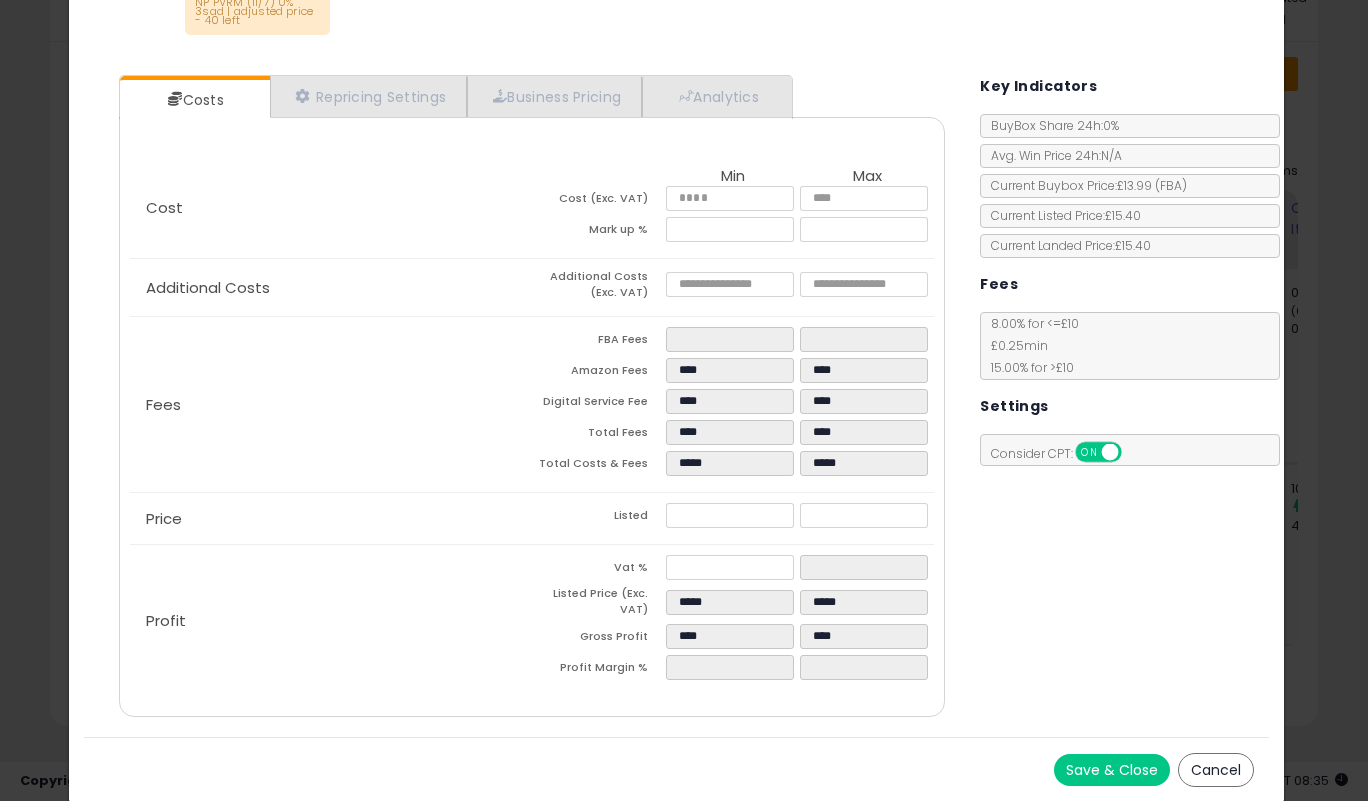click on "Save & Close" at bounding box center [1112, 770] 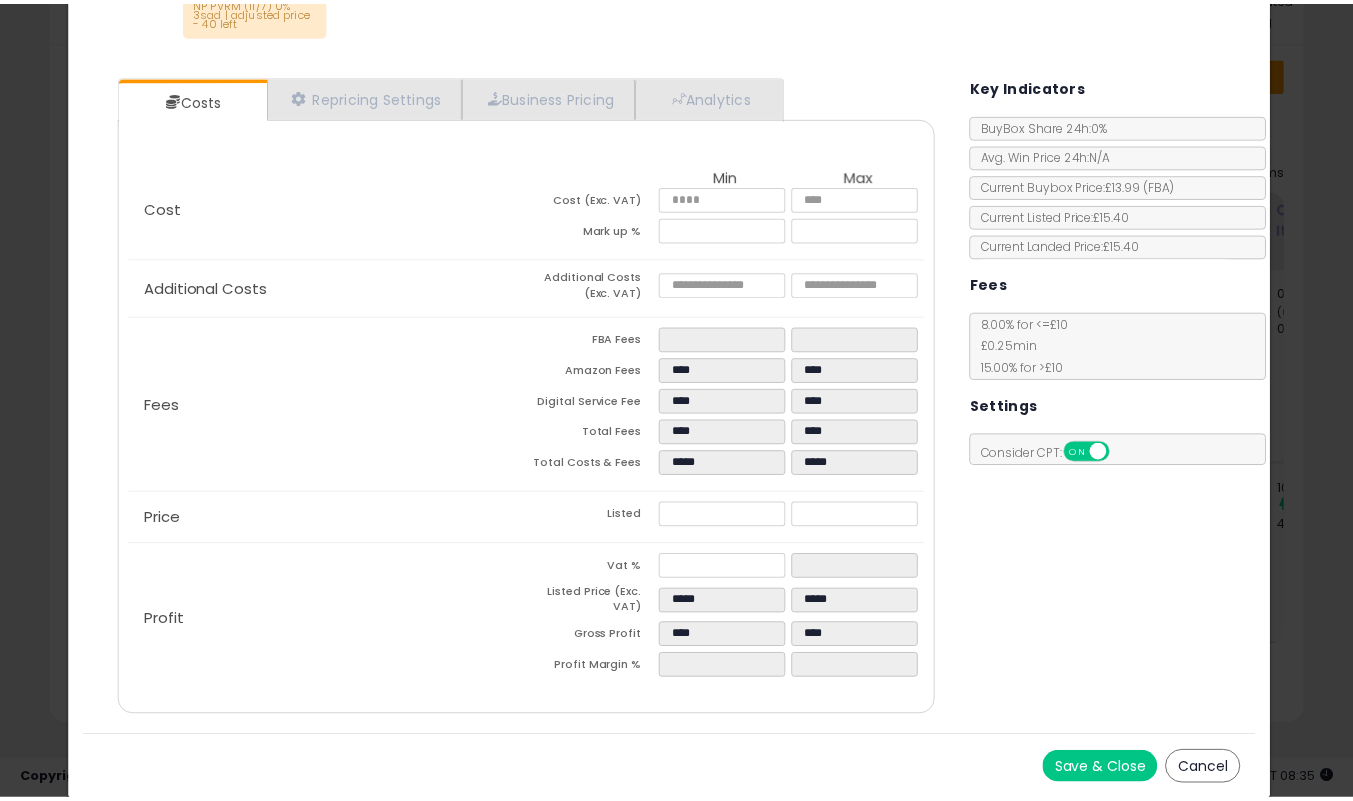 scroll, scrollTop: 0, scrollLeft: 0, axis: both 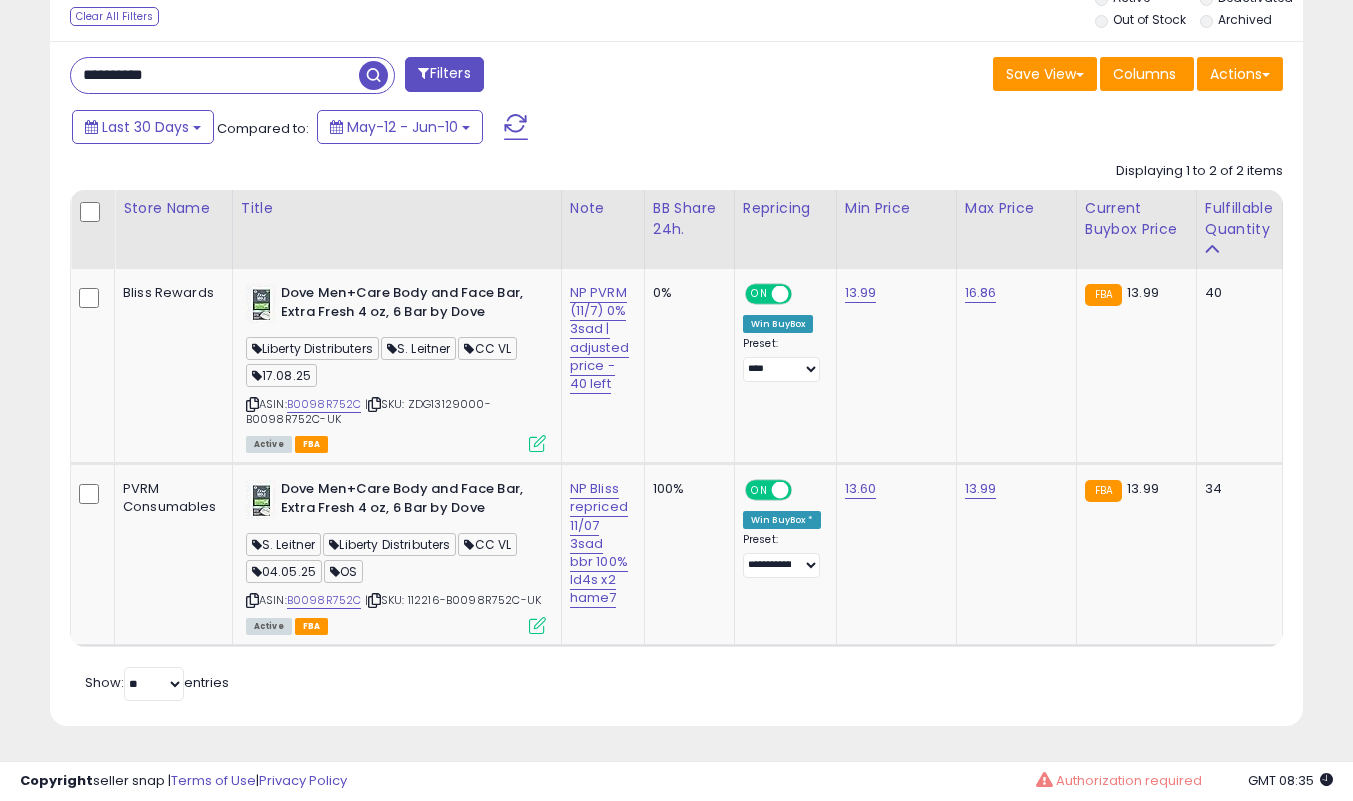 click on "**********" at bounding box center (215, 75) 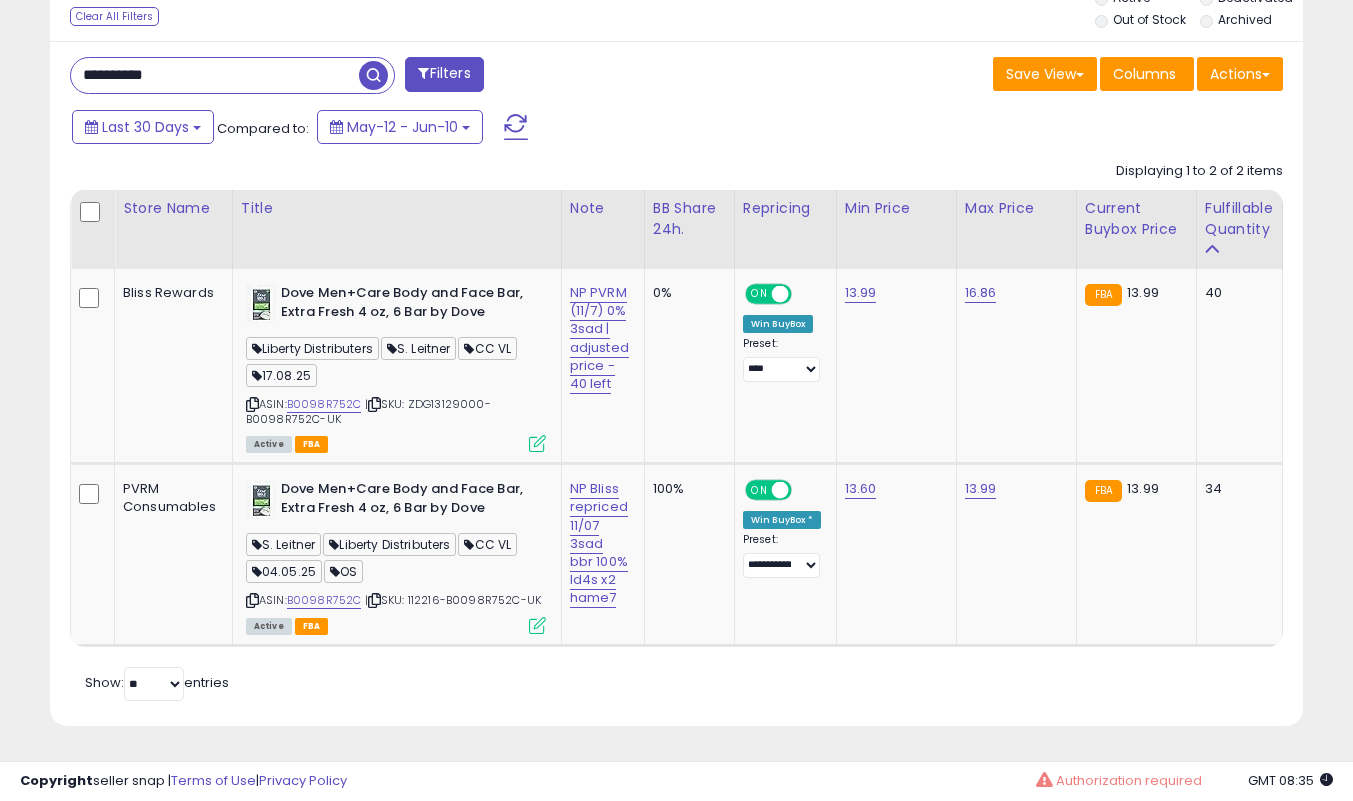 paste 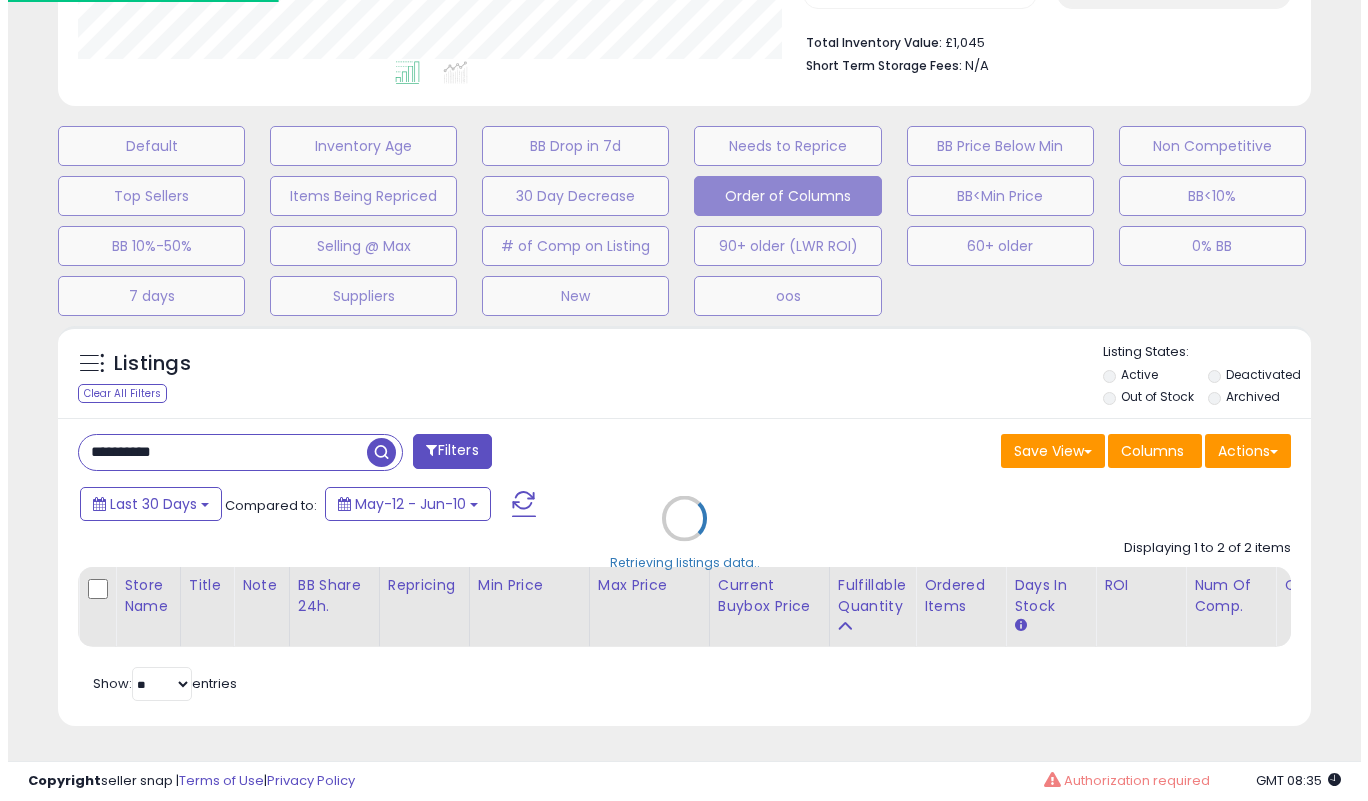 scroll, scrollTop: 519, scrollLeft: 0, axis: vertical 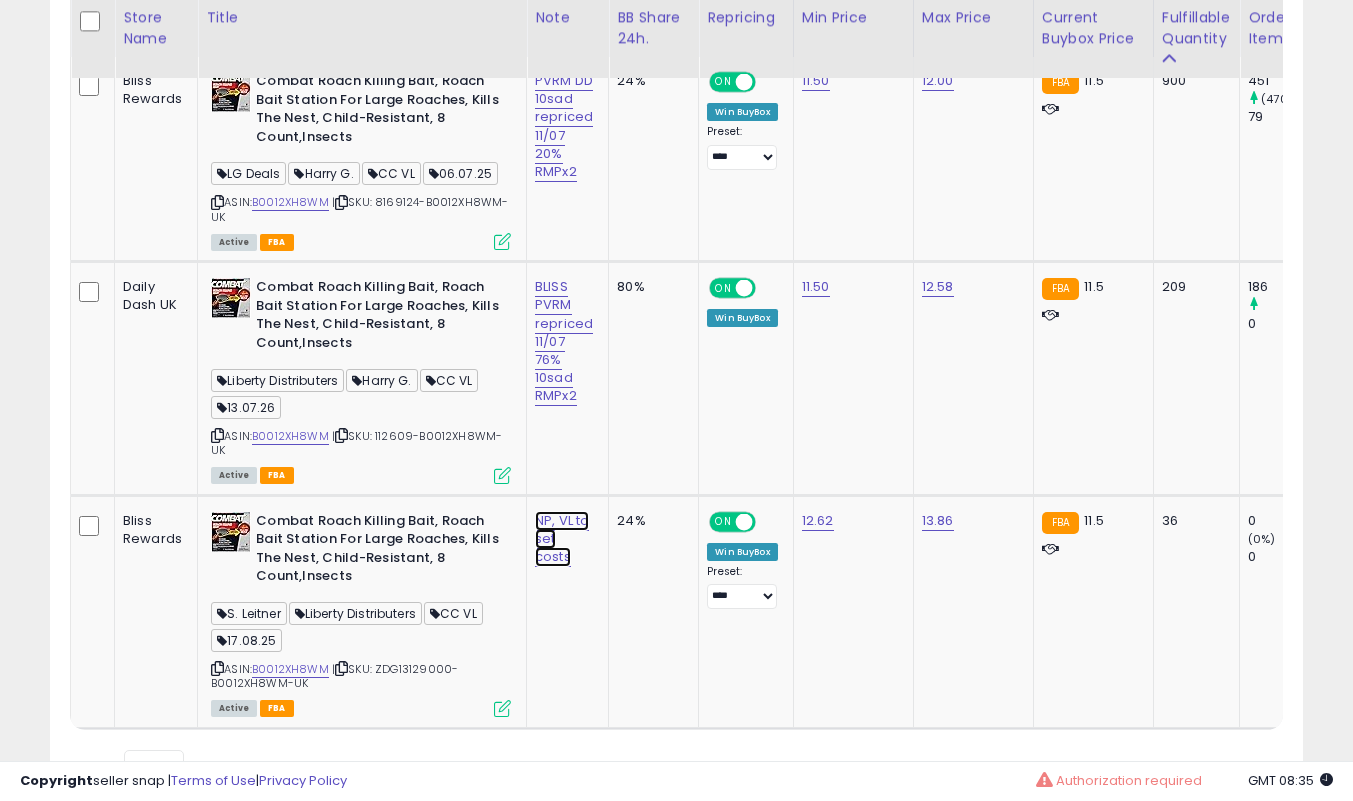 click on "NP, VL to set costs" at bounding box center (564, 126) 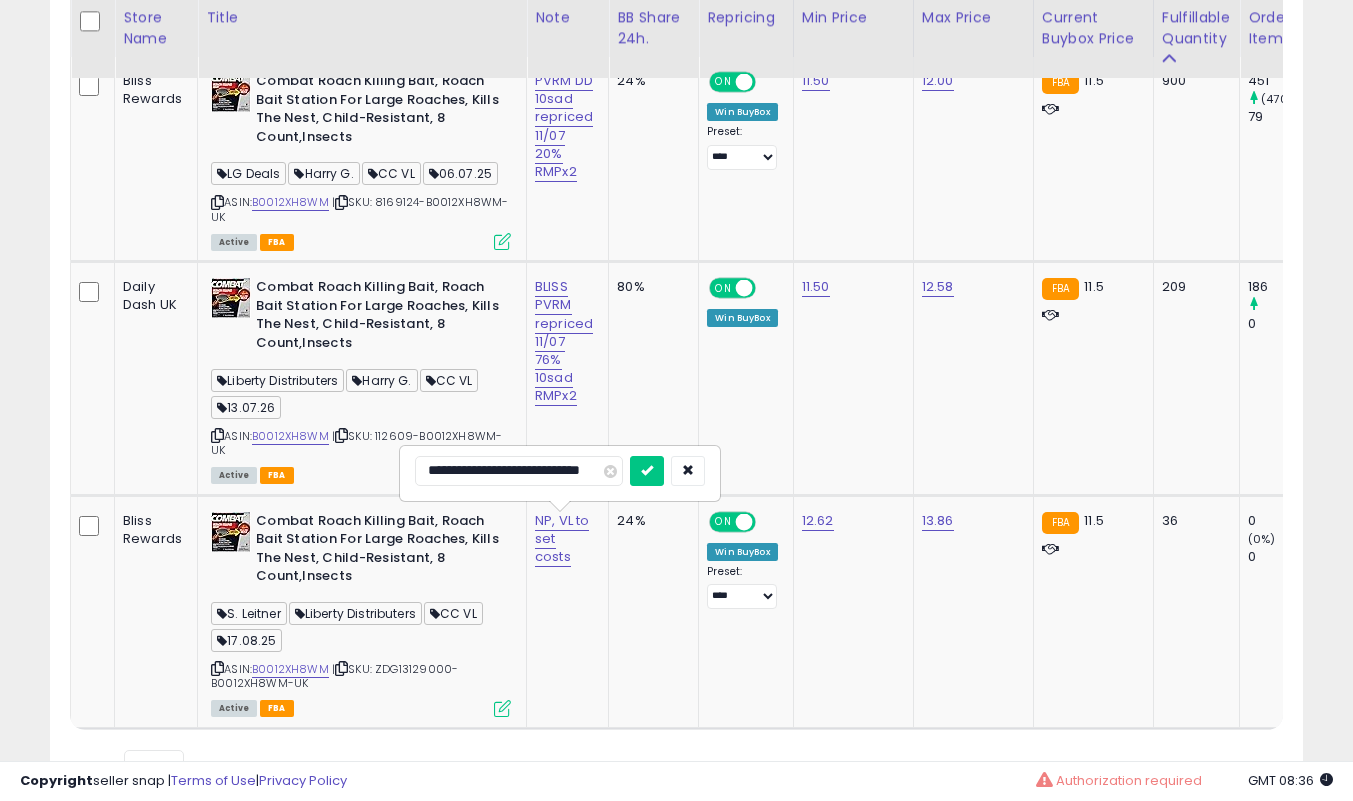 scroll, scrollTop: 0, scrollLeft: 14, axis: horizontal 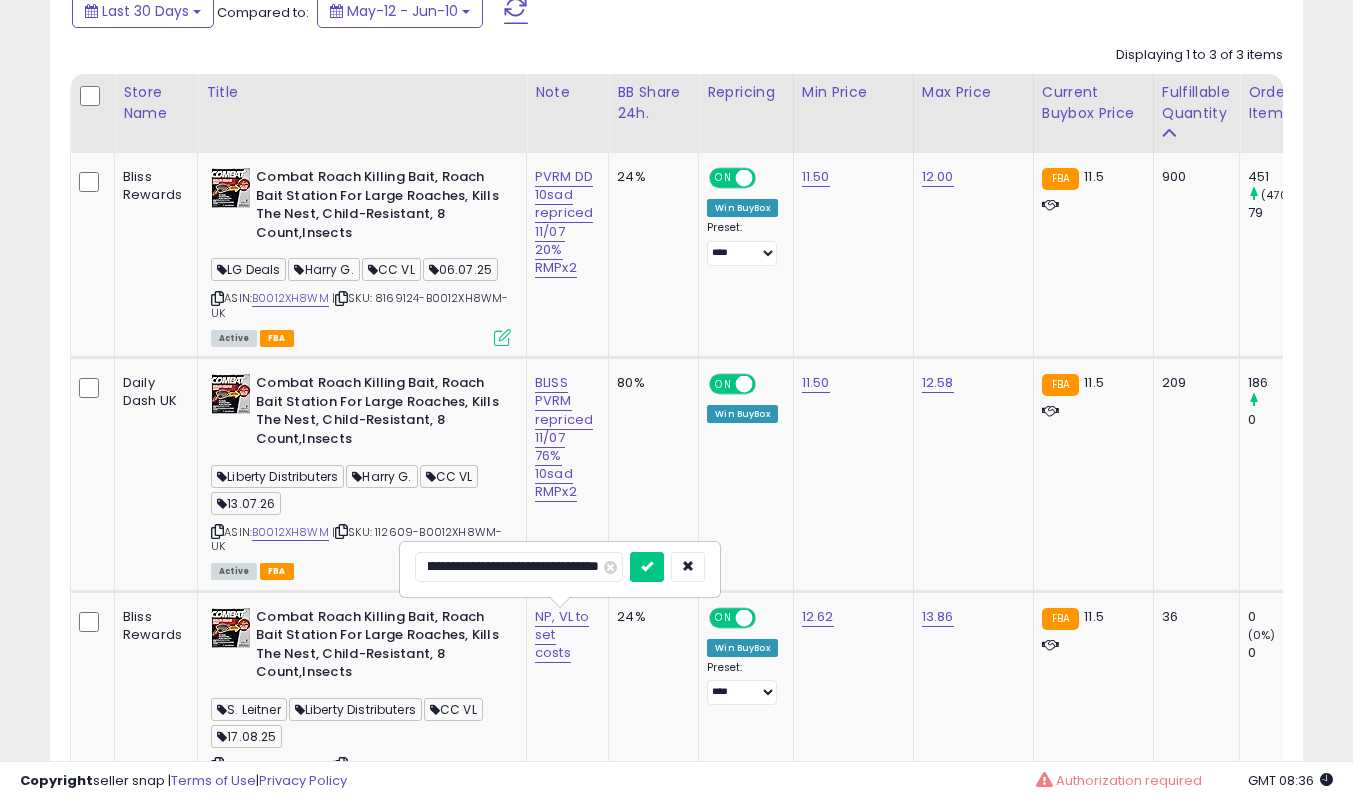 type on "**********" 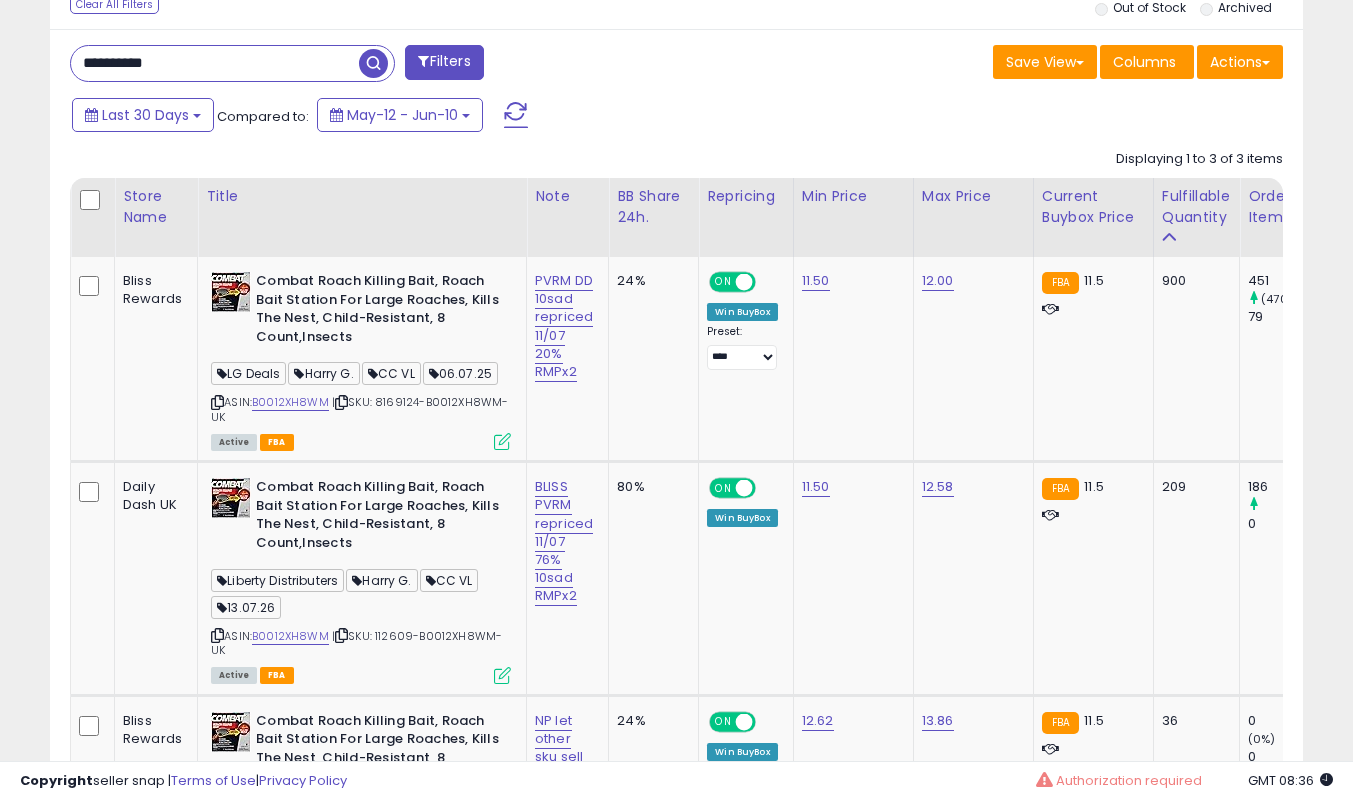 scroll, scrollTop: 893, scrollLeft: 0, axis: vertical 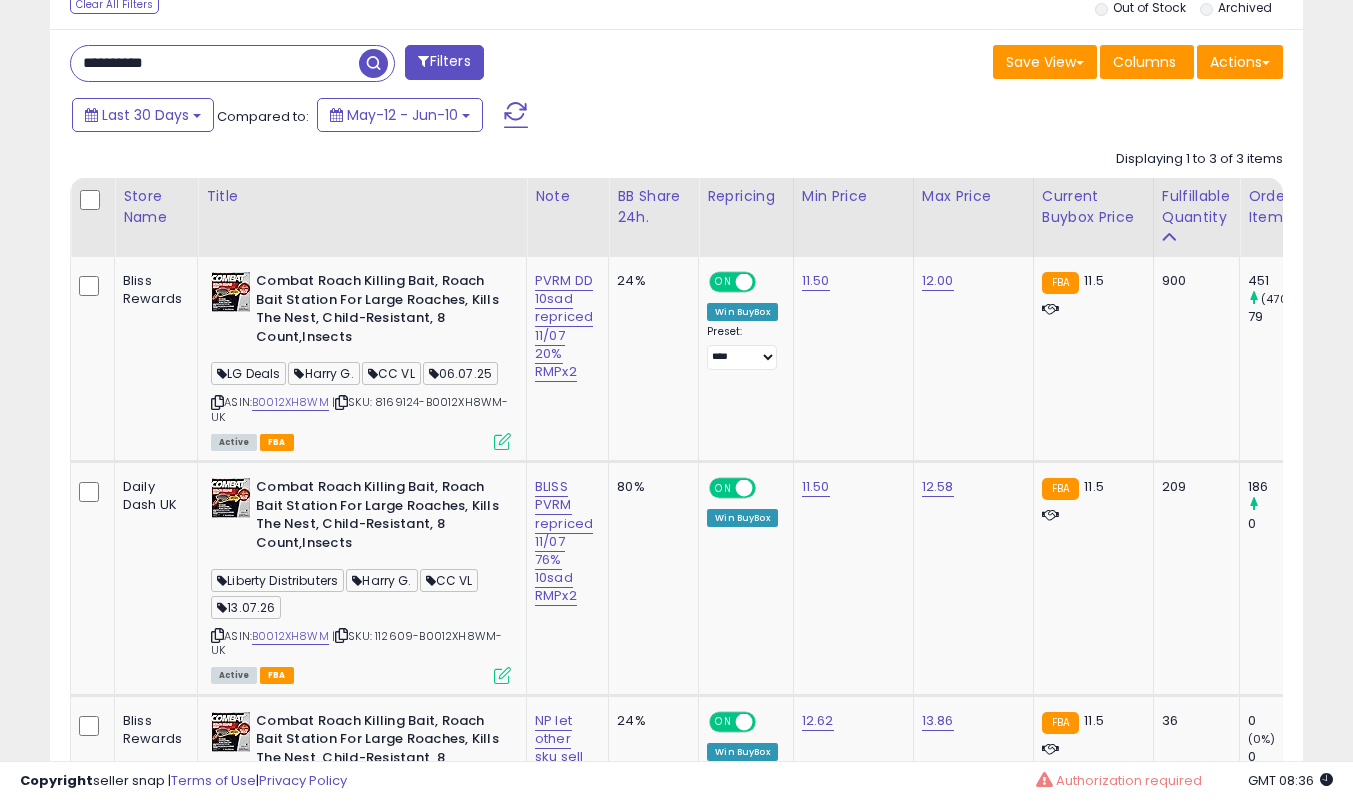 click on "**********" at bounding box center [215, 63] 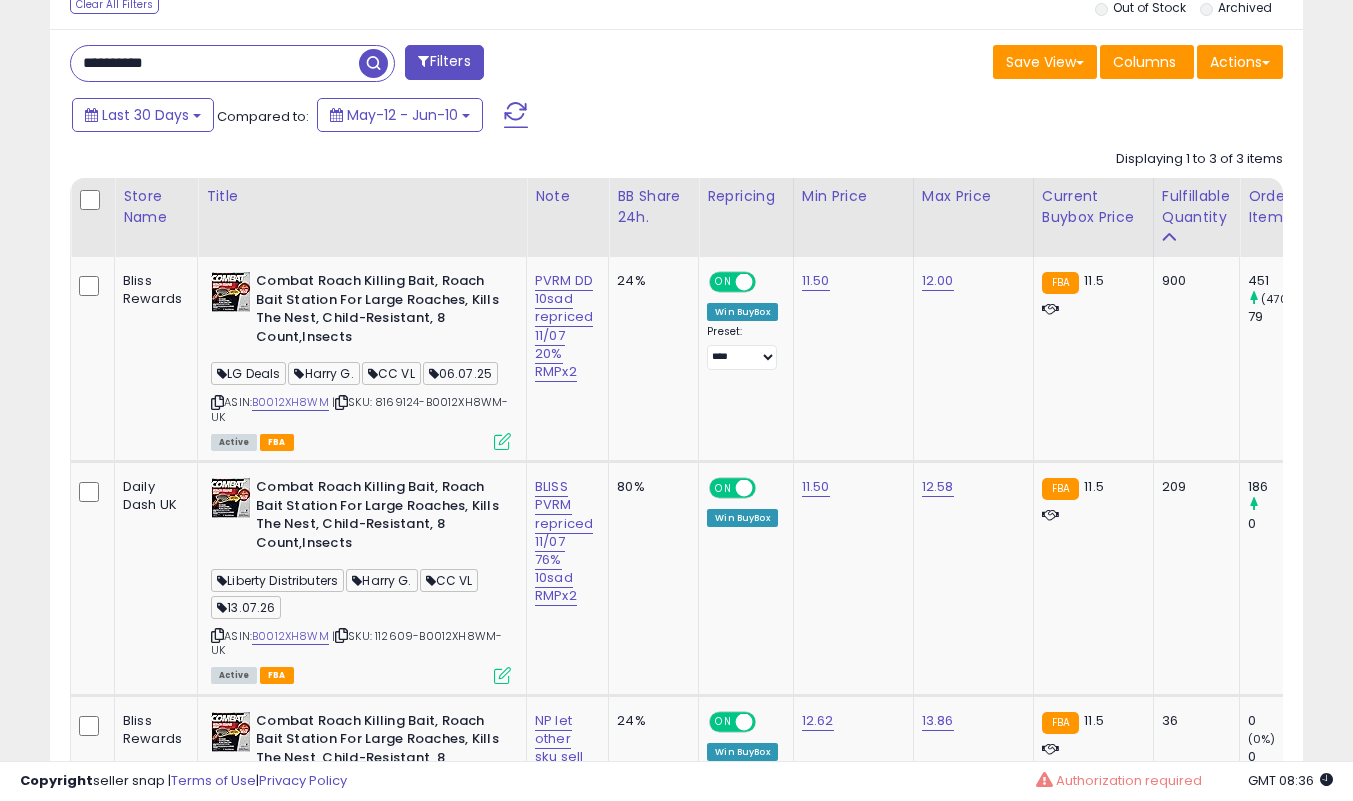 paste 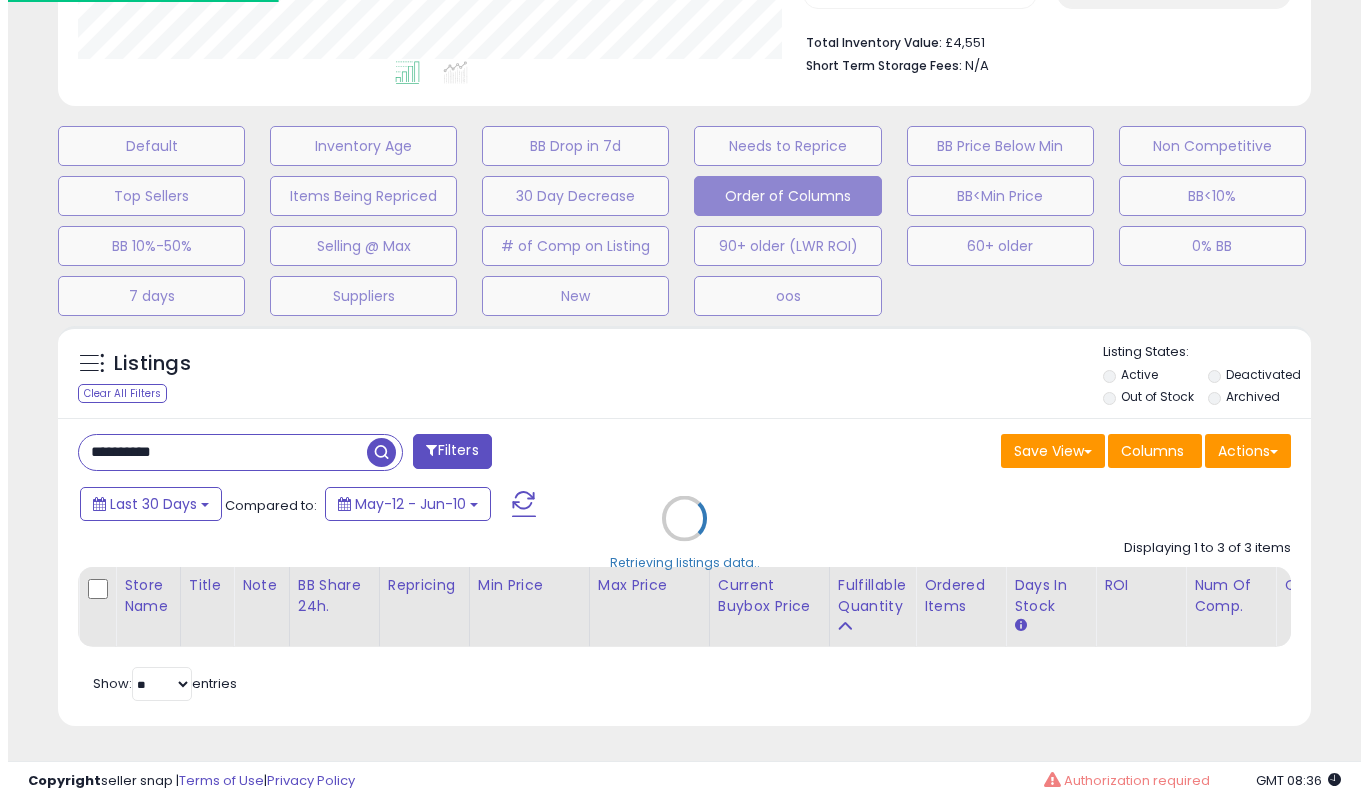 scroll, scrollTop: 519, scrollLeft: 0, axis: vertical 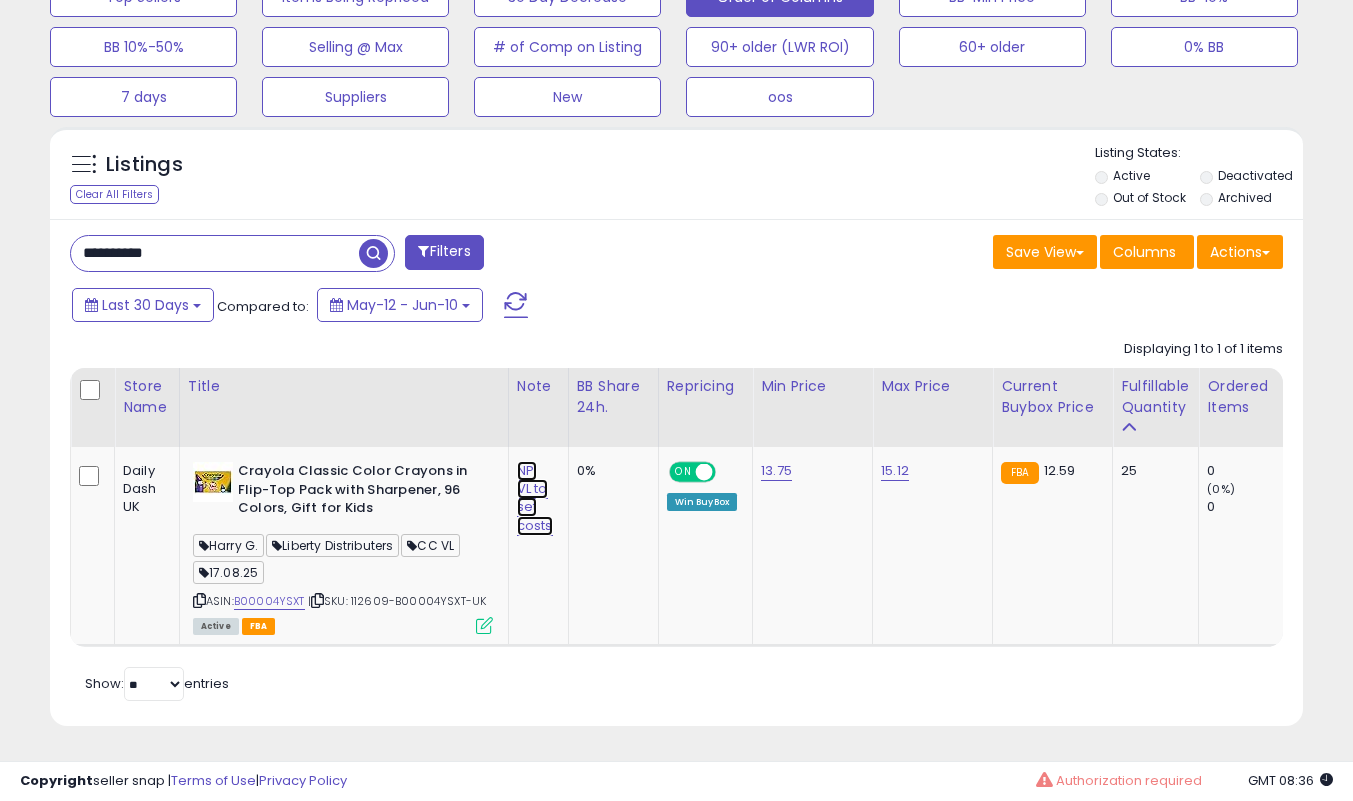 click on "NP, VL to set costs" at bounding box center (535, 498) 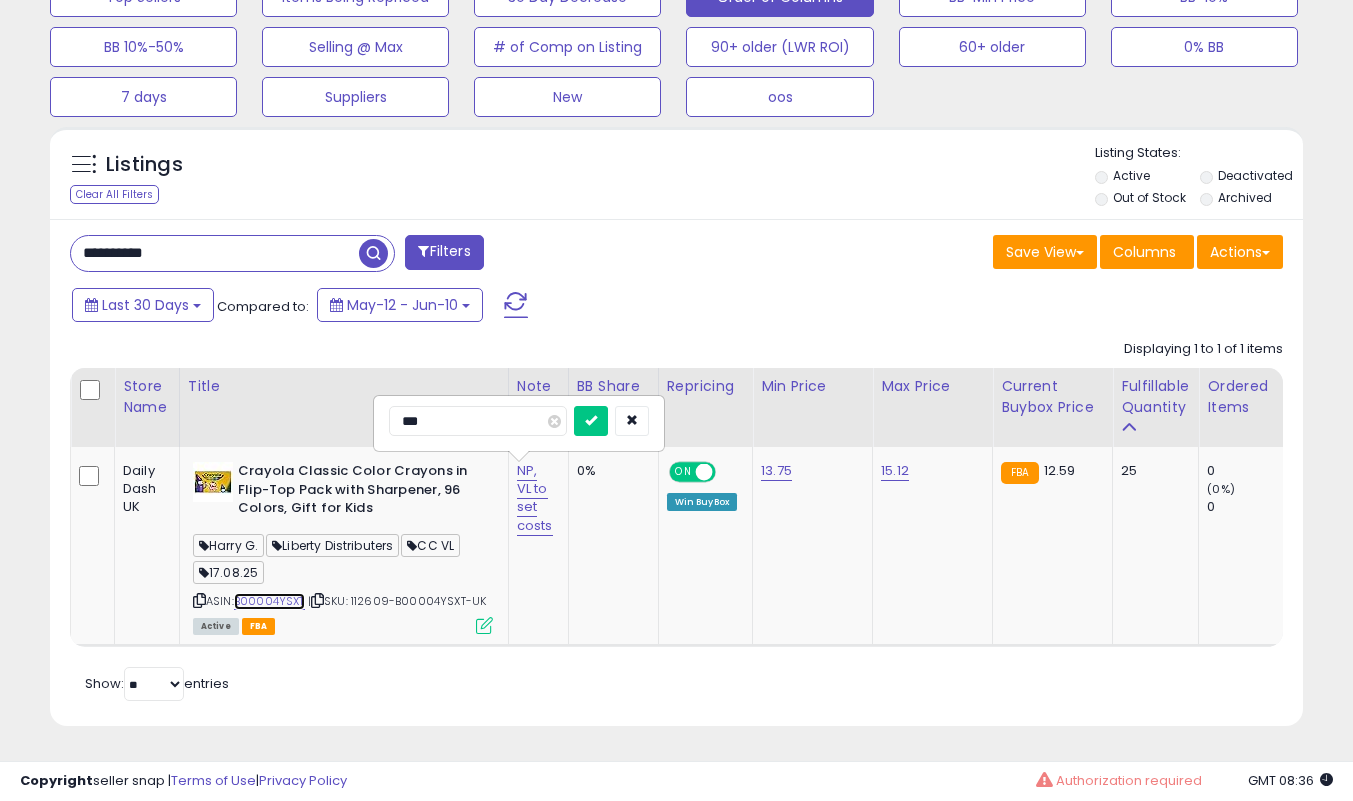click on "B00004YSXT" at bounding box center (269, 601) 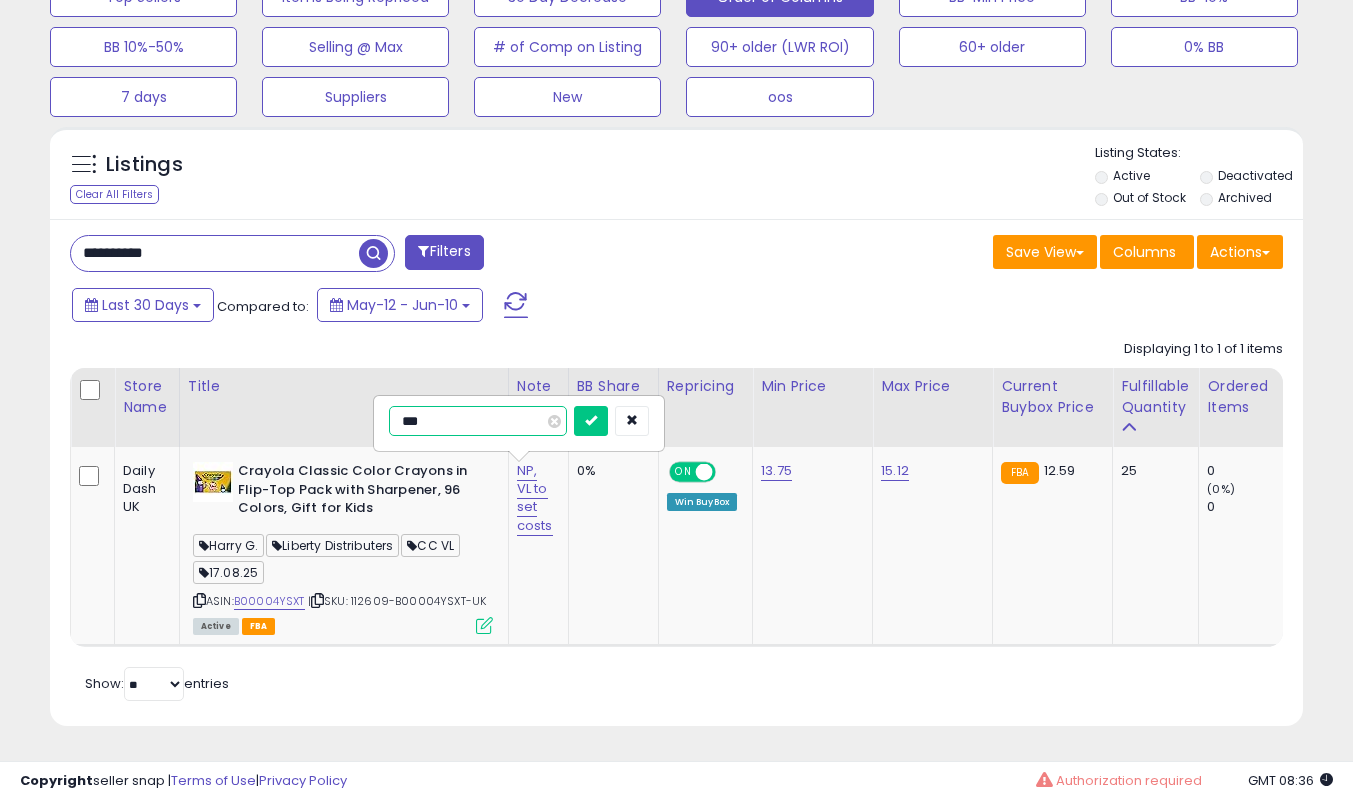click on "**" at bounding box center [478, 421] 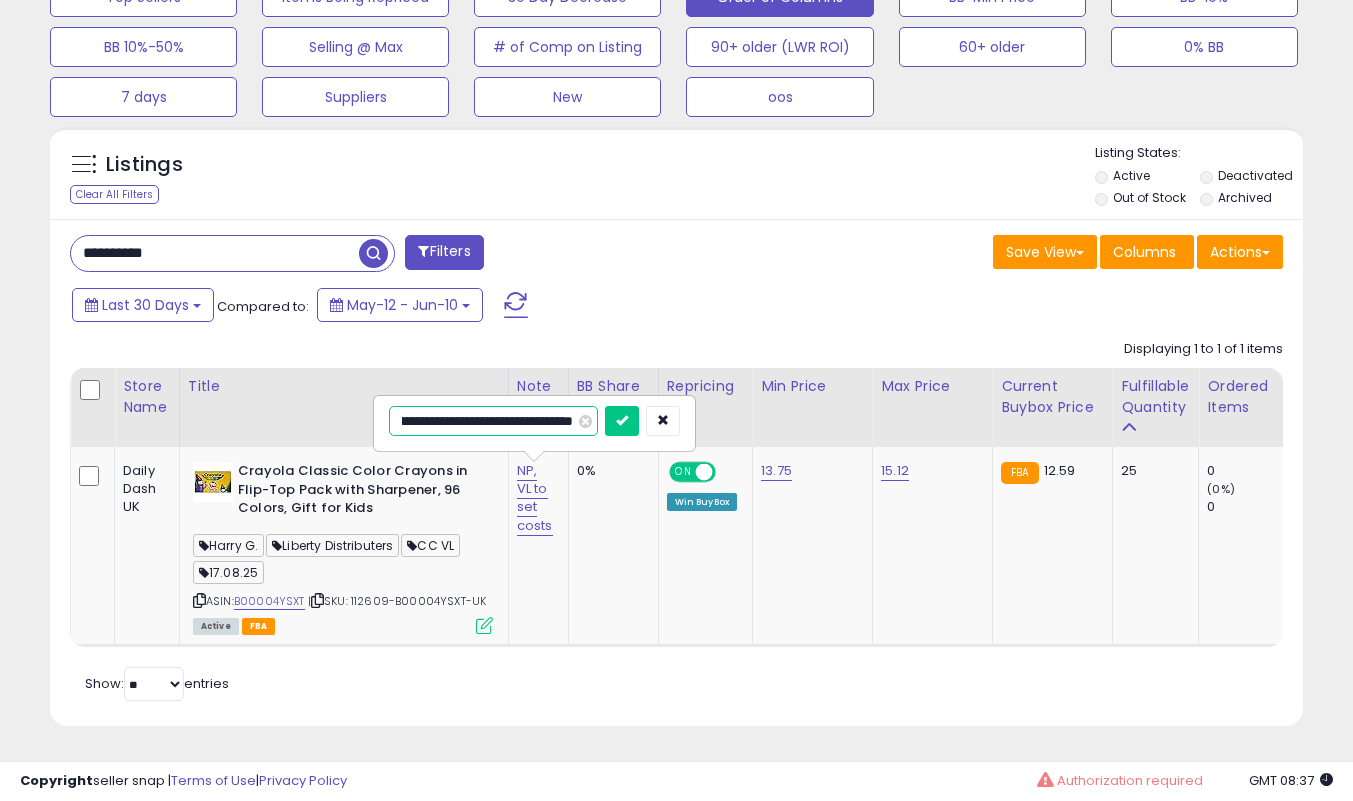 type on "**********" 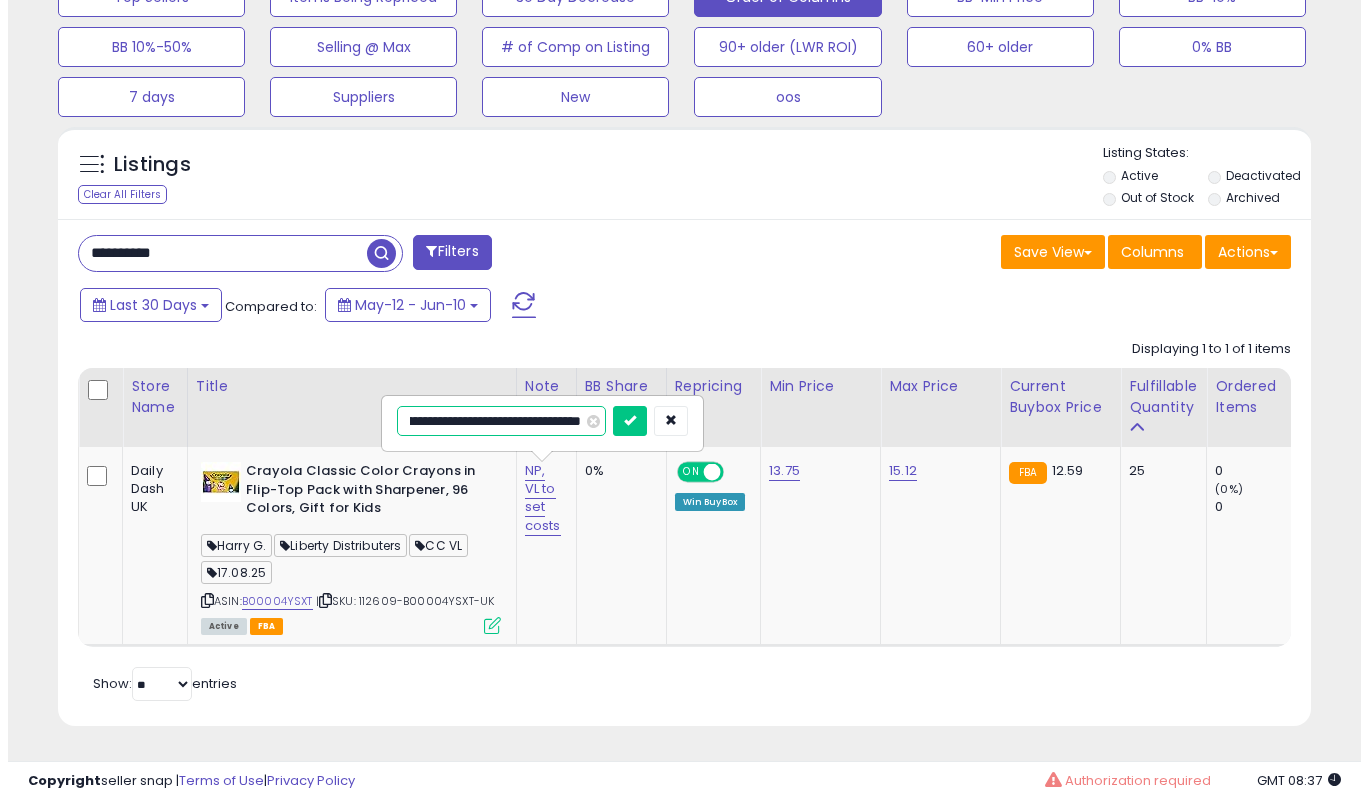 scroll, scrollTop: 0, scrollLeft: 106, axis: horizontal 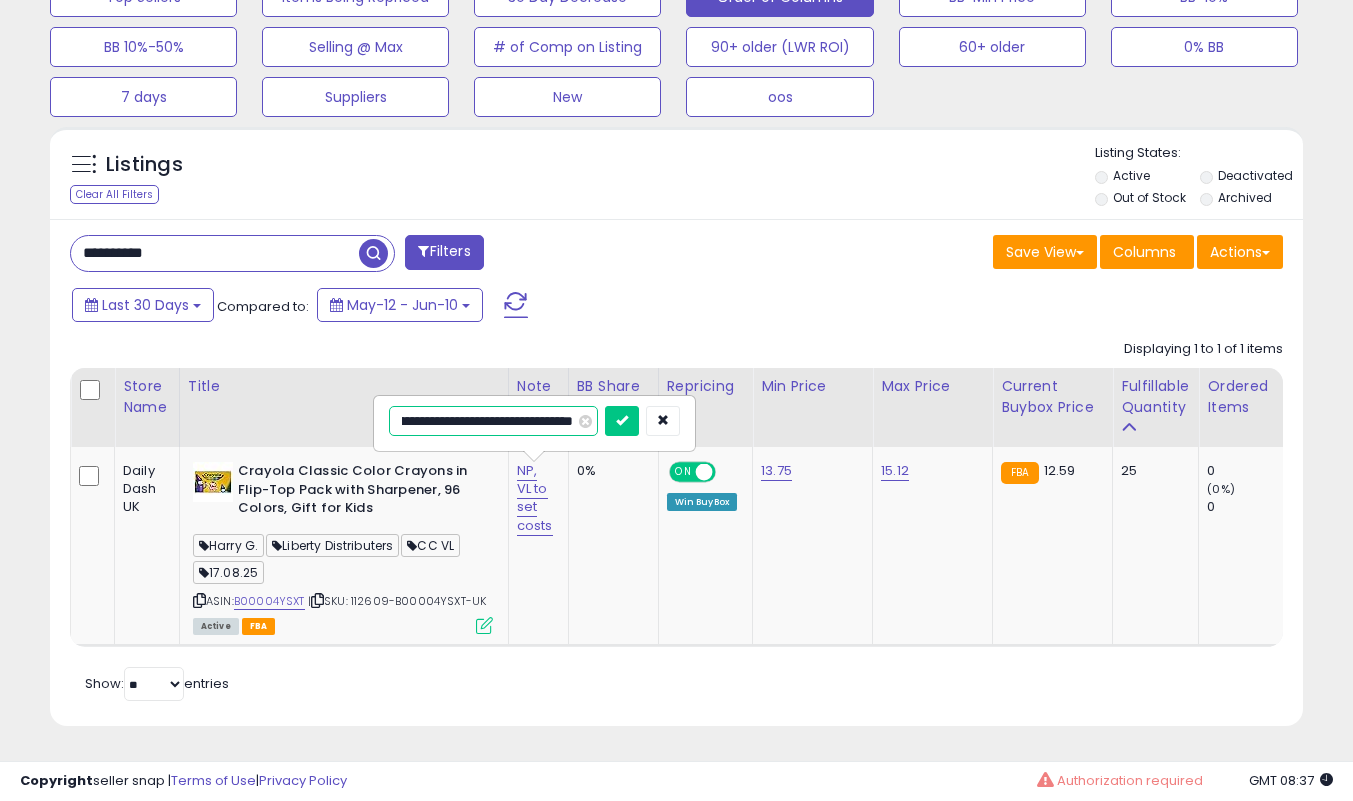 click at bounding box center (622, 421) 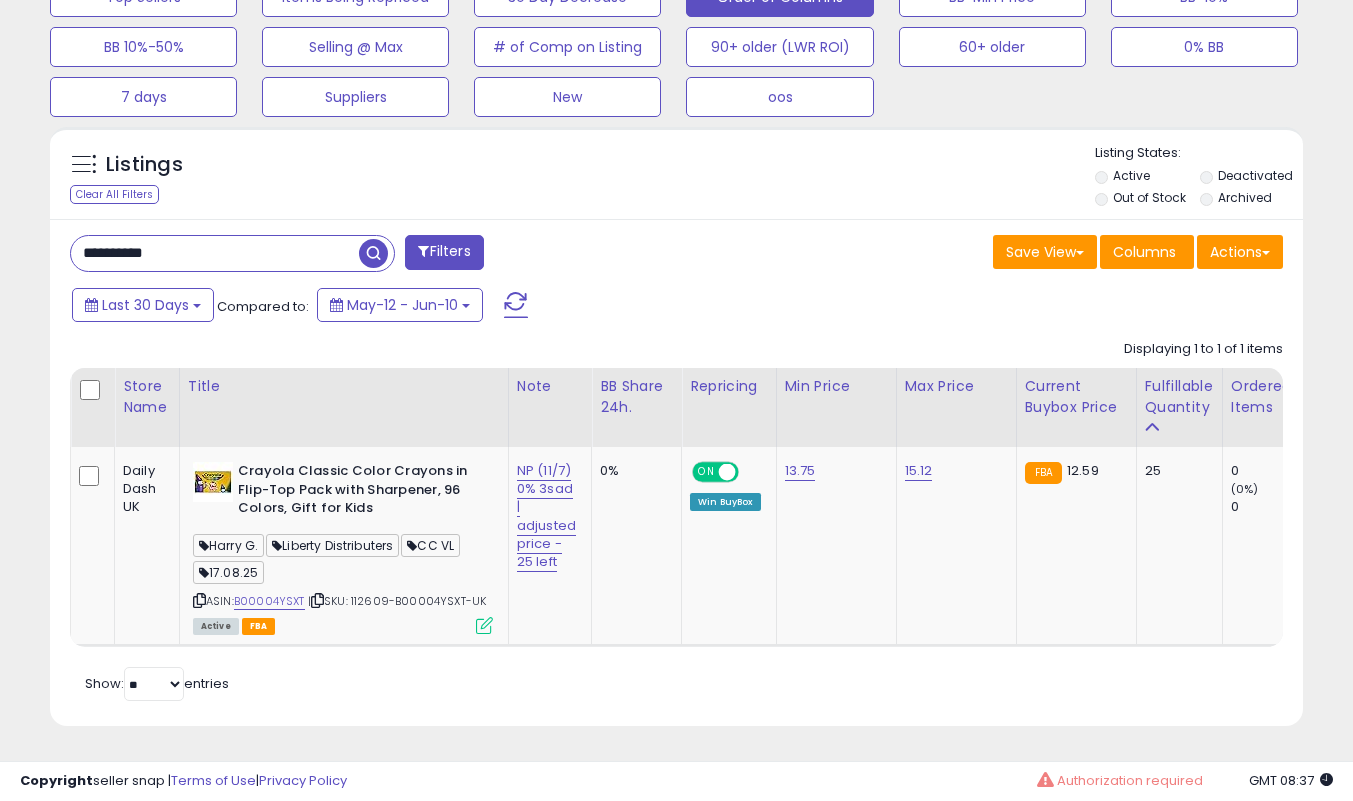 click at bounding box center (484, 625) 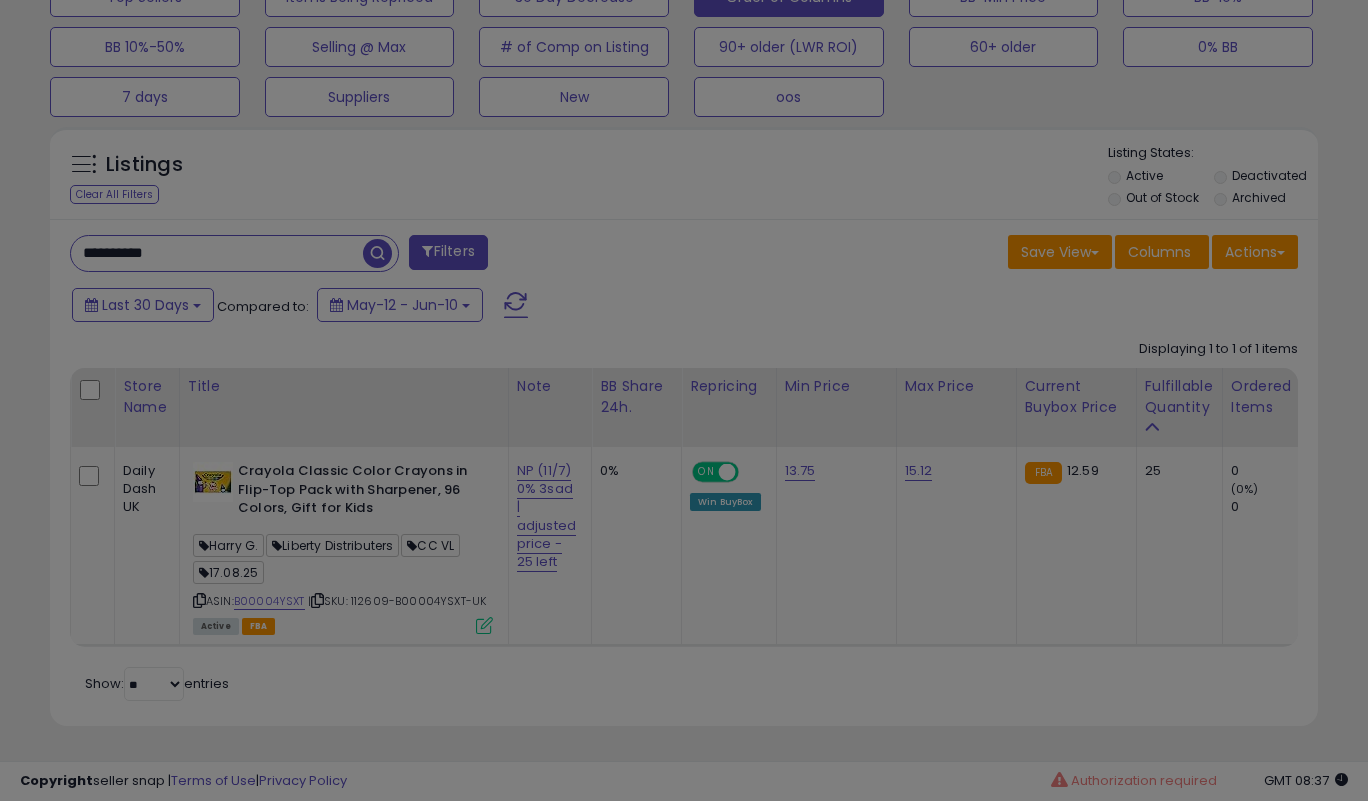 scroll, scrollTop: 999590, scrollLeft: 999266, axis: both 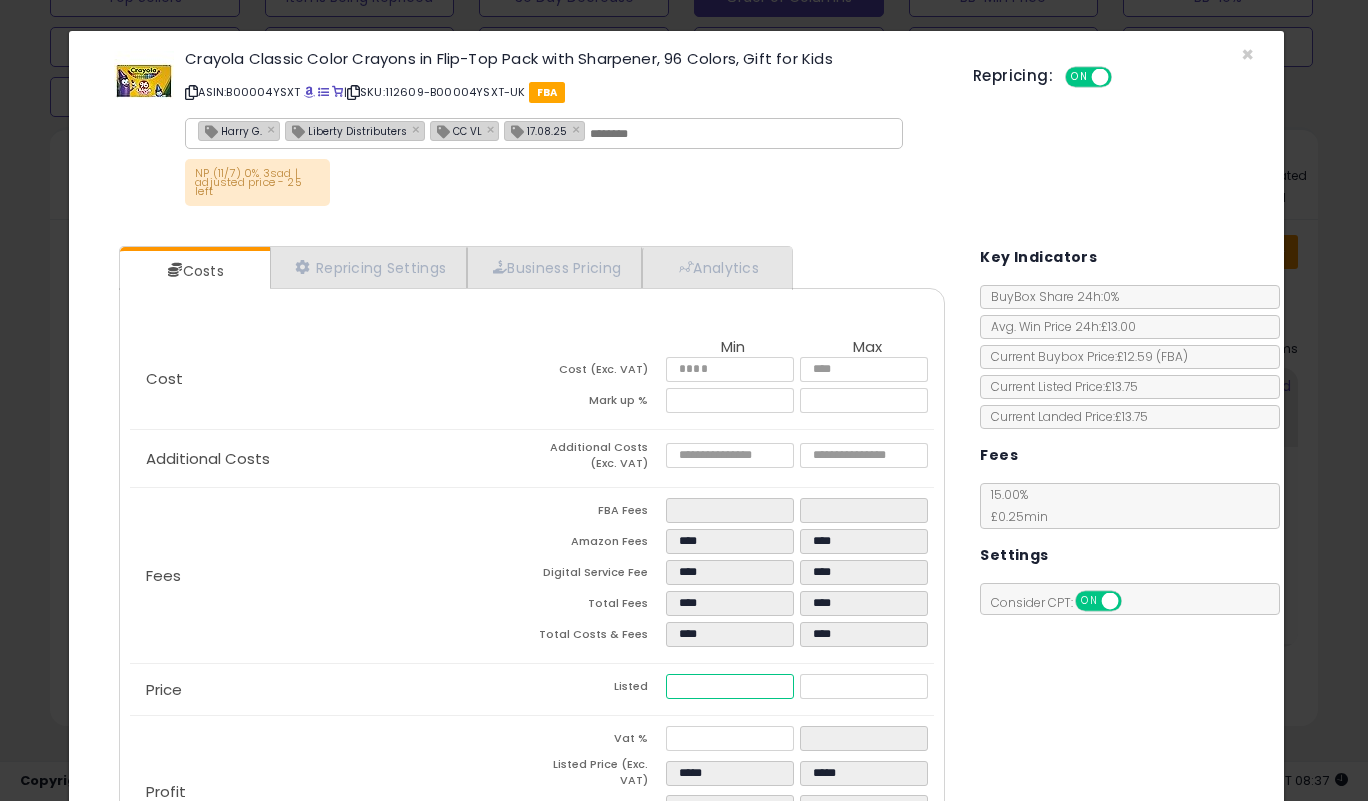 drag, startPoint x: 702, startPoint y: 685, endPoint x: 582, endPoint y: 685, distance: 120 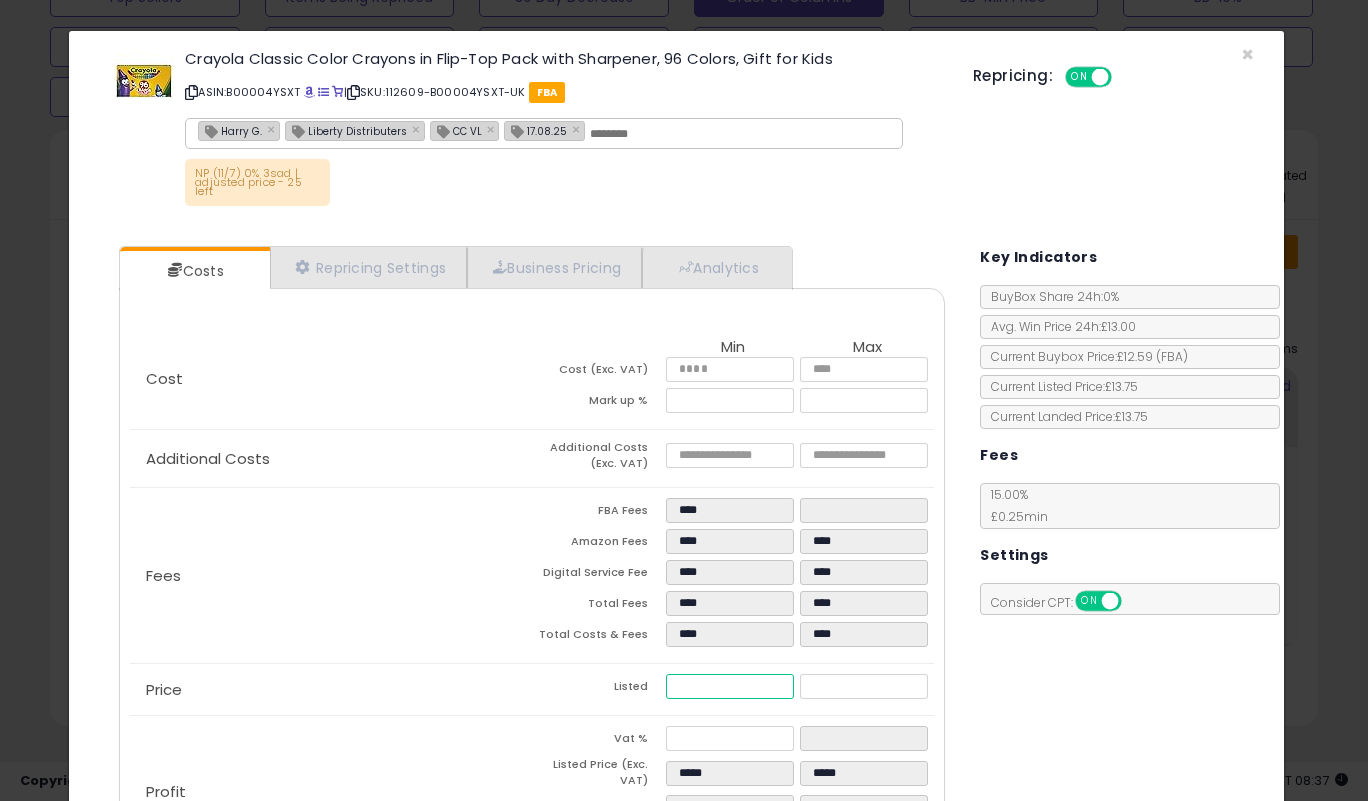 type on "****" 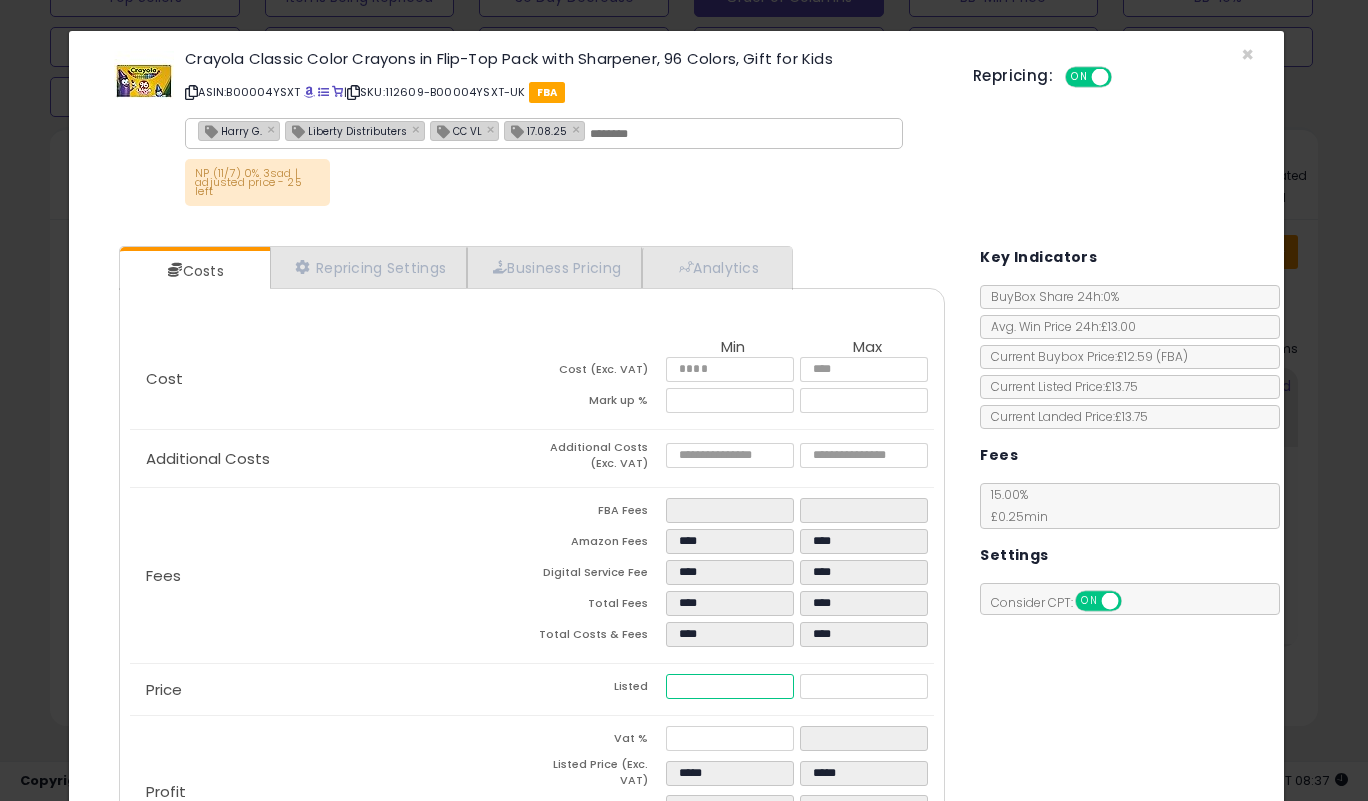 type on "****" 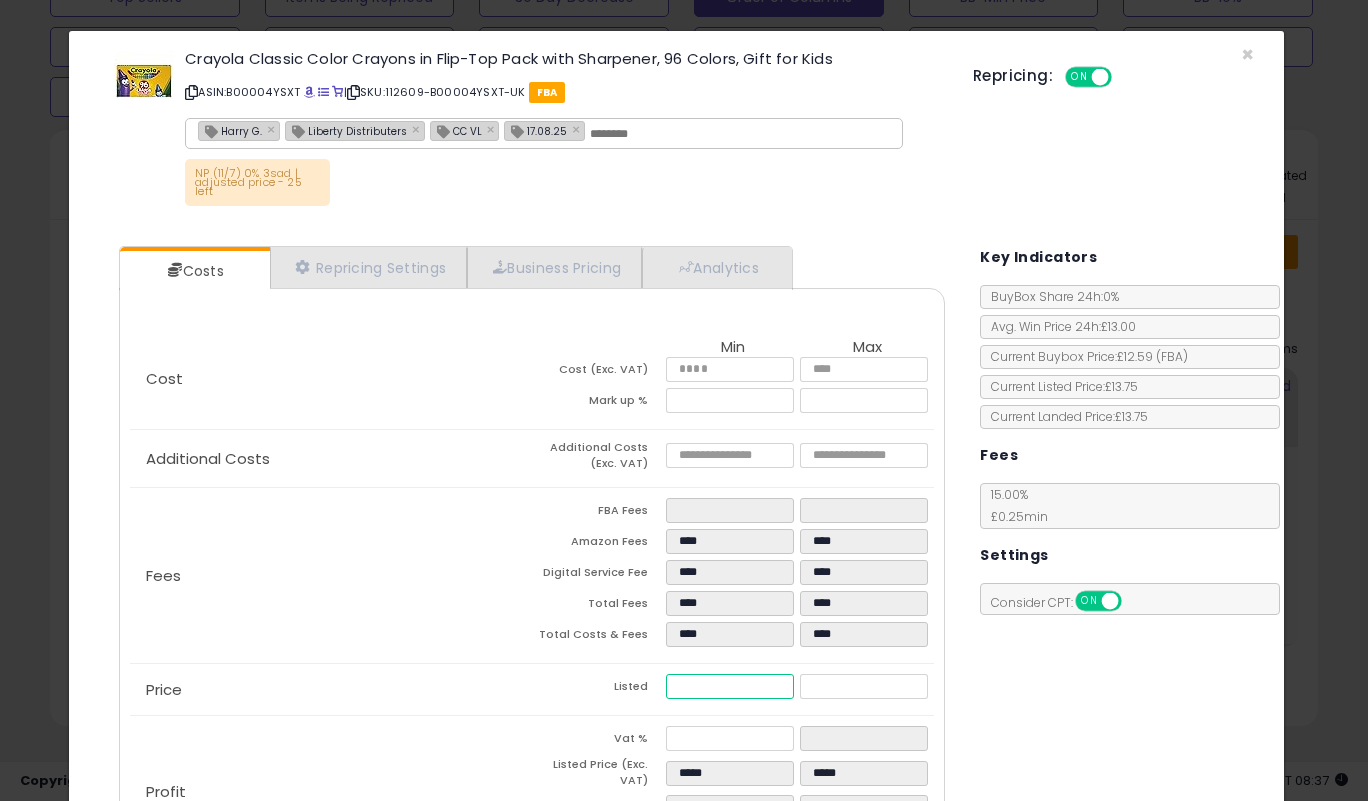 type on "****" 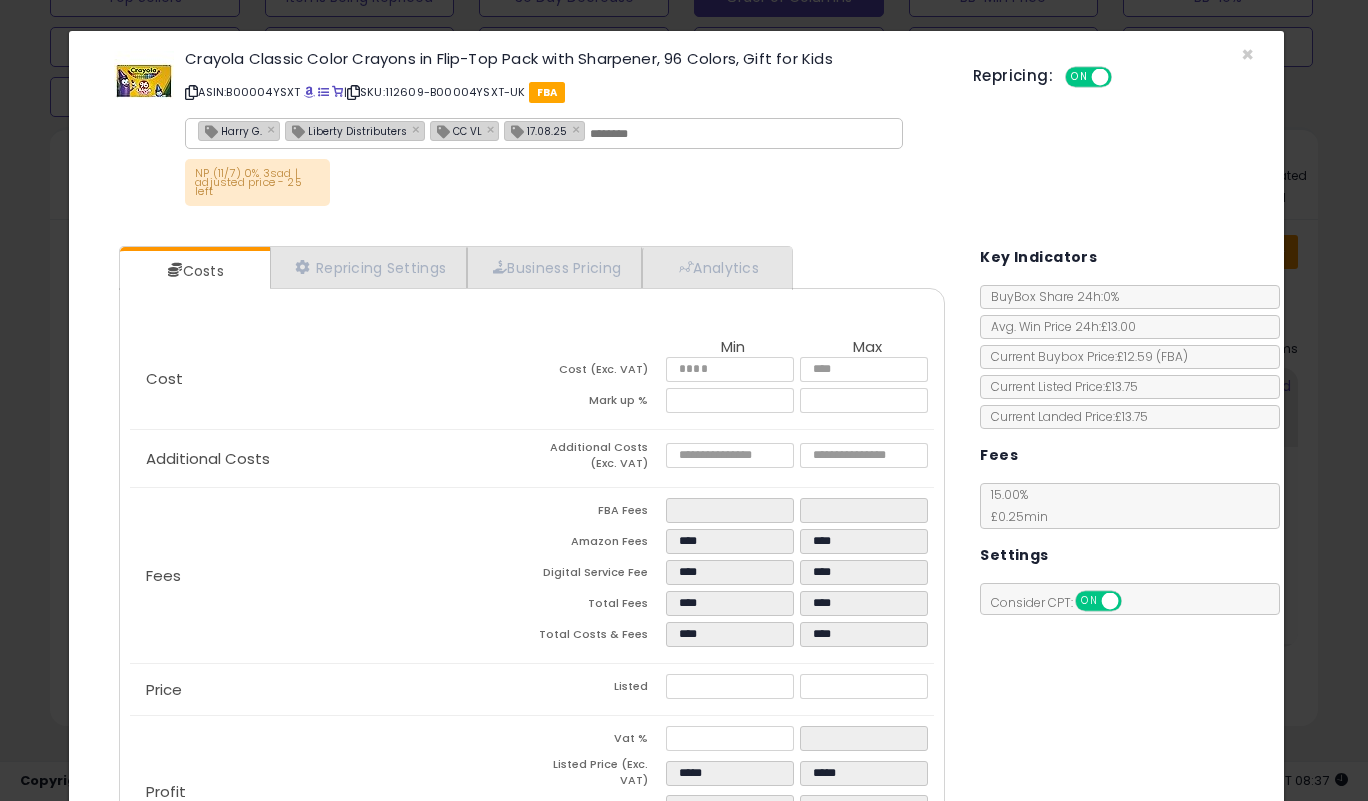 type on "*****" 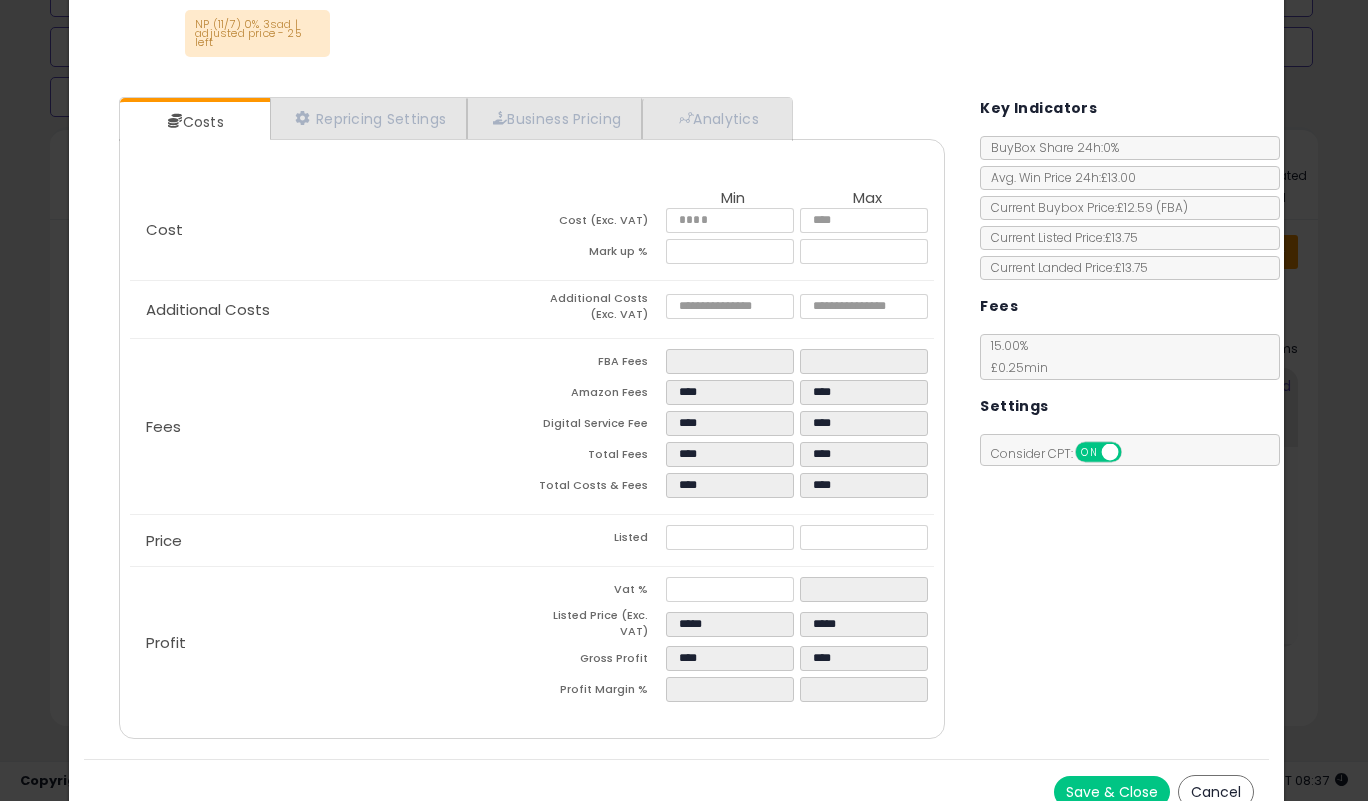 scroll, scrollTop: 171, scrollLeft: 0, axis: vertical 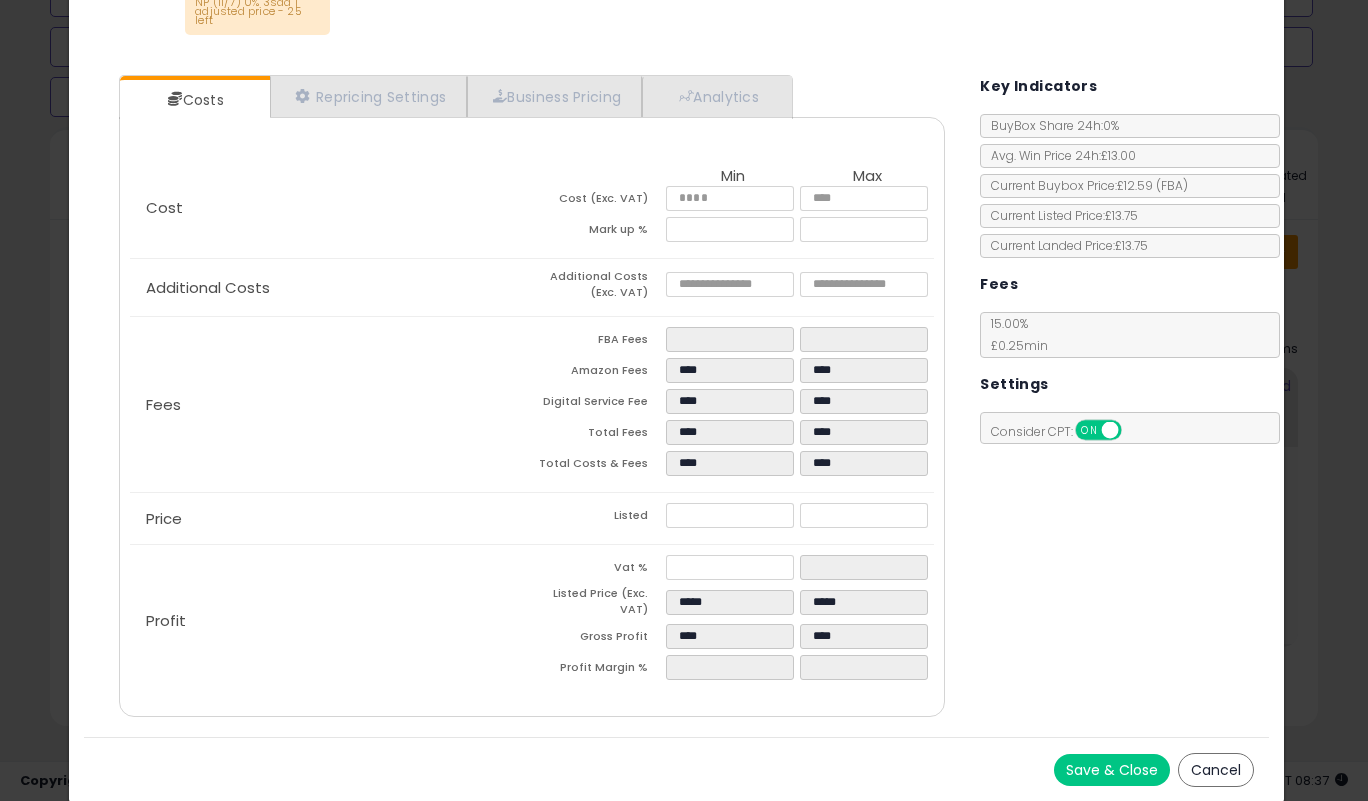 click on "Save & Close" at bounding box center [1112, 770] 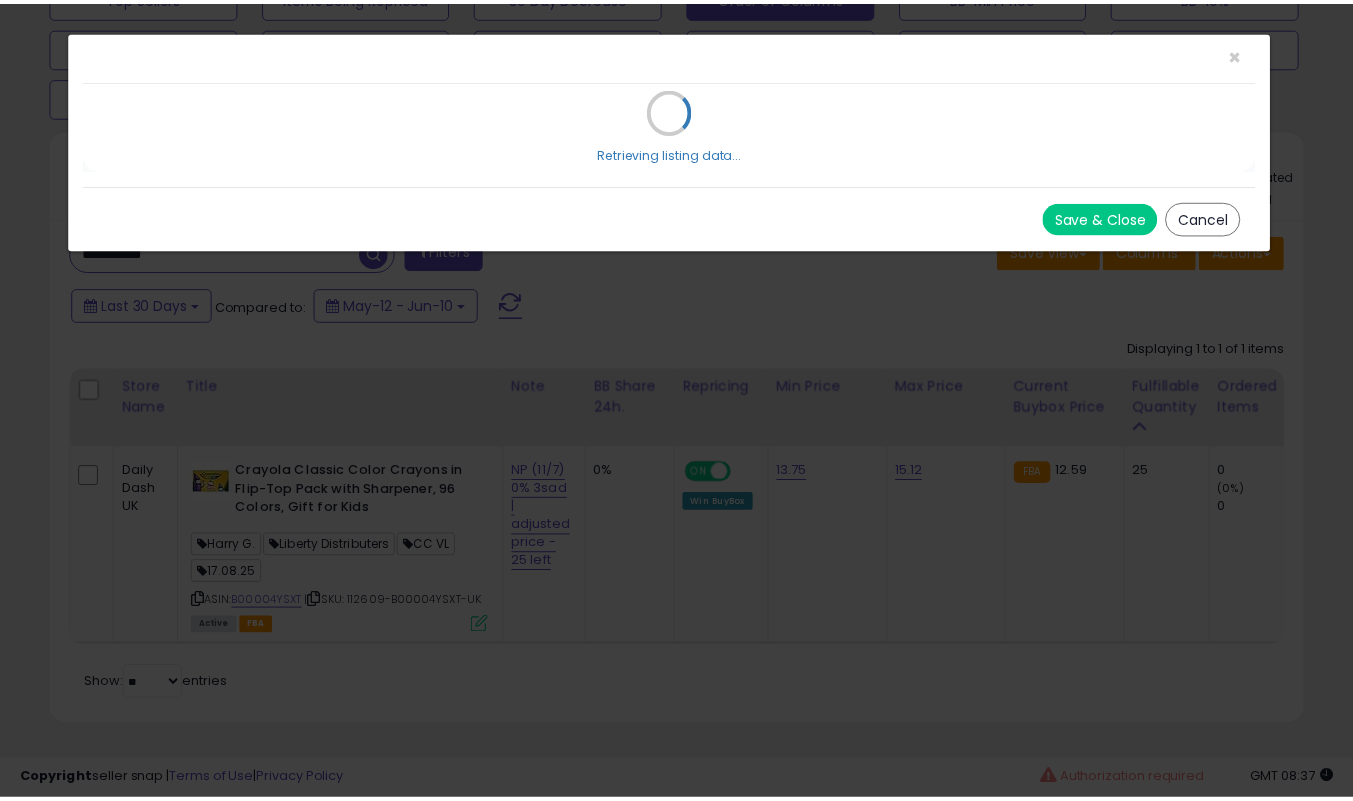 scroll, scrollTop: 0, scrollLeft: 0, axis: both 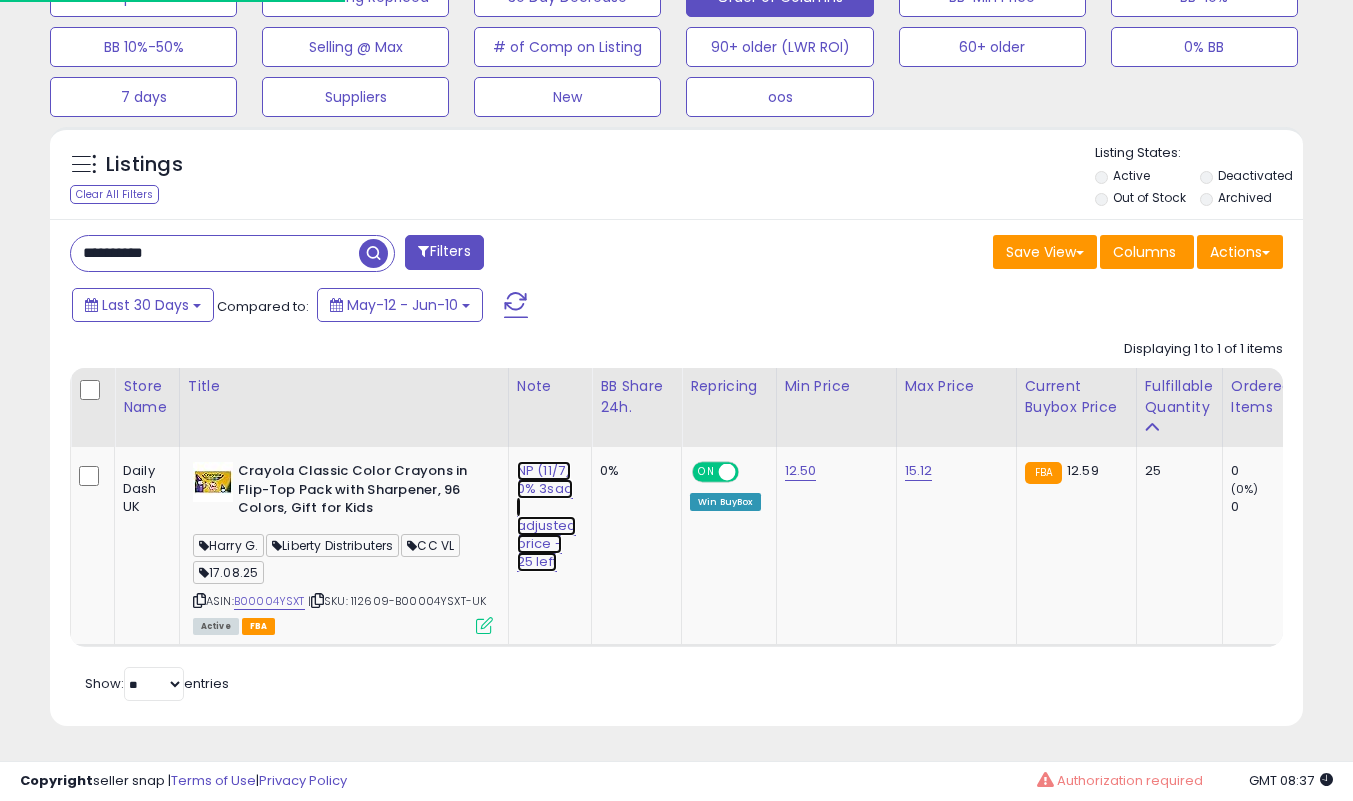 click on "NP (11/7) 0% 3sad | adjusted price - 25 left" at bounding box center (546, 516) 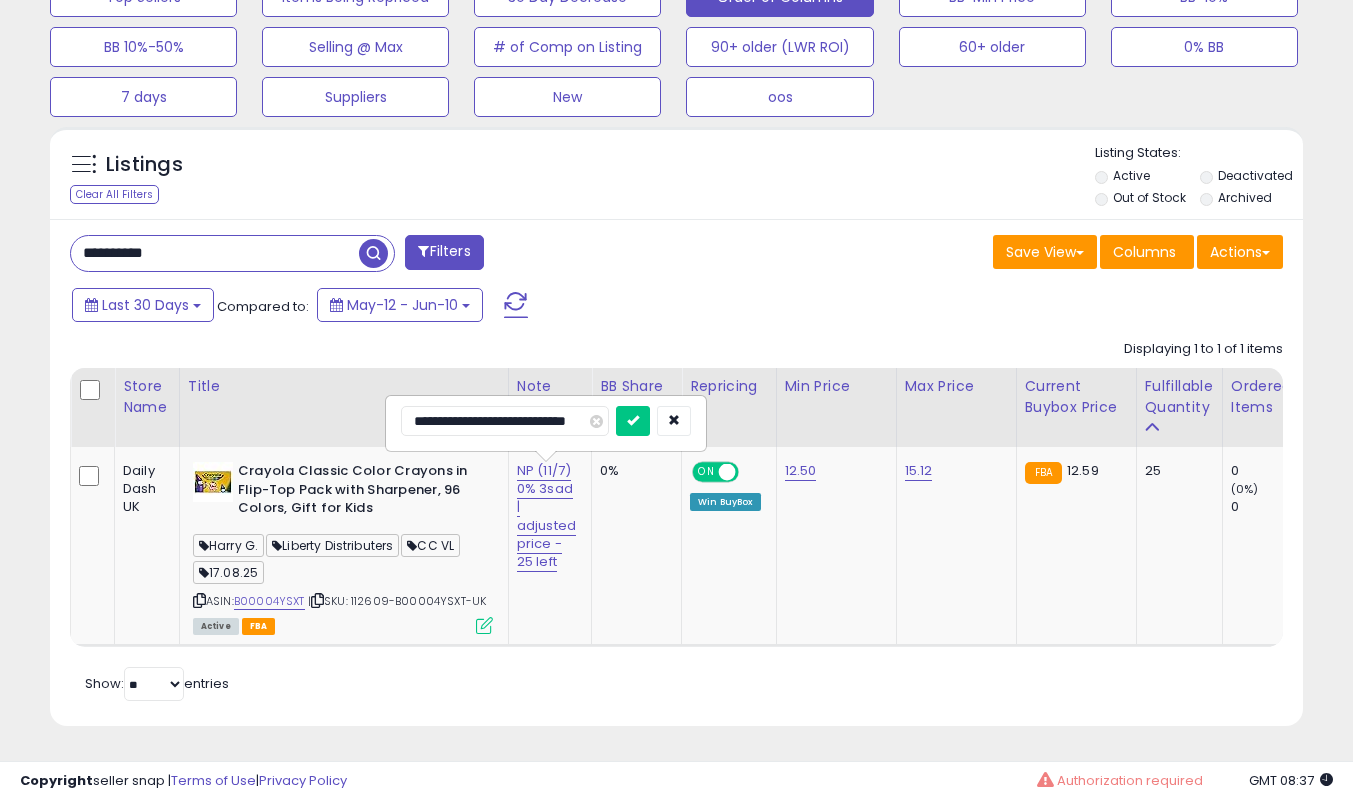 scroll, scrollTop: 0, scrollLeft: 16, axis: horizontal 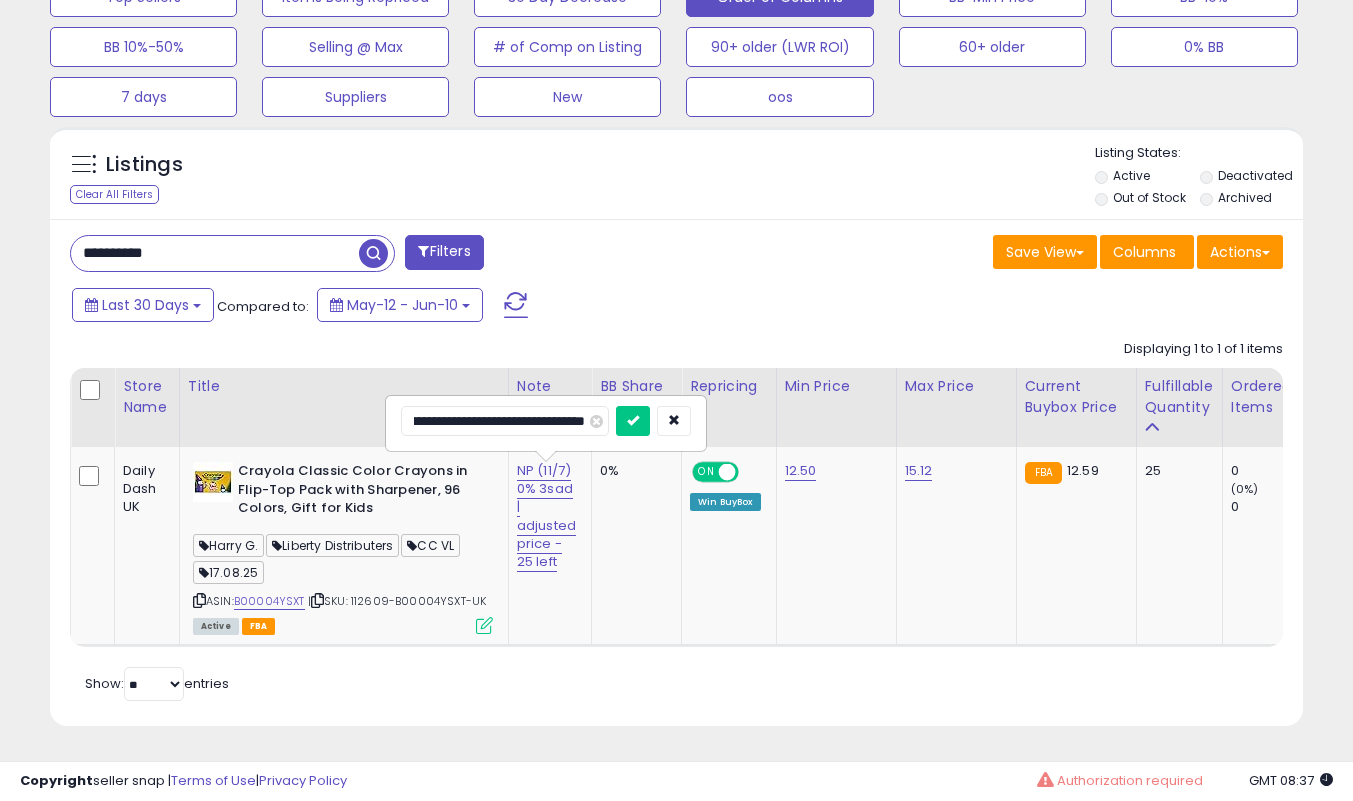 type on "**********" 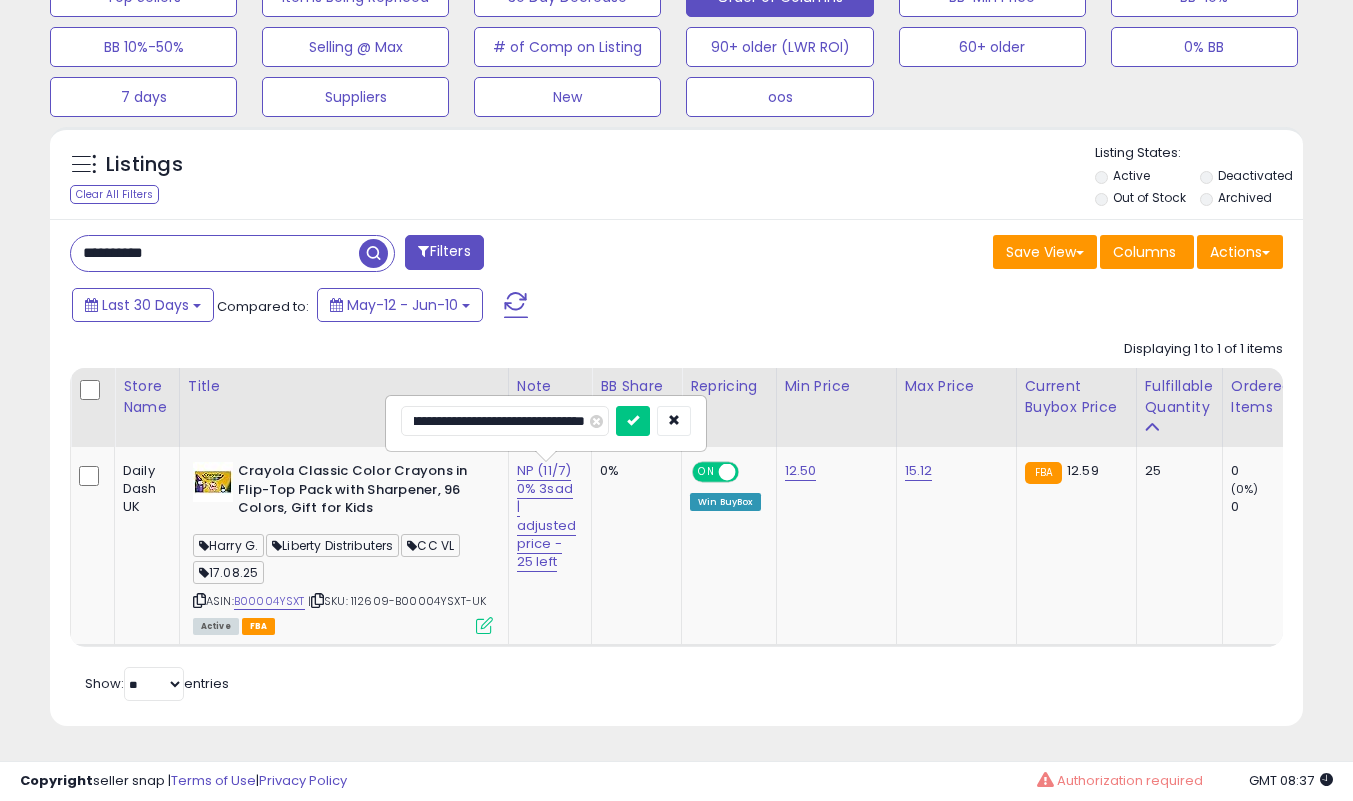 click at bounding box center (633, 421) 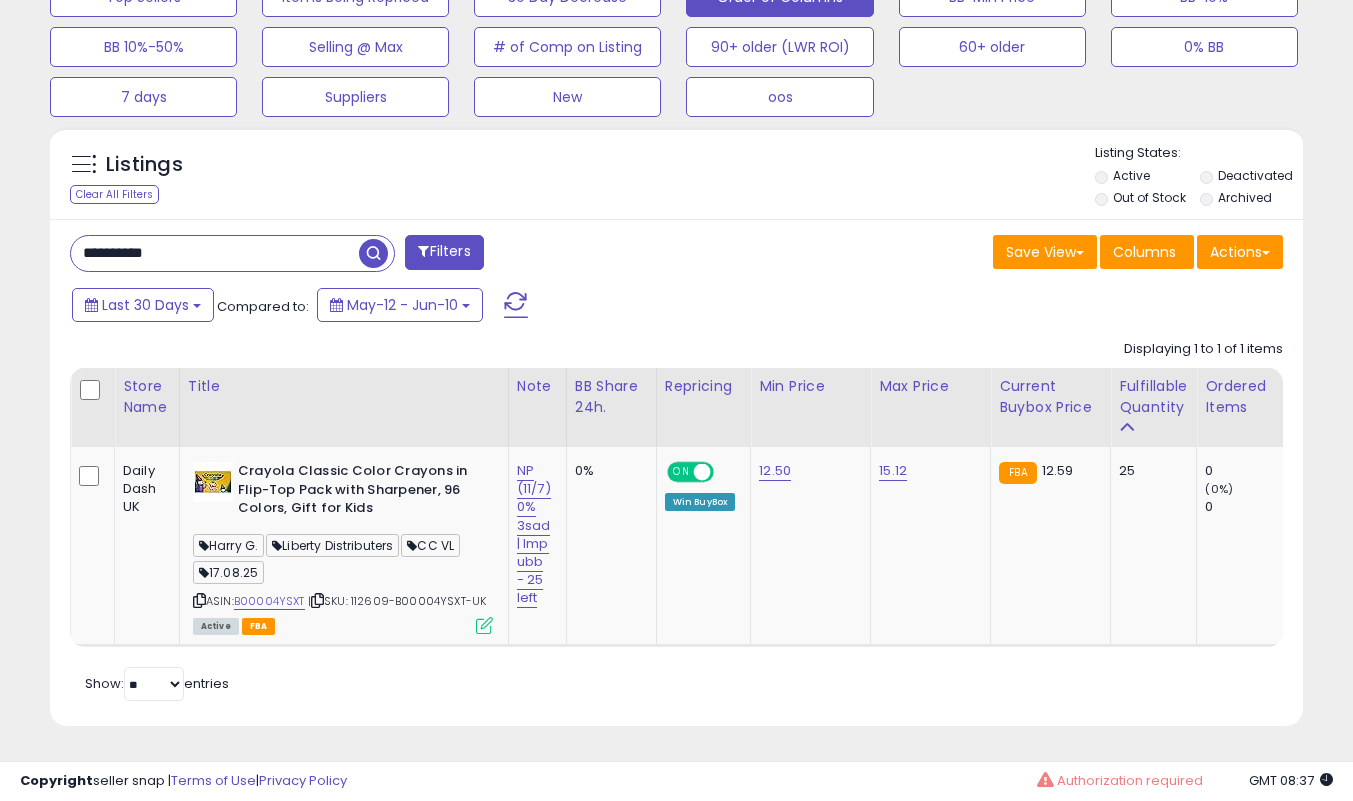 click on "**********" at bounding box center (215, 253) 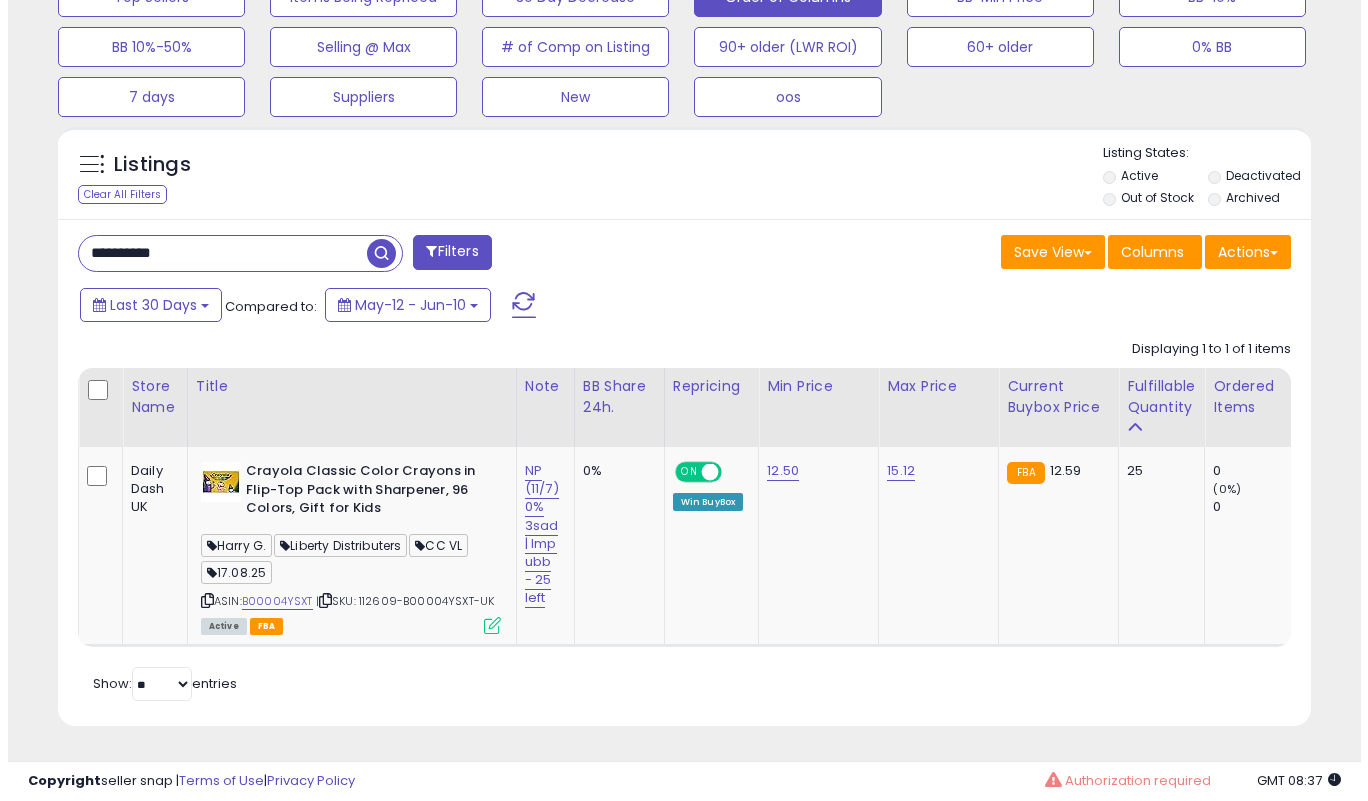 scroll, scrollTop: 519, scrollLeft: 0, axis: vertical 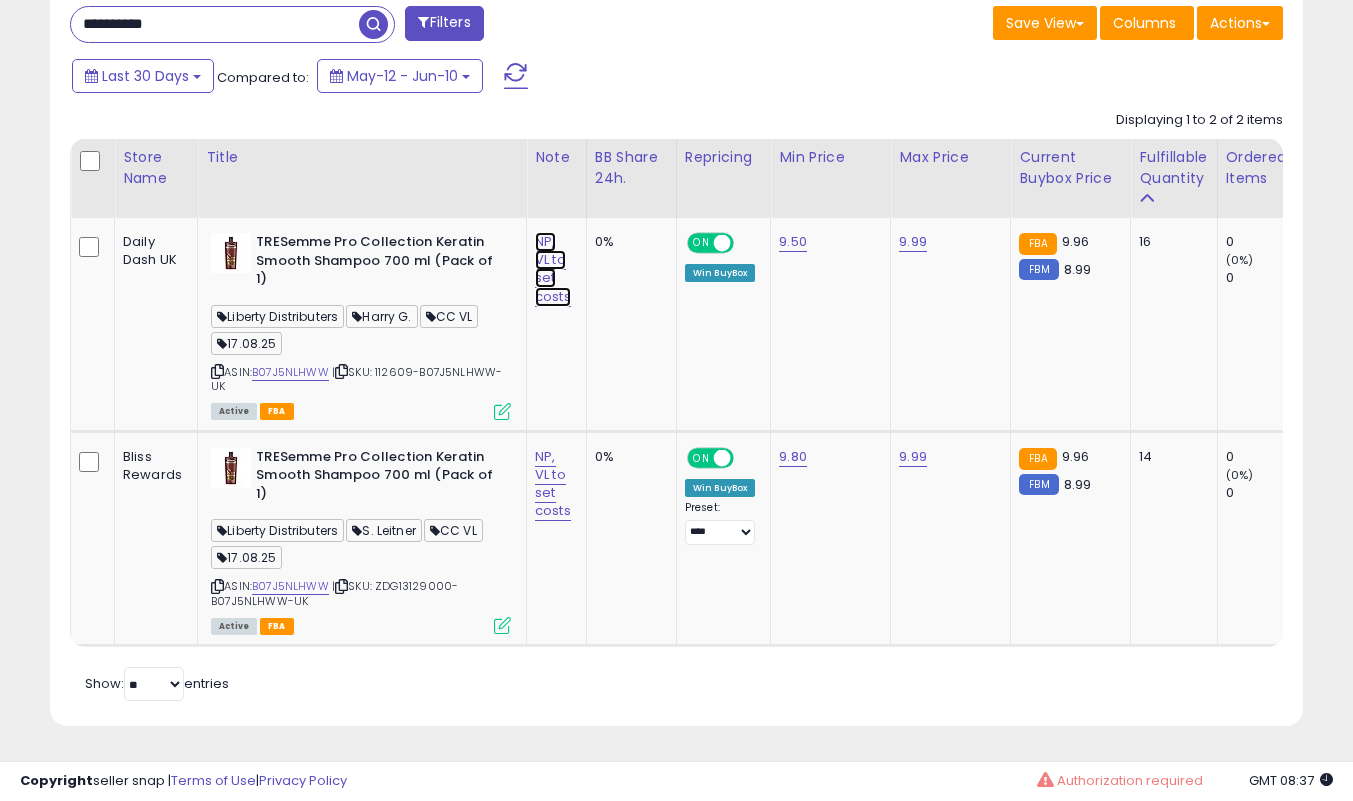 click on "NP, VL to set costs" at bounding box center (553, 269) 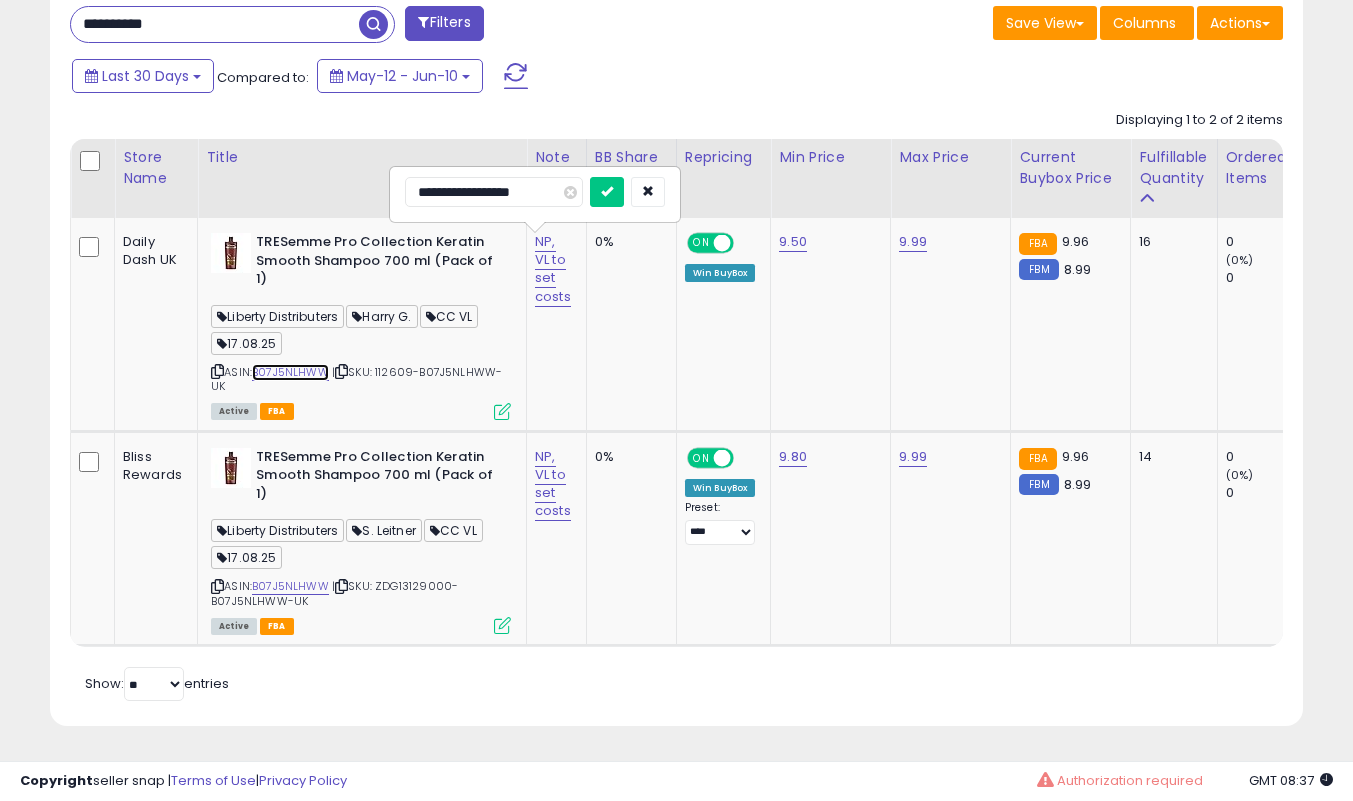 click on "B07J5NLHWW" at bounding box center (290, 372) 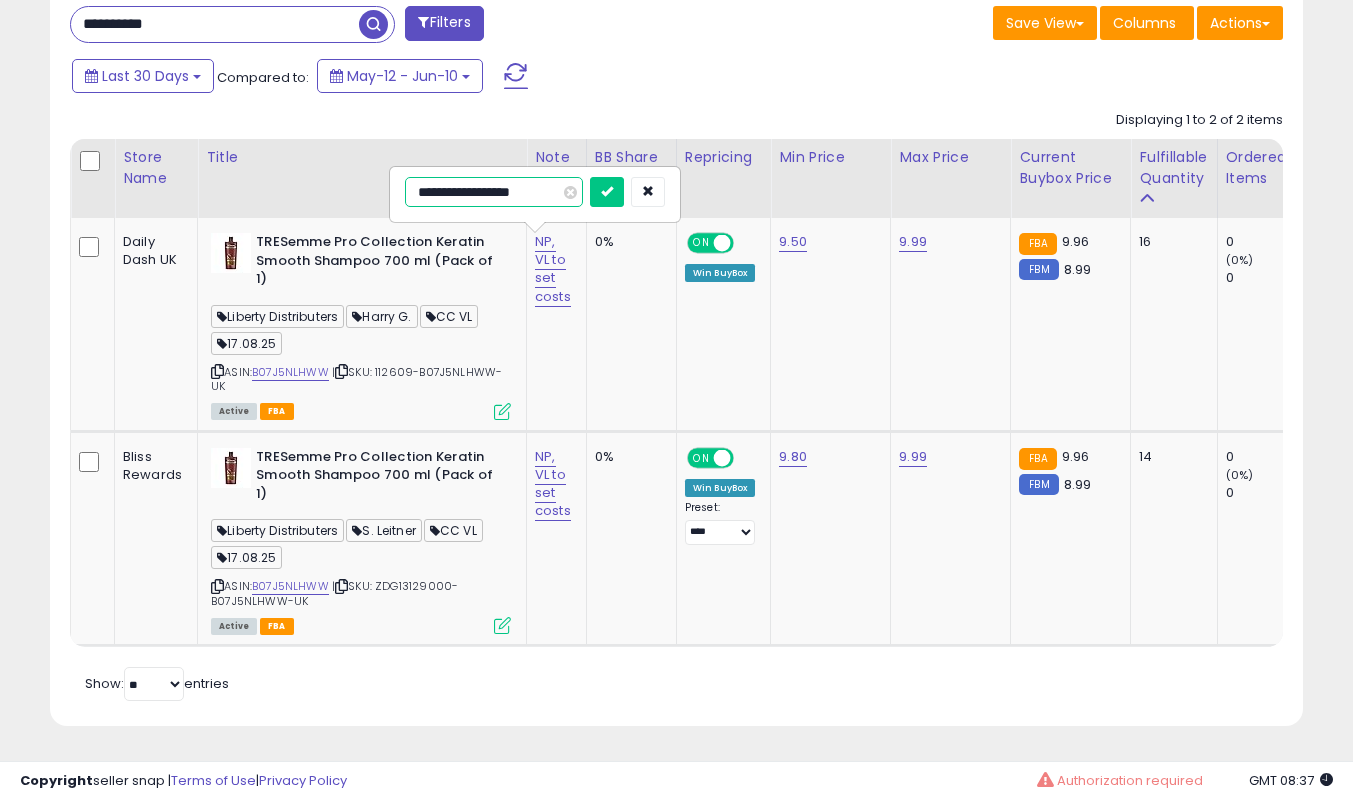 click on "**********" at bounding box center (494, 192) 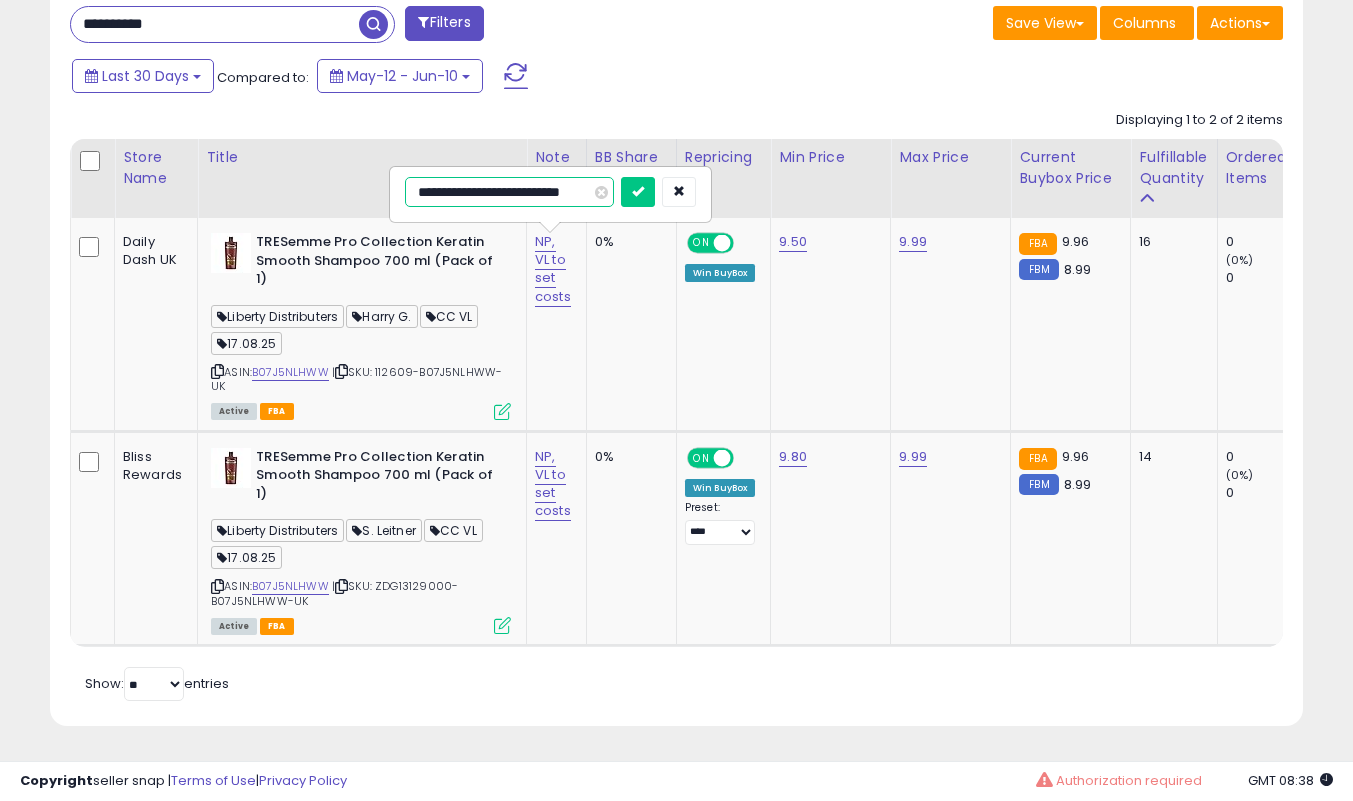 scroll, scrollTop: 0, scrollLeft: 10, axis: horizontal 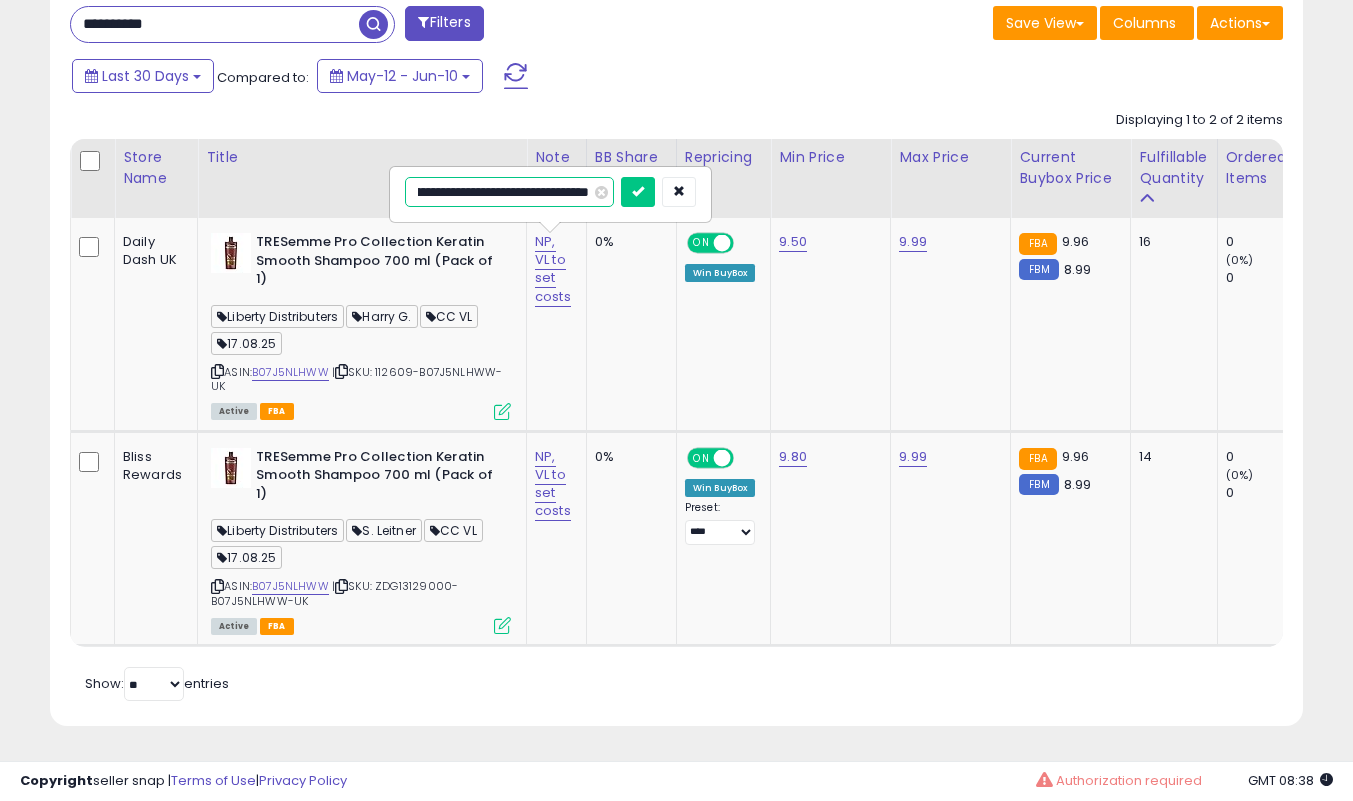 type on "**********" 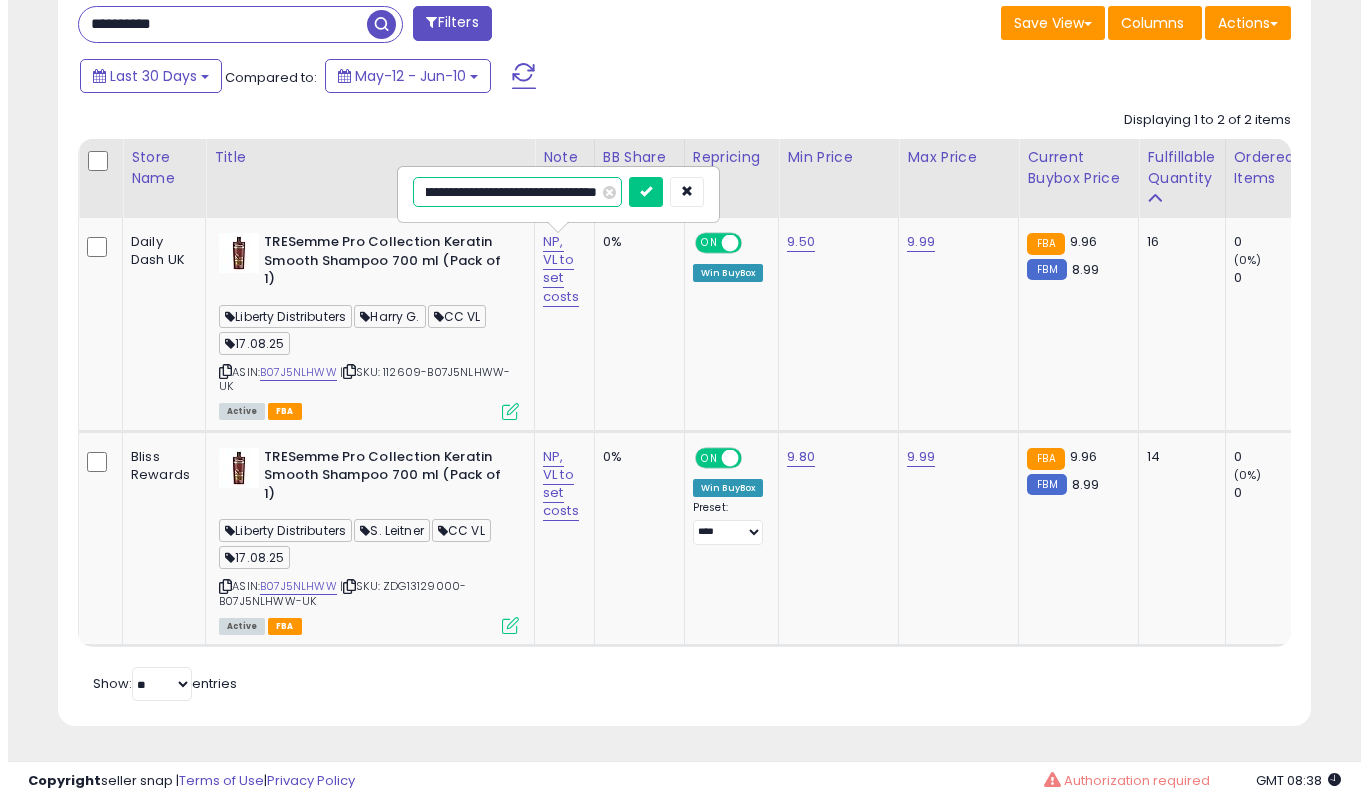 scroll, scrollTop: 0, scrollLeft: 154, axis: horizontal 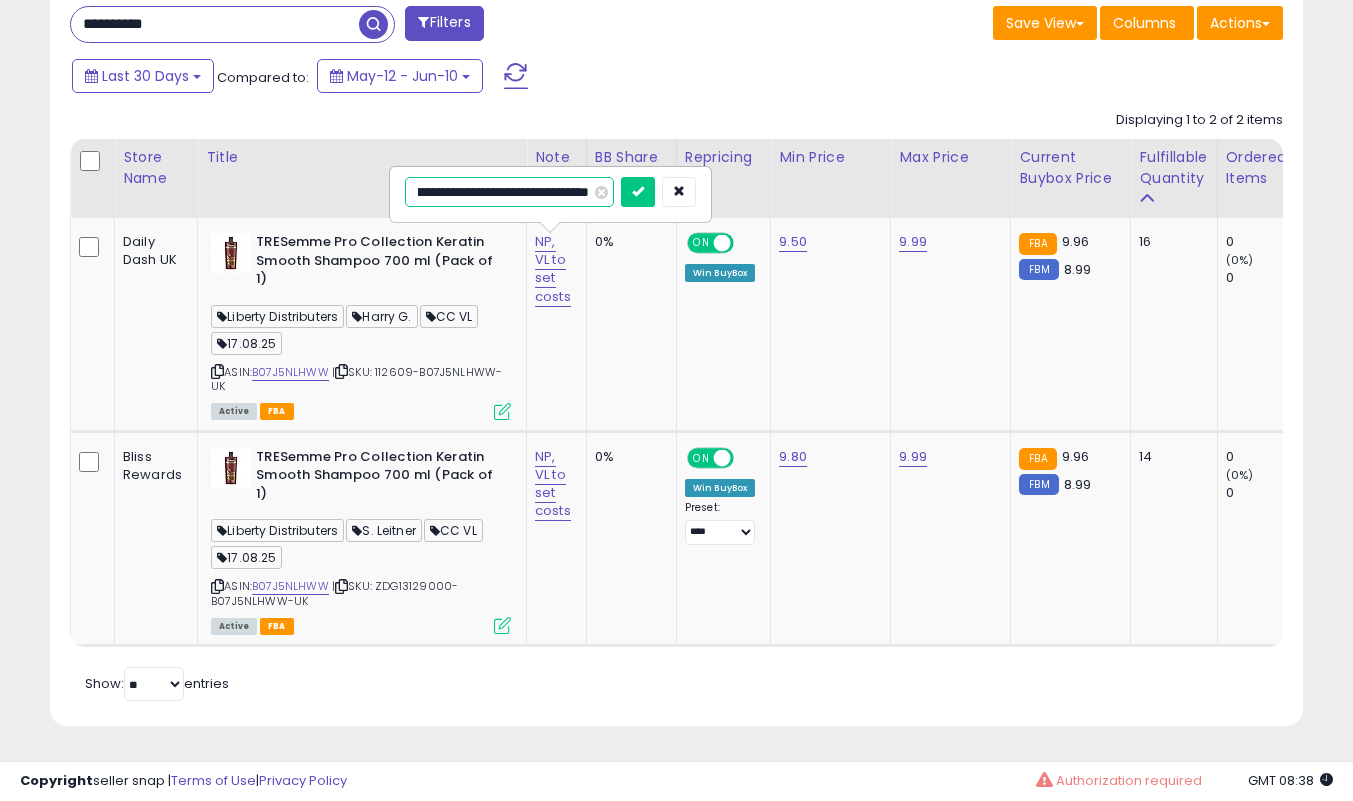 click at bounding box center [638, 192] 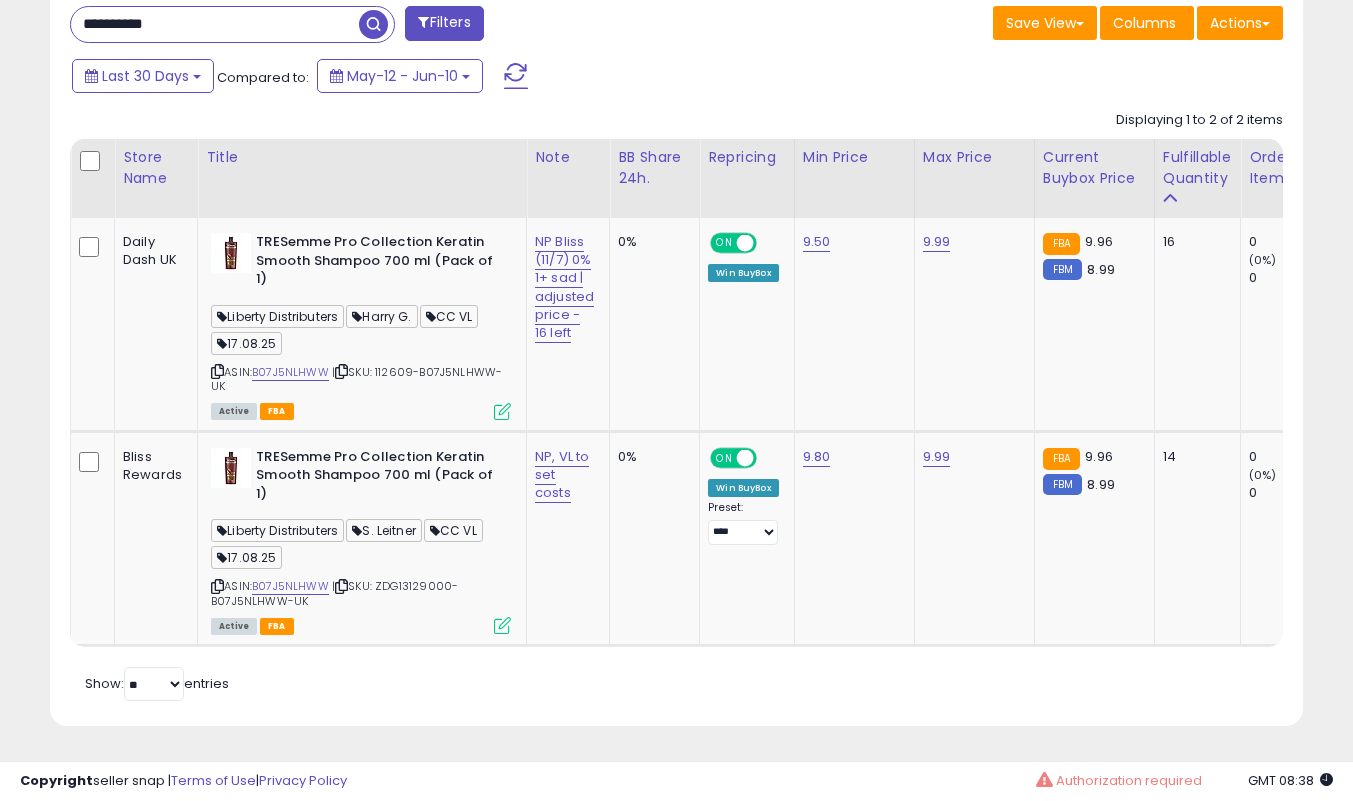 click at bounding box center [502, 411] 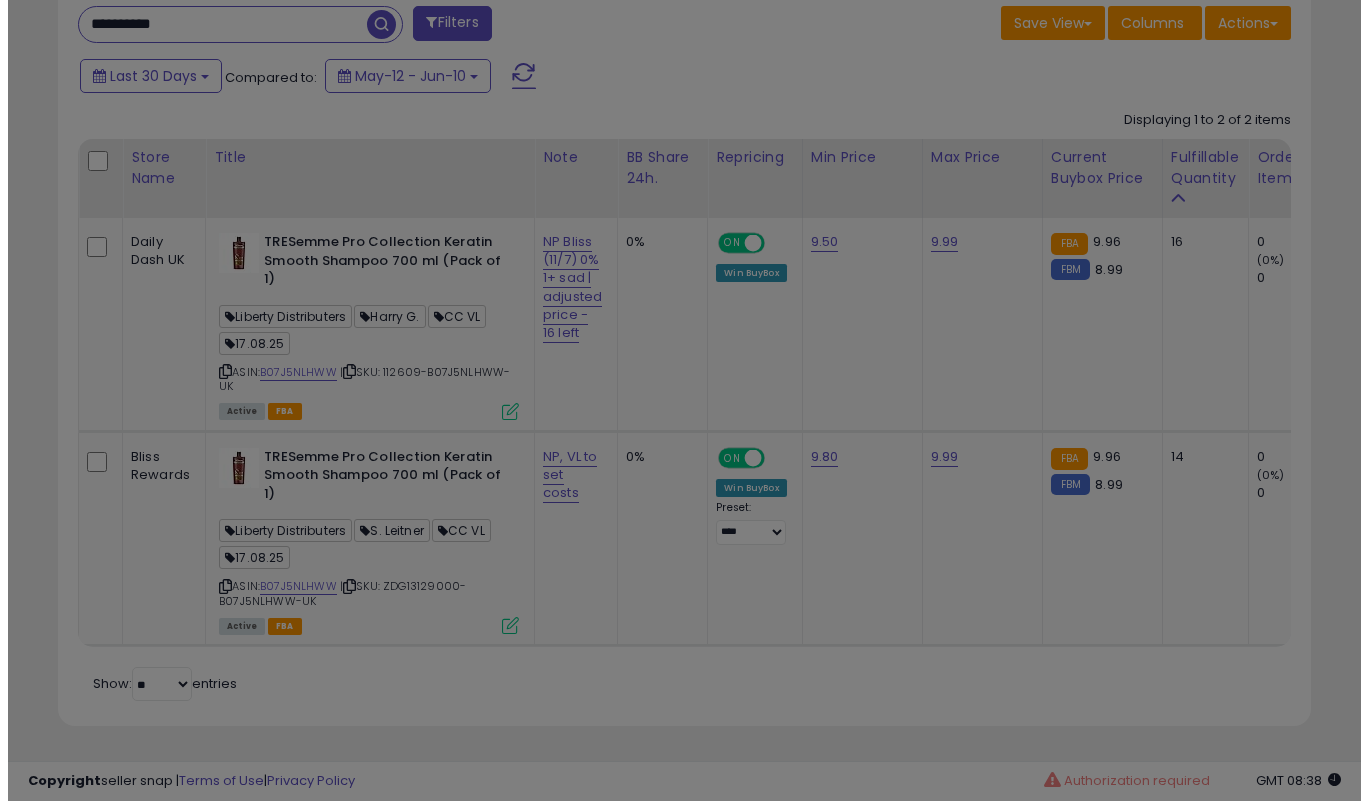 scroll, scrollTop: 999590, scrollLeft: 999266, axis: both 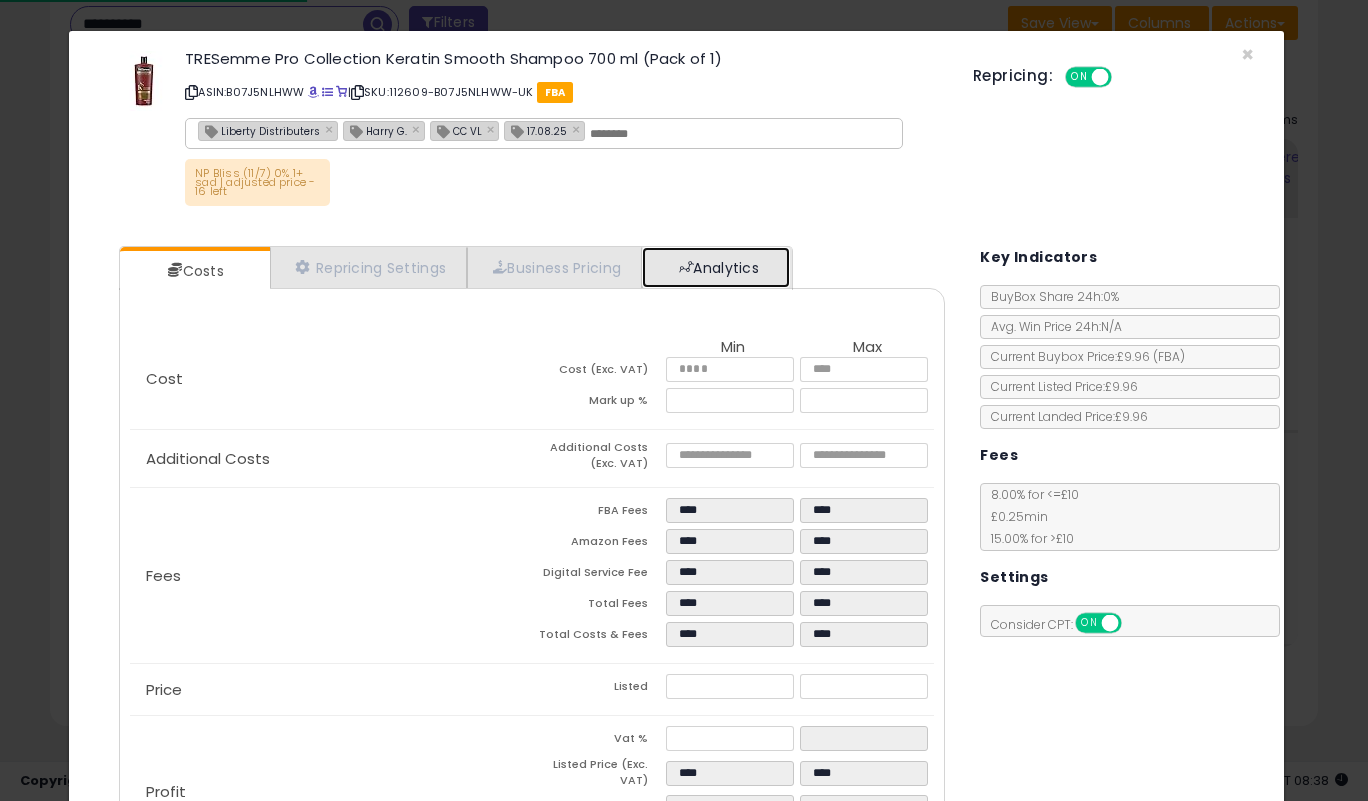 click on "Analytics" at bounding box center (716, 267) 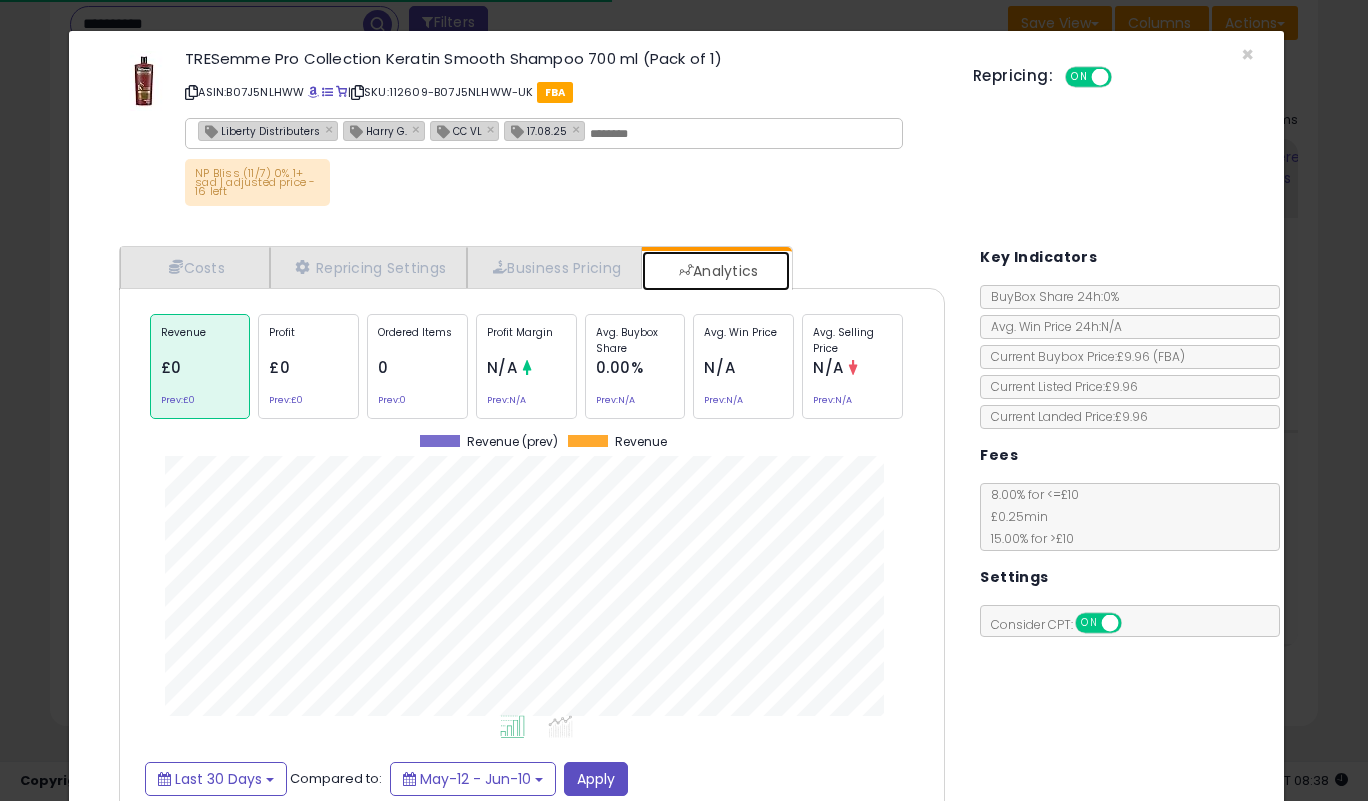 scroll, scrollTop: 999385, scrollLeft: 999143, axis: both 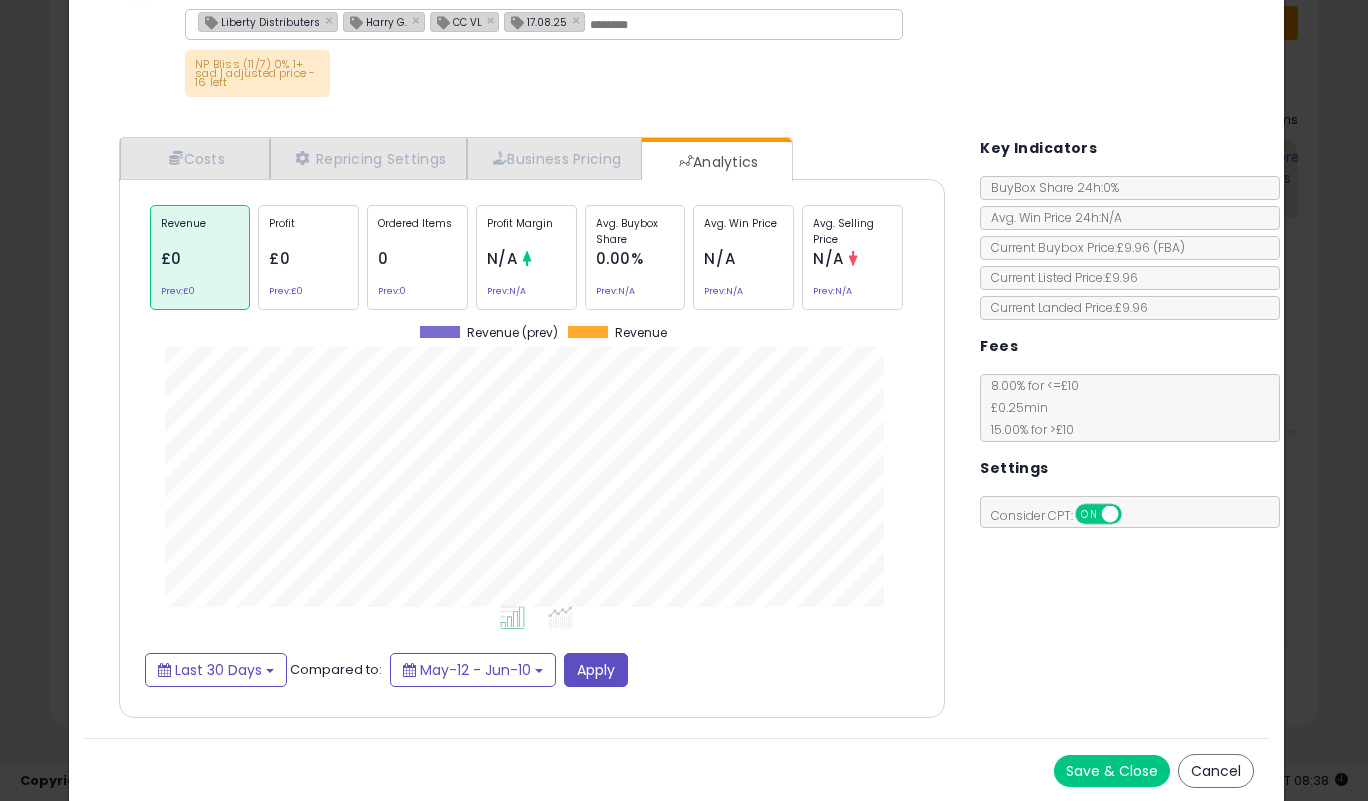 click on "Costs
Repricing Settings
Business Pricing
Analytics
Cost" at bounding box center (677, 430) 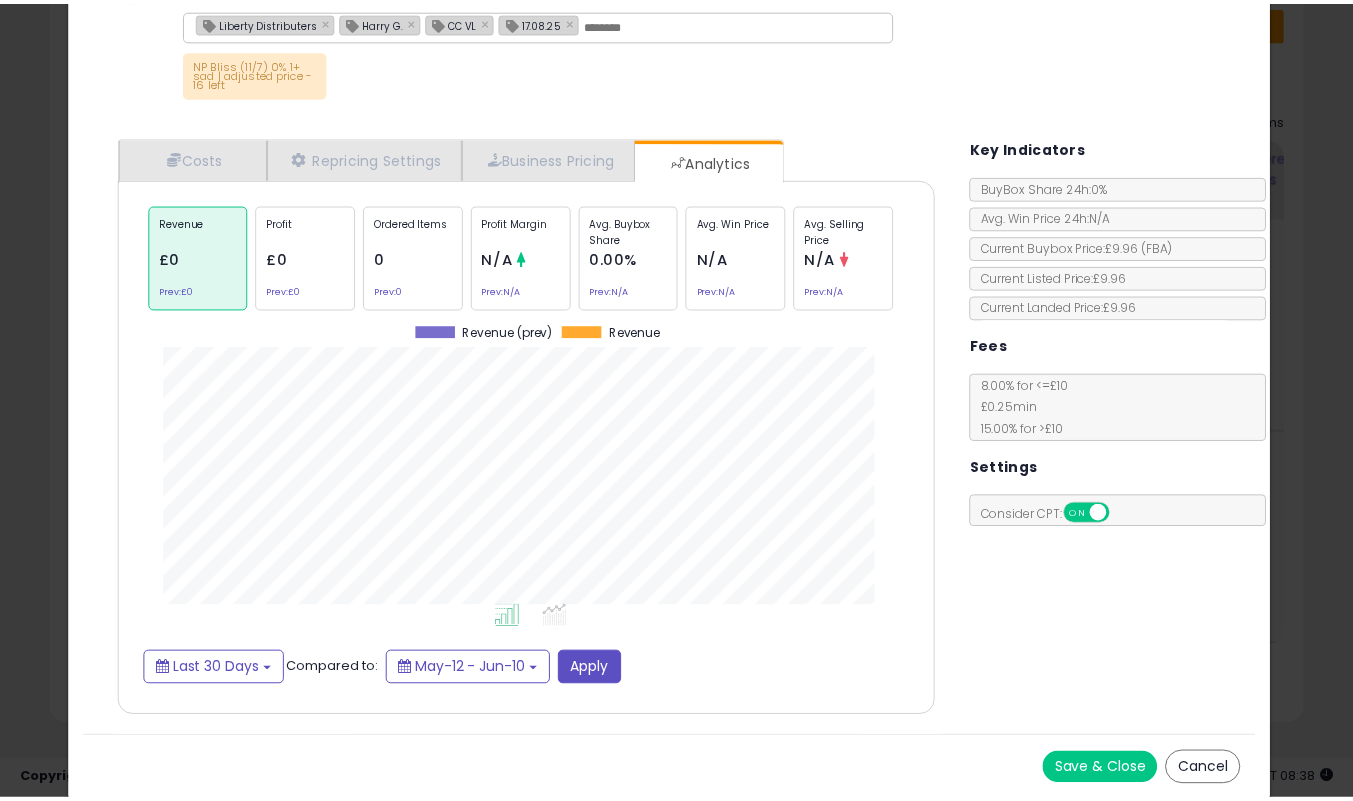 scroll, scrollTop: 0, scrollLeft: 0, axis: both 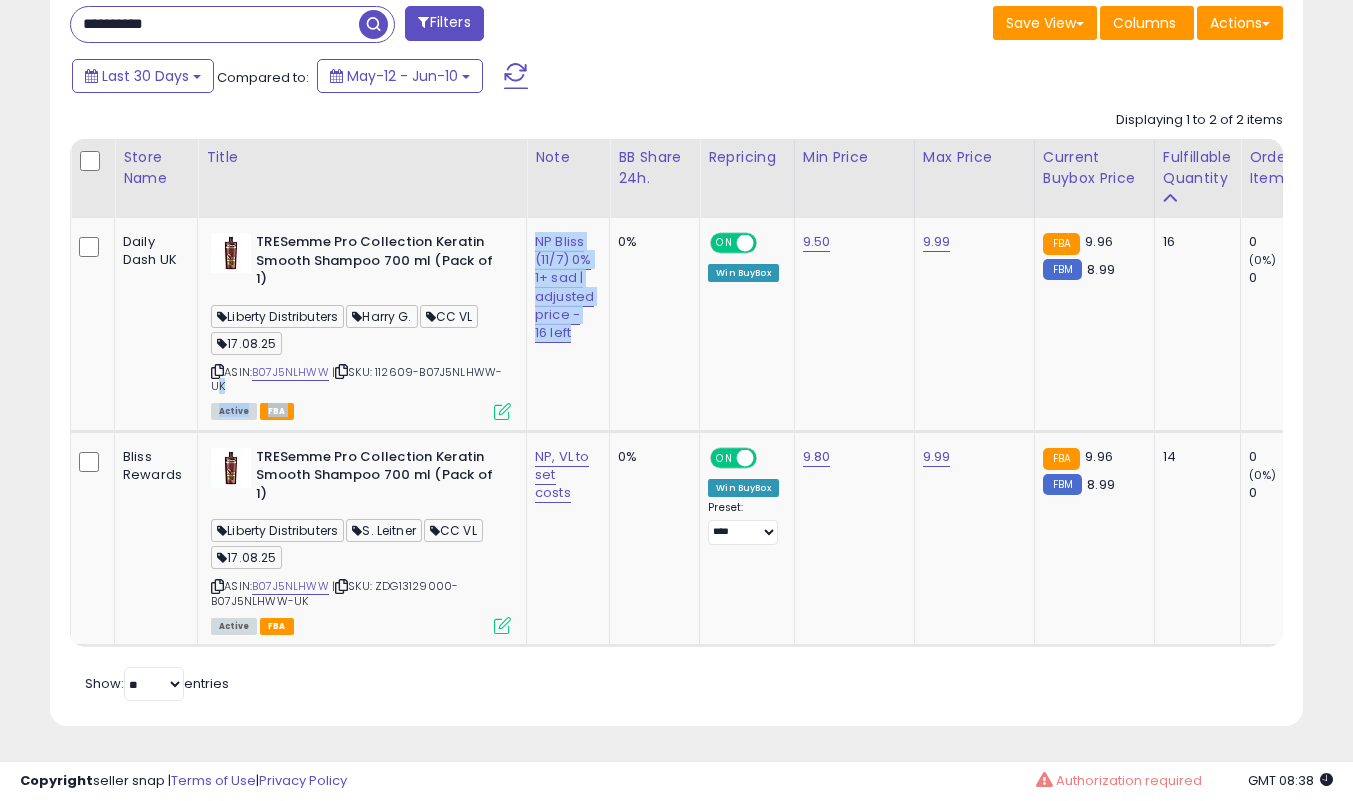 drag, startPoint x: 573, startPoint y: 319, endPoint x: 527, endPoint y: 217, distance: 111.89281 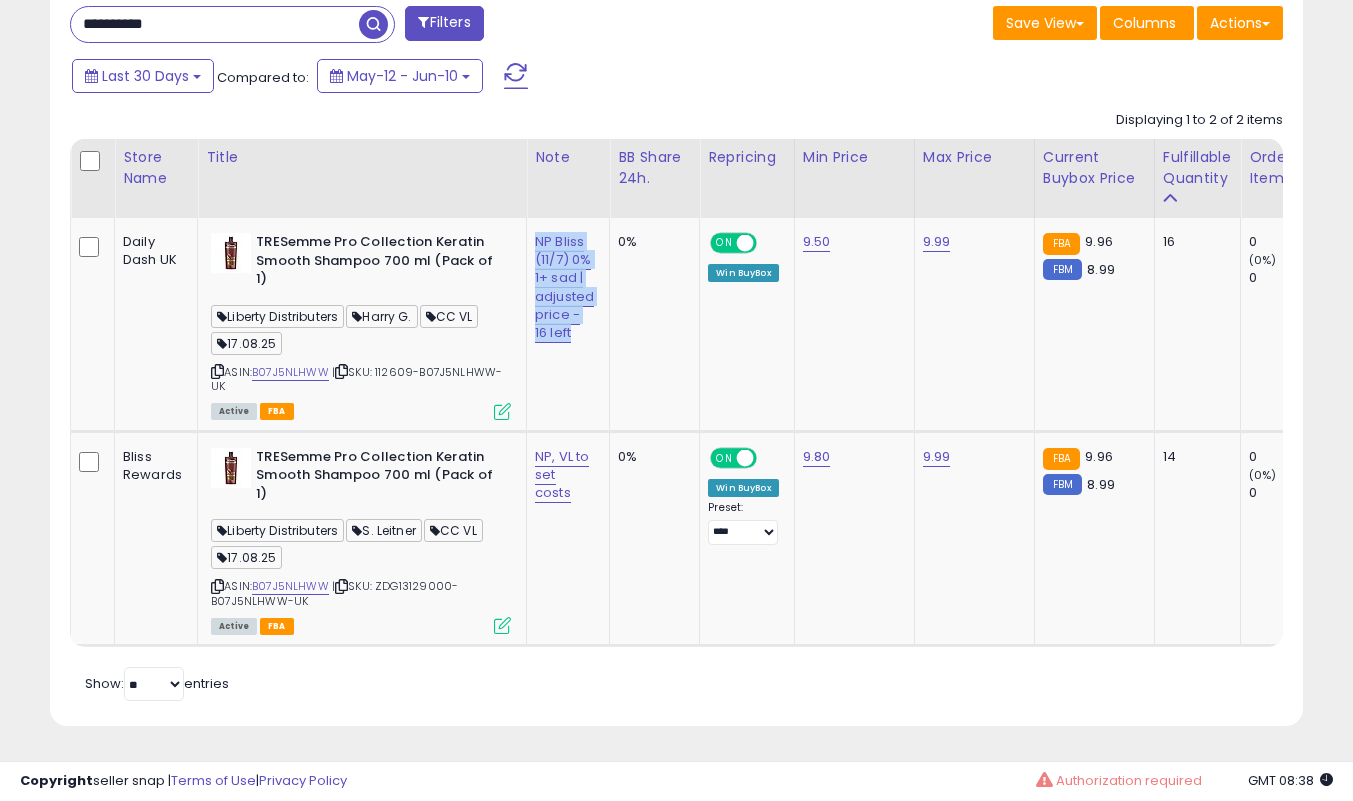 copy on "NP Bliss (11/7) 0% 1+ sad | adjusted price - 16 left" 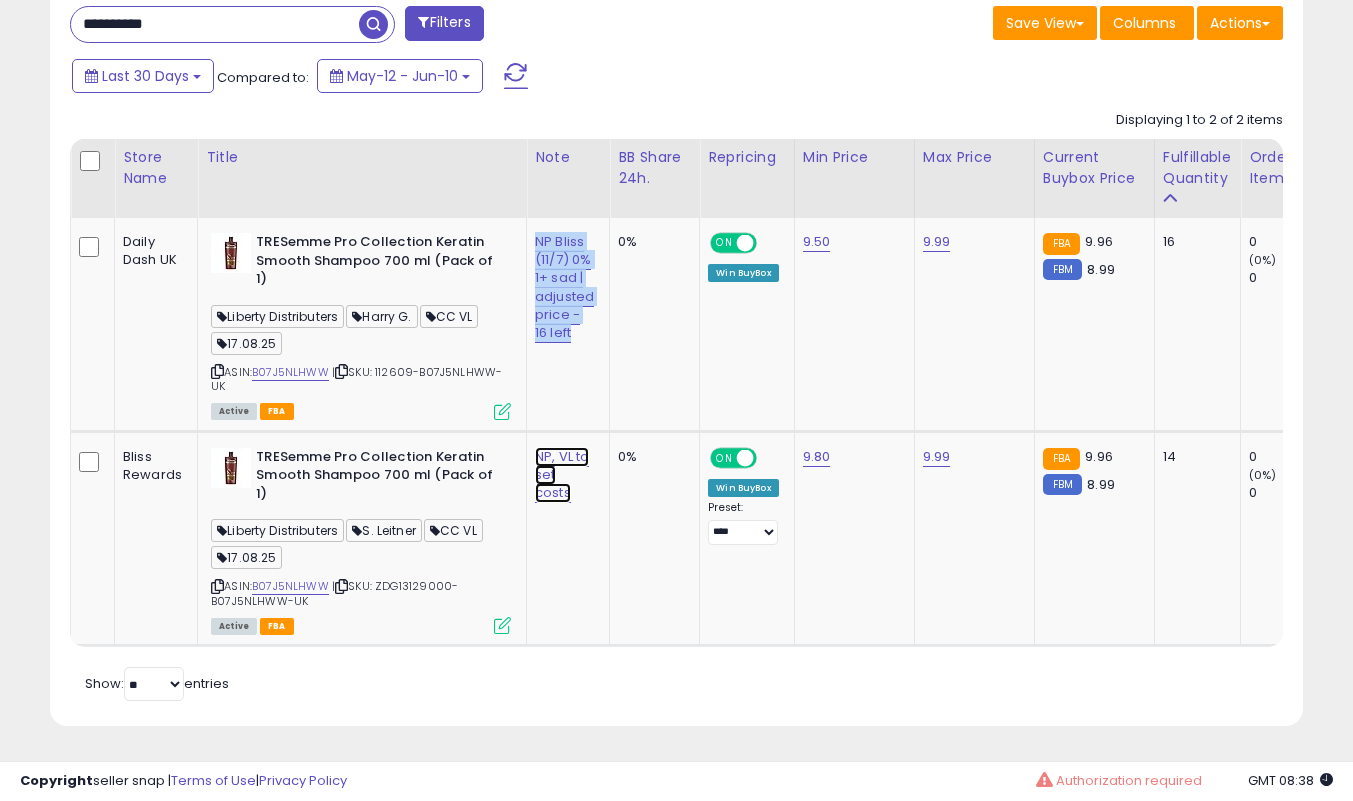 click on "NP, VL to set costs" at bounding box center [564, 287] 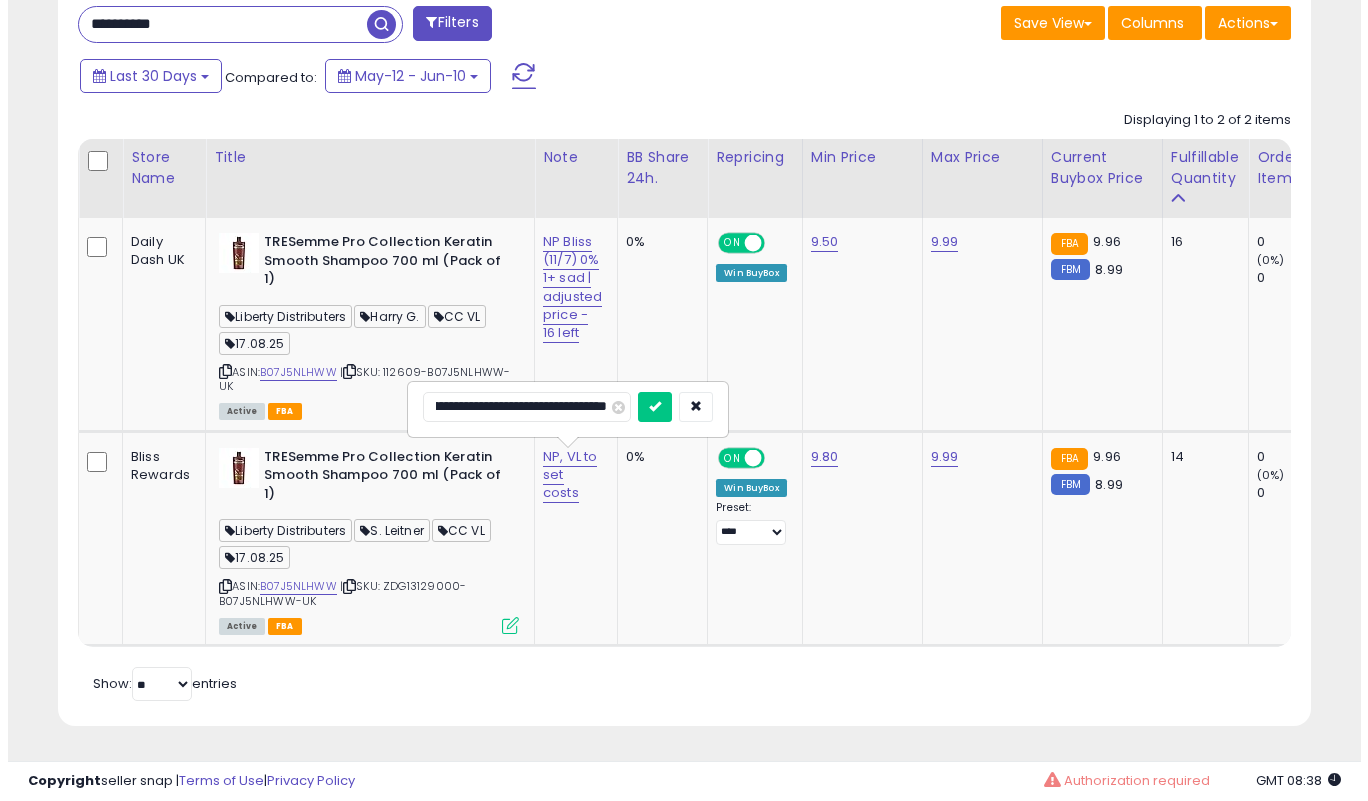 scroll, scrollTop: 0, scrollLeft: 0, axis: both 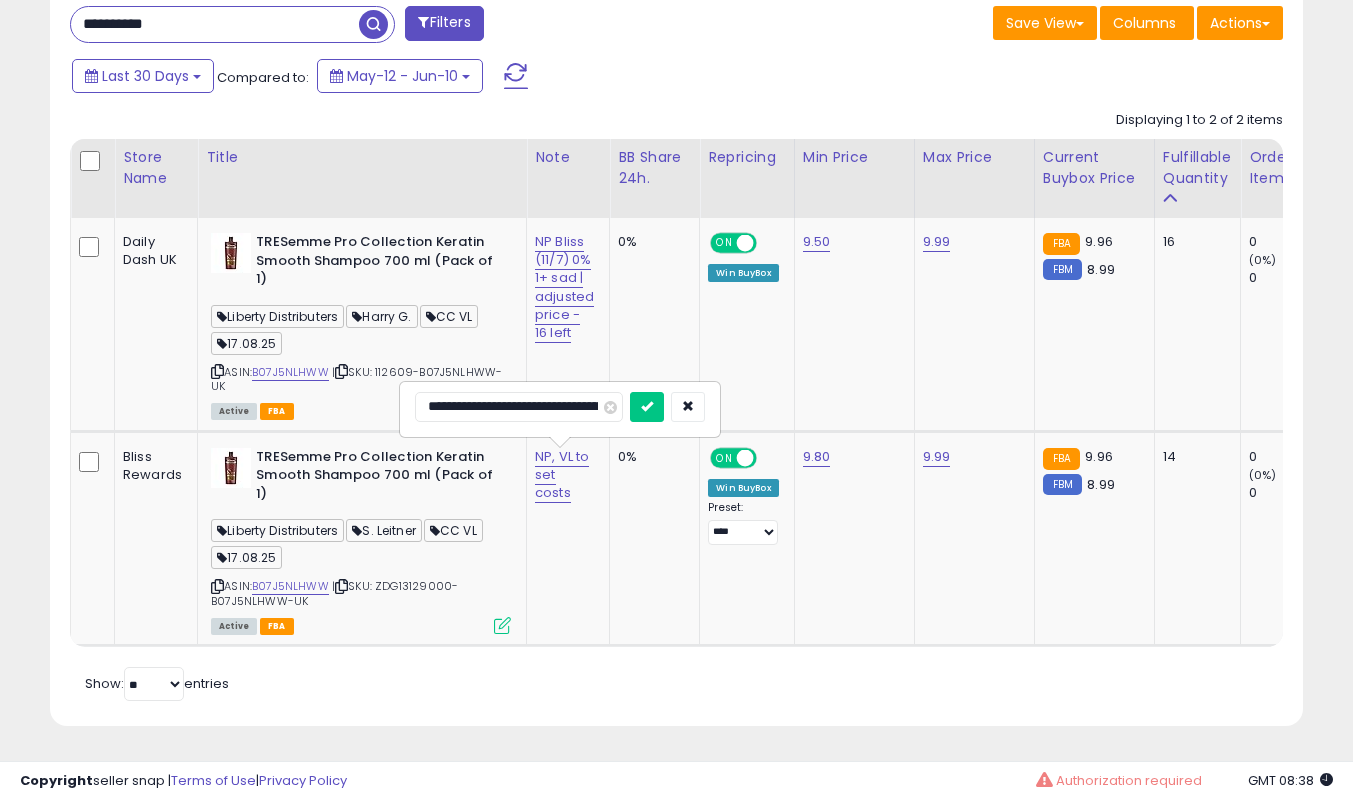 type on "**********" 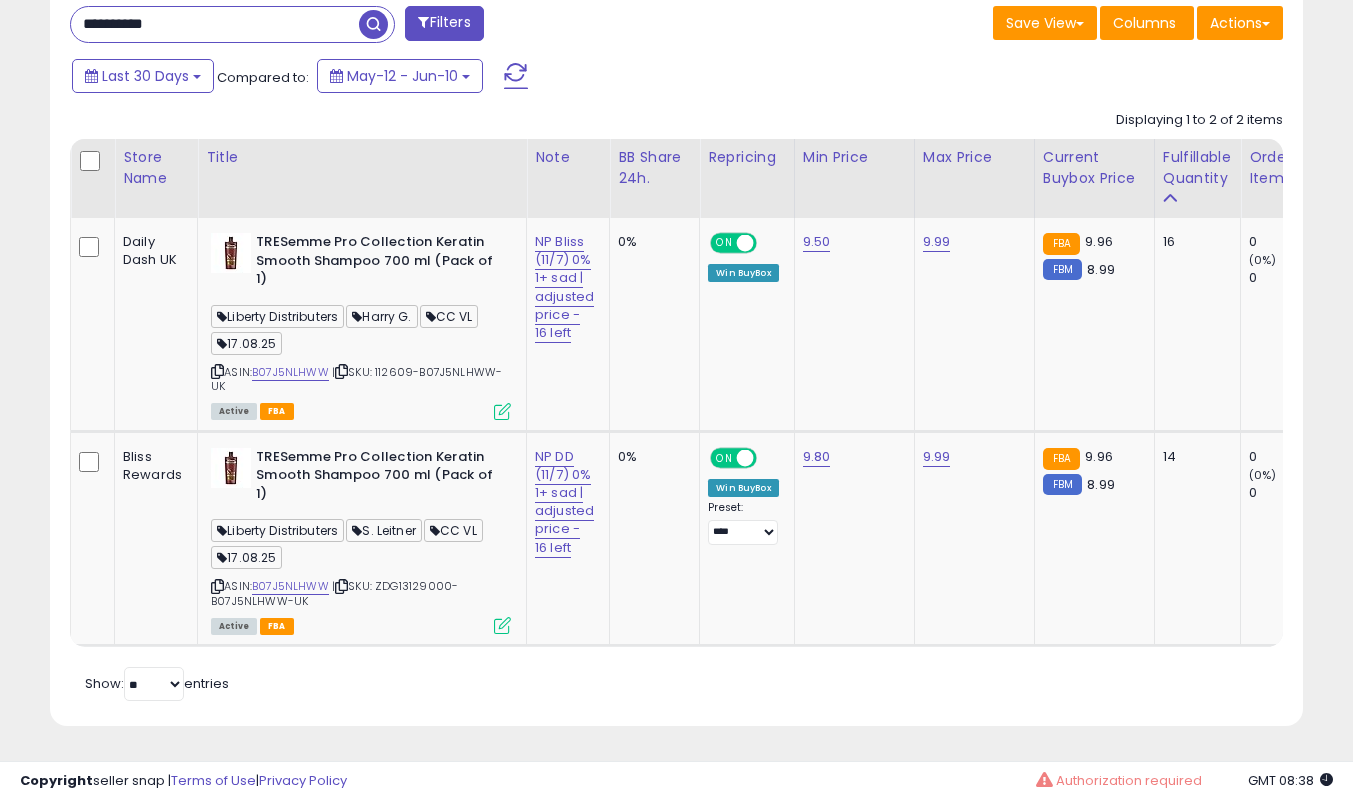 click at bounding box center [502, 625] 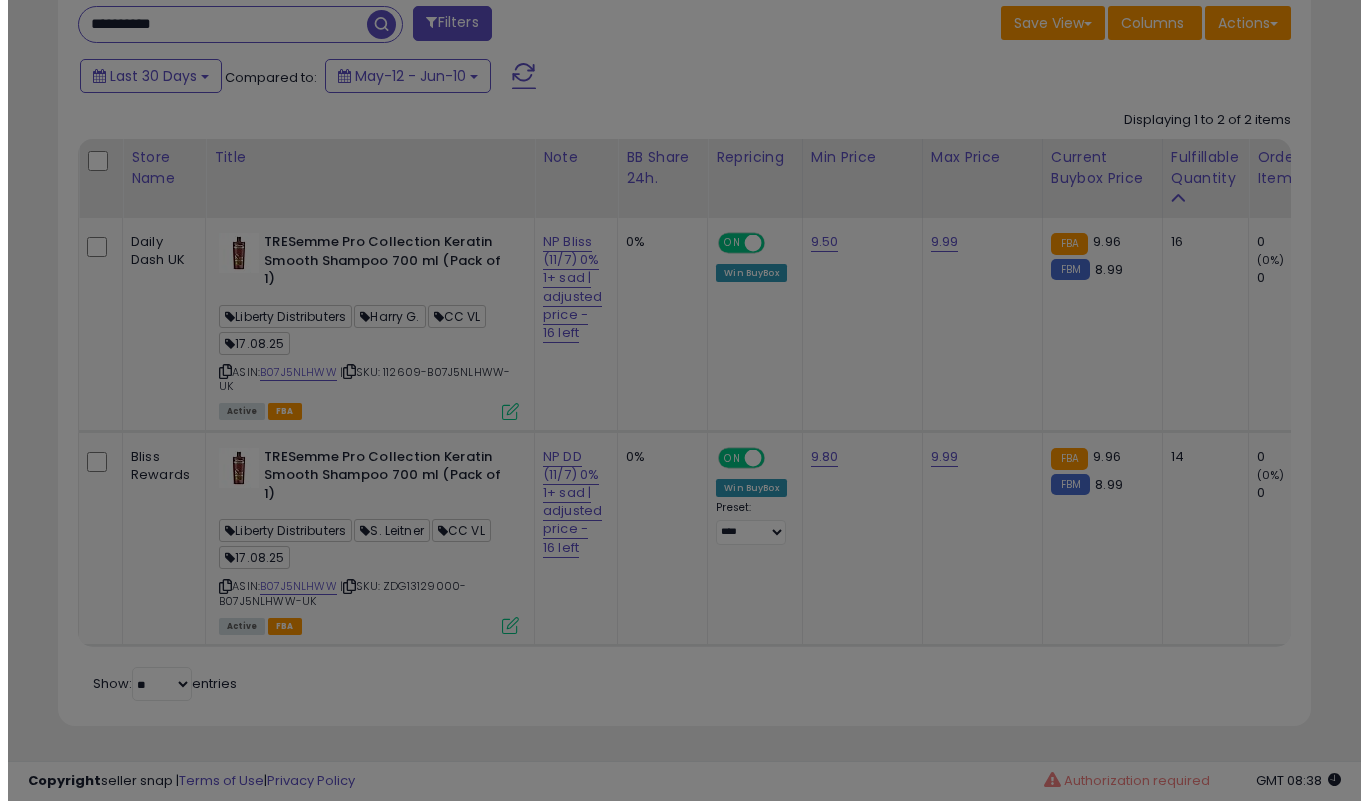scroll, scrollTop: 999590, scrollLeft: 999266, axis: both 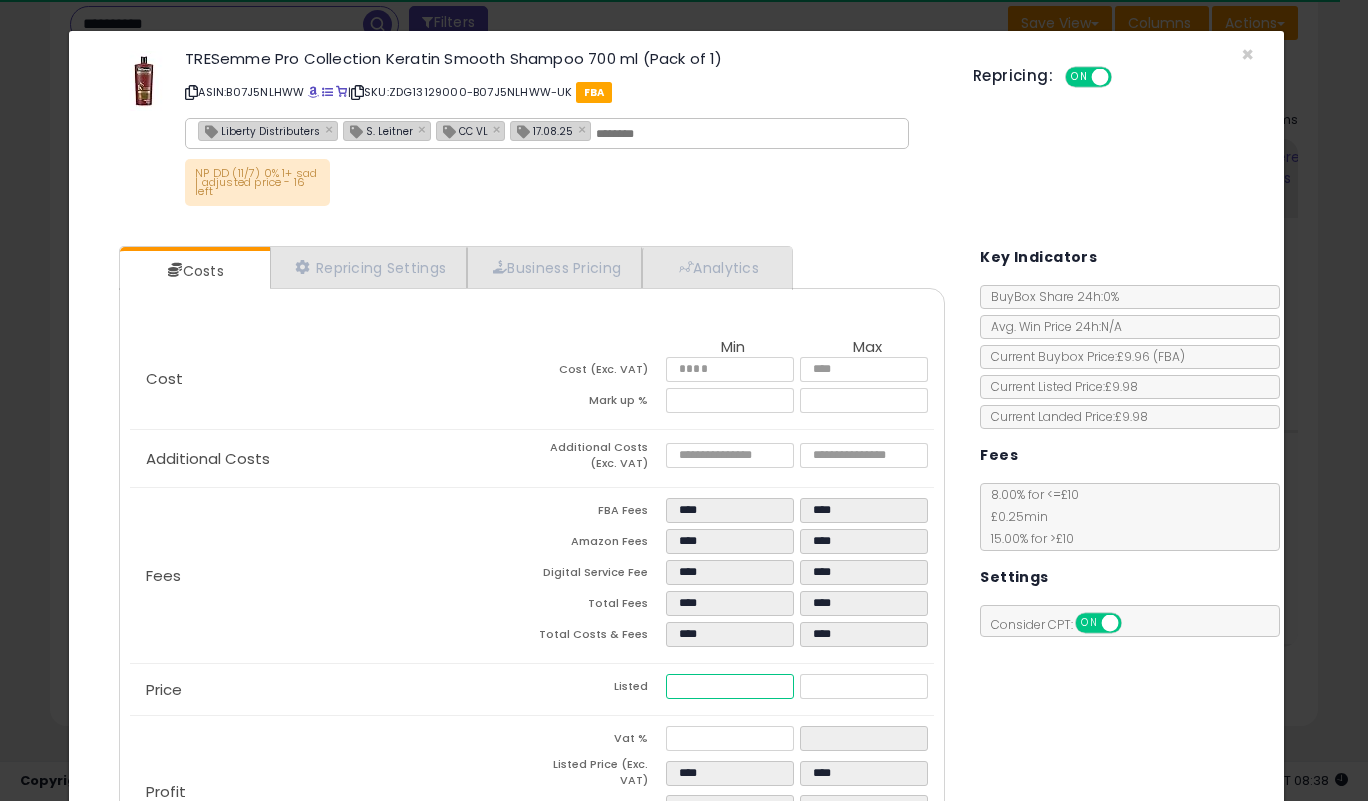 click on "****" at bounding box center [729, 686] 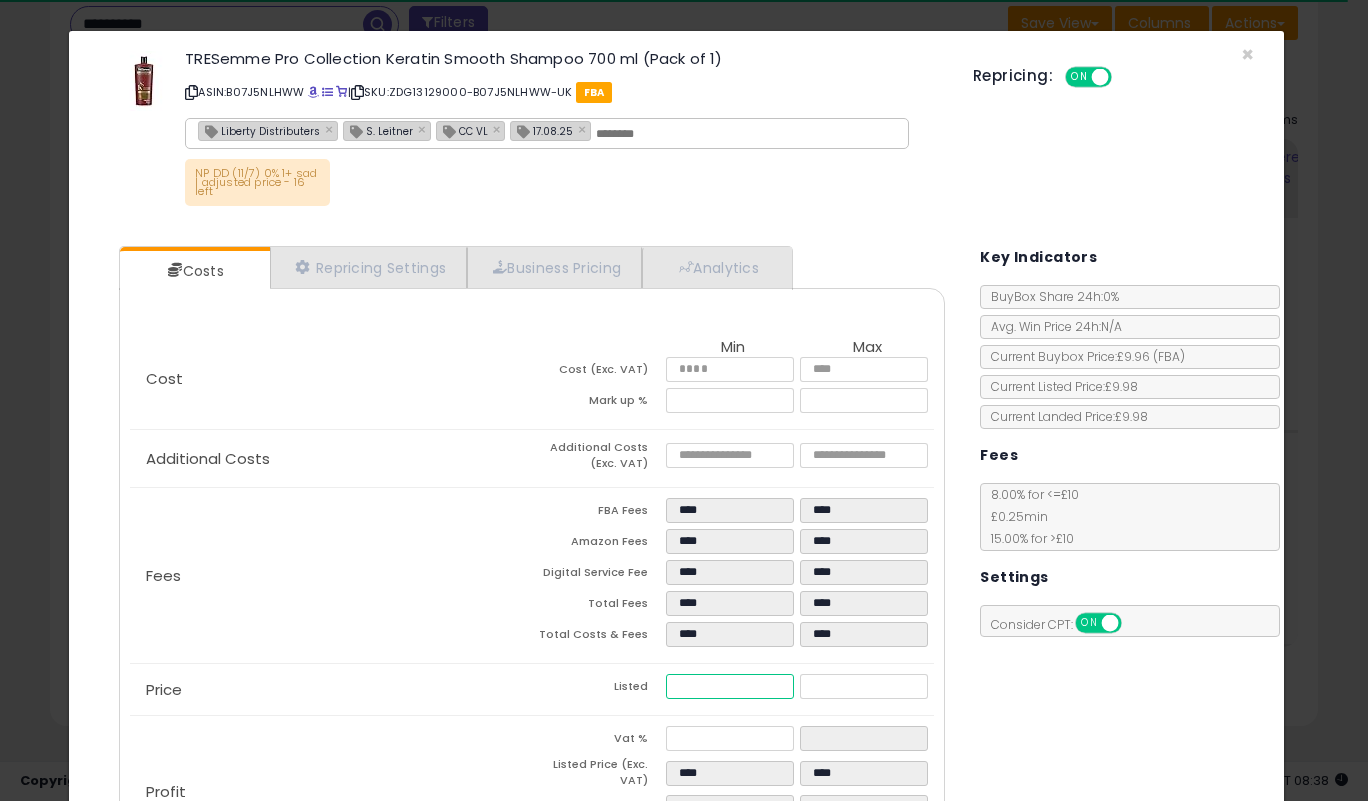 type on "*" 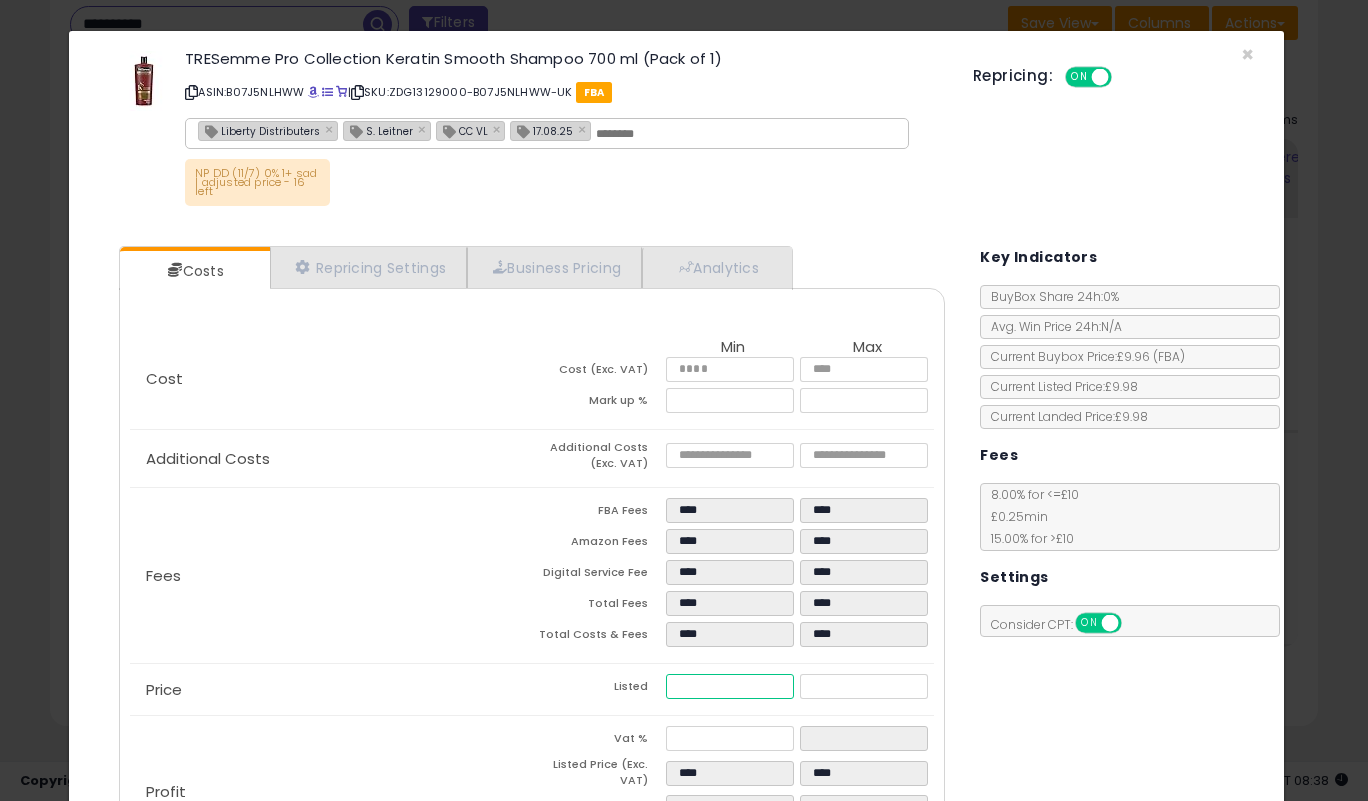 type on "****" 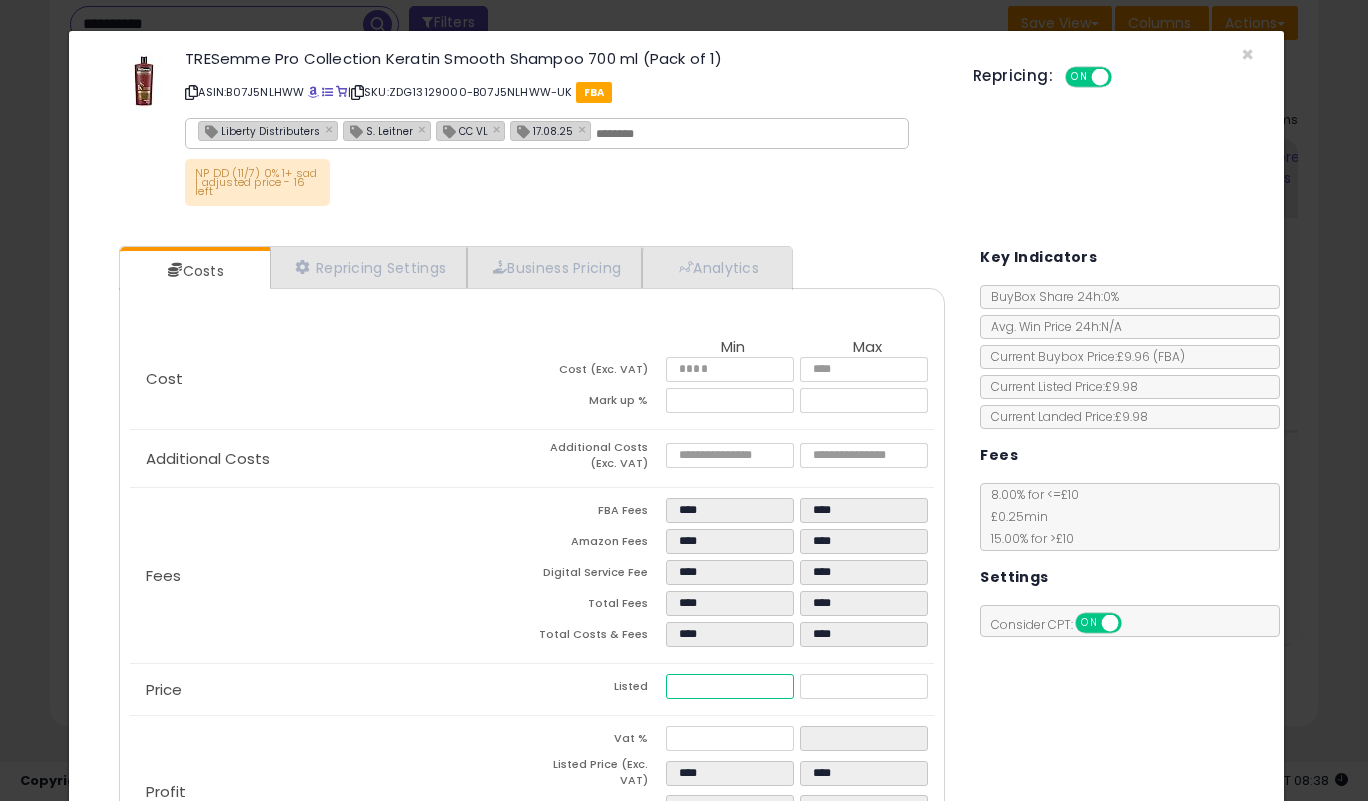 type on "****" 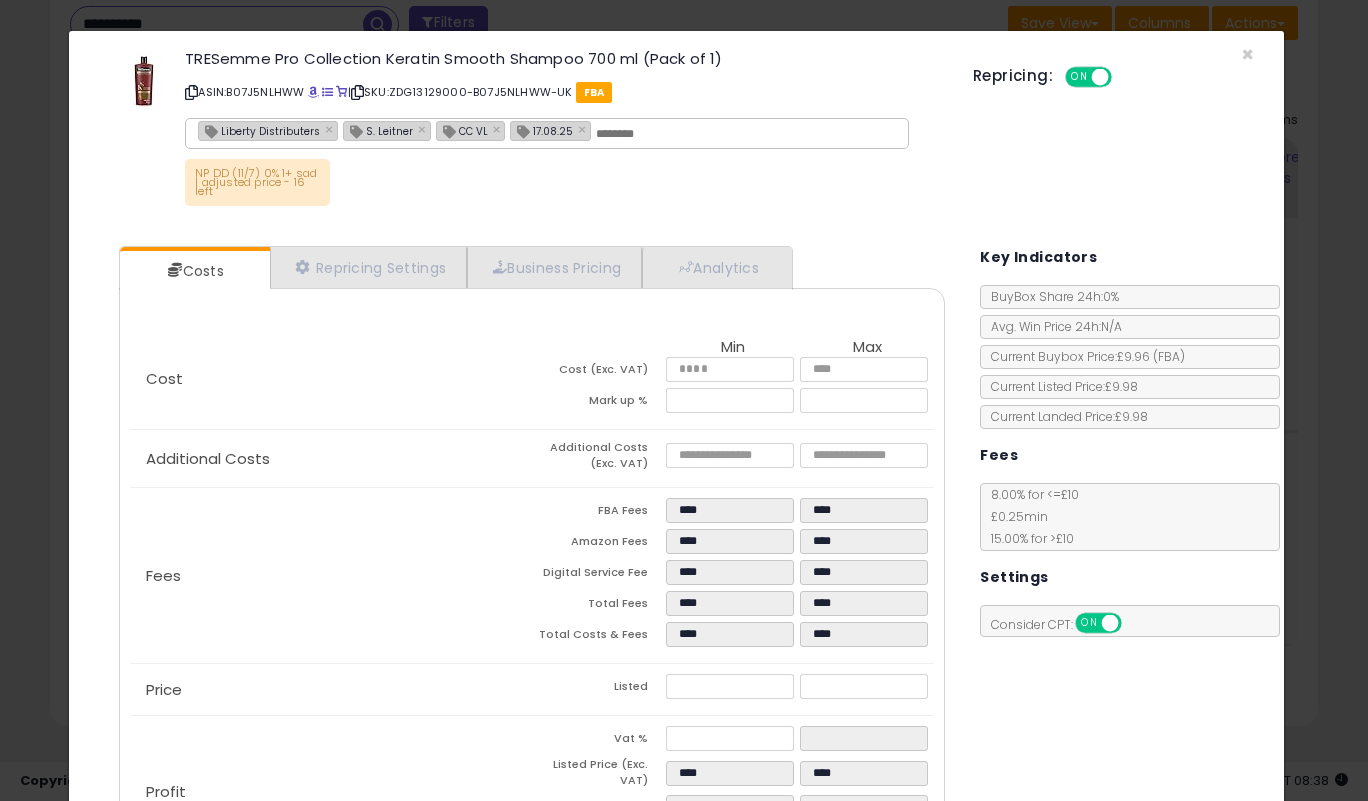 type on "******" 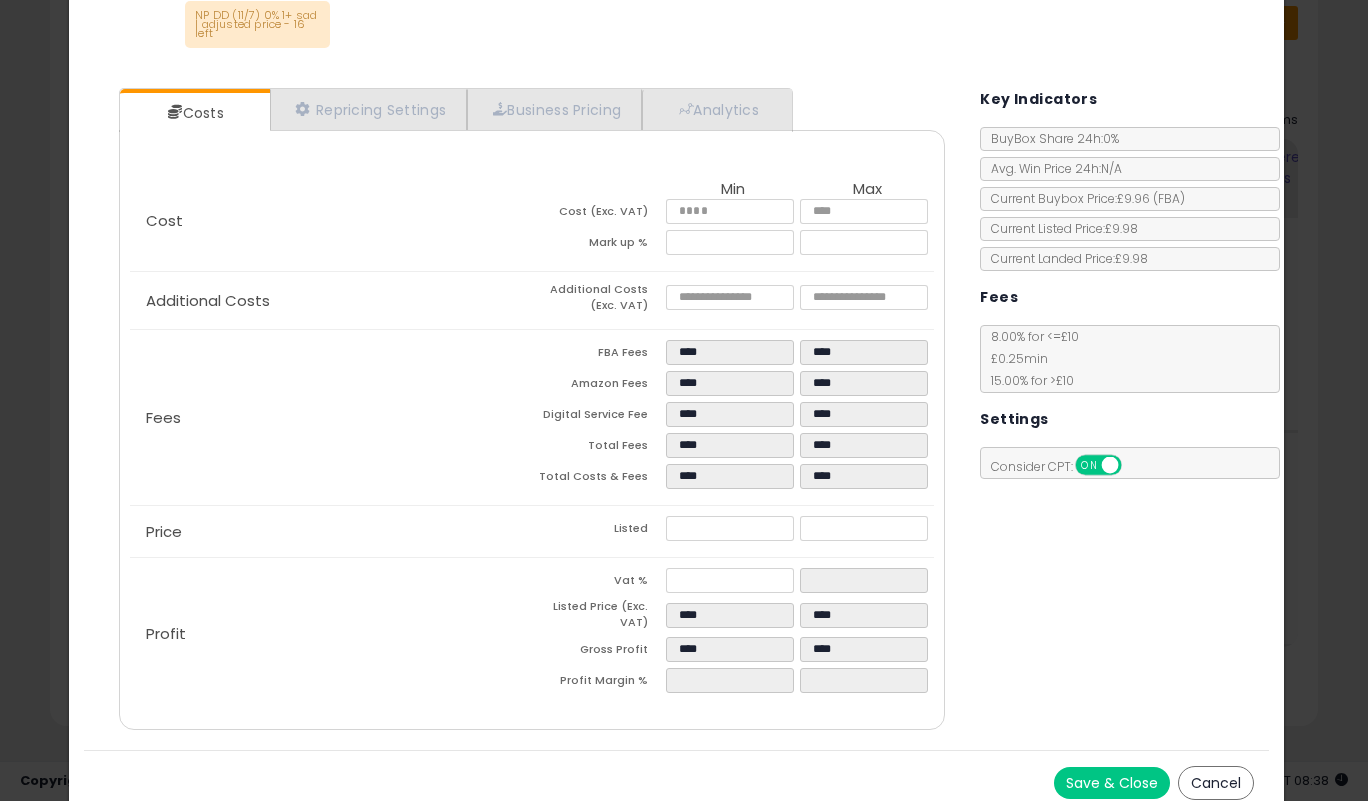 scroll, scrollTop: 171, scrollLeft: 0, axis: vertical 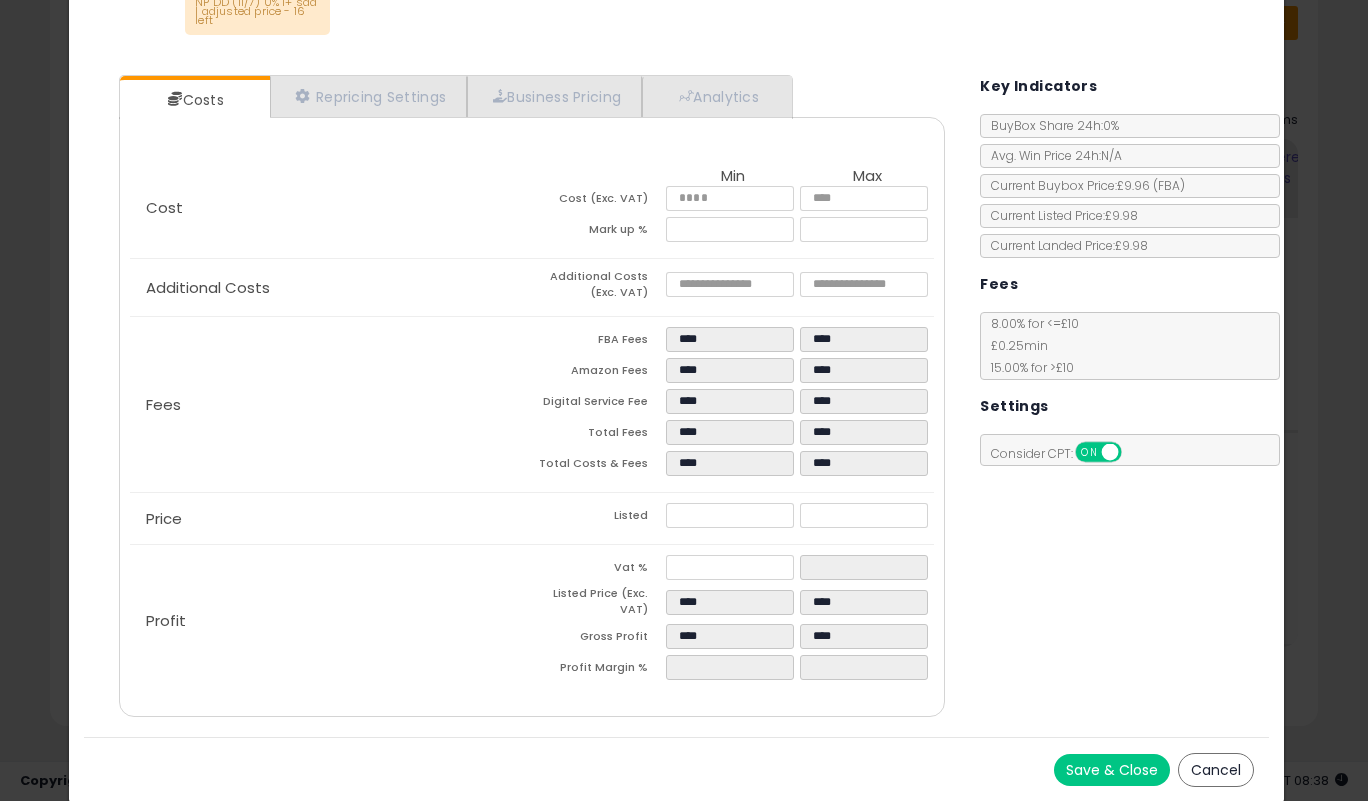 click on "Save & Close" at bounding box center (1112, 770) 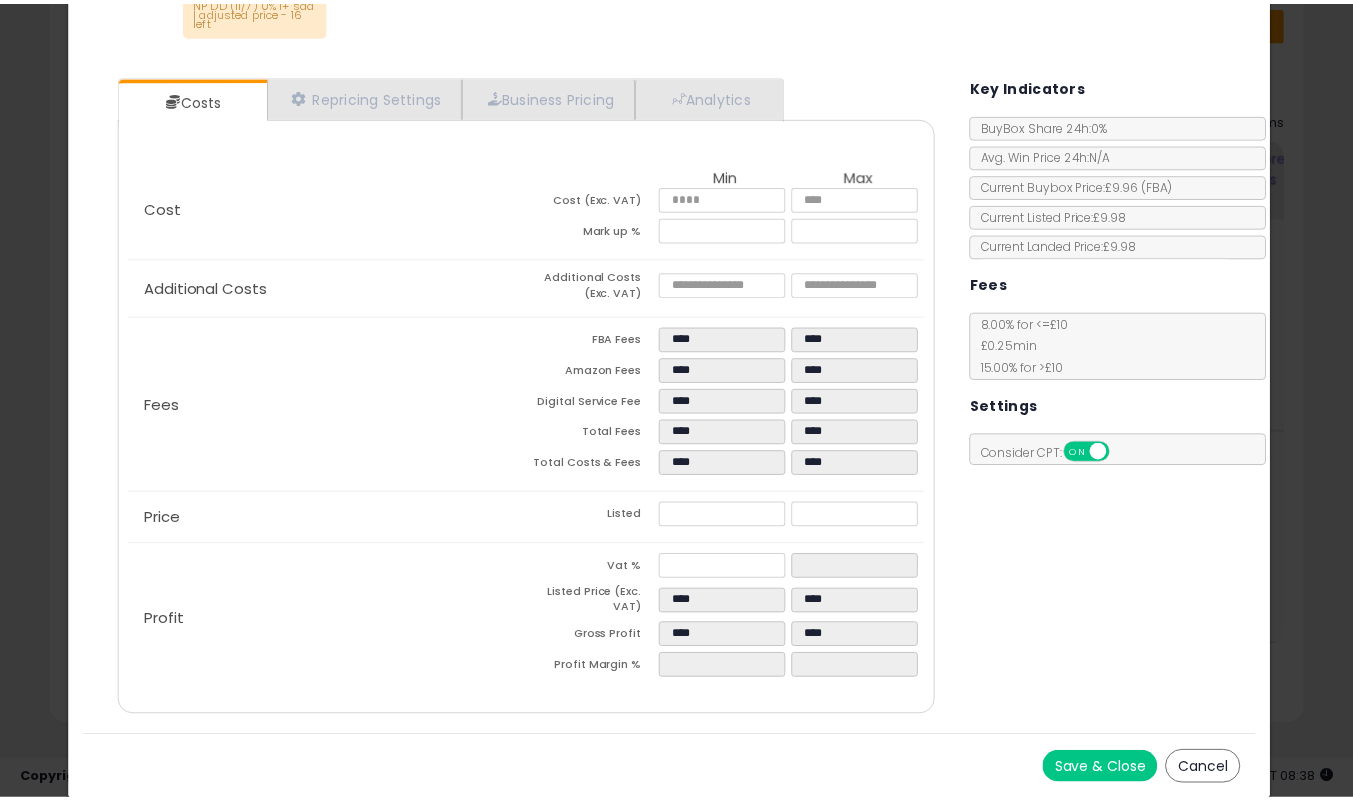 scroll, scrollTop: 0, scrollLeft: 0, axis: both 